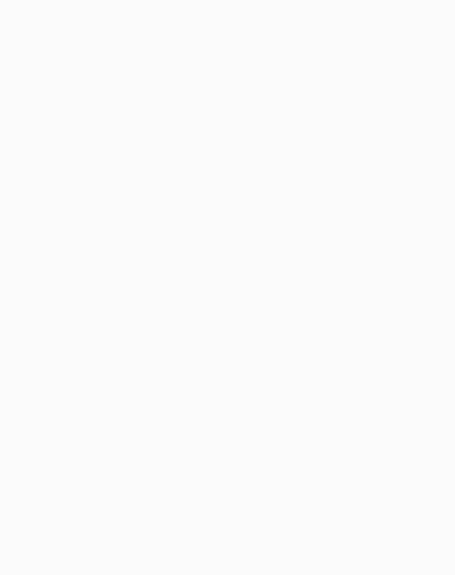 scroll, scrollTop: 0, scrollLeft: 0, axis: both 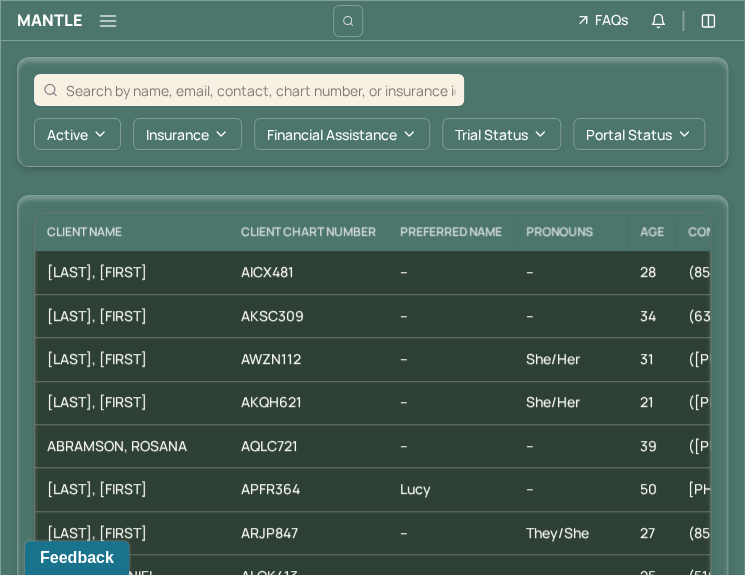 click at bounding box center [260, 90] 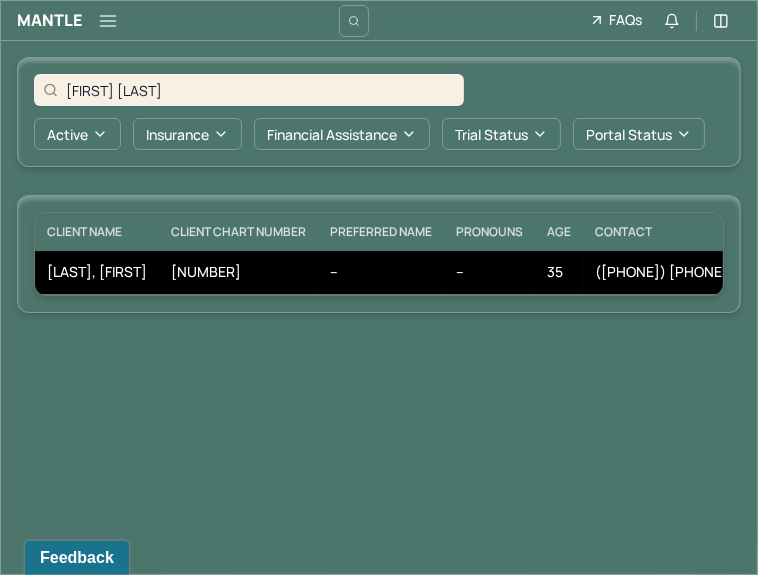 type on "Tara Sharp" 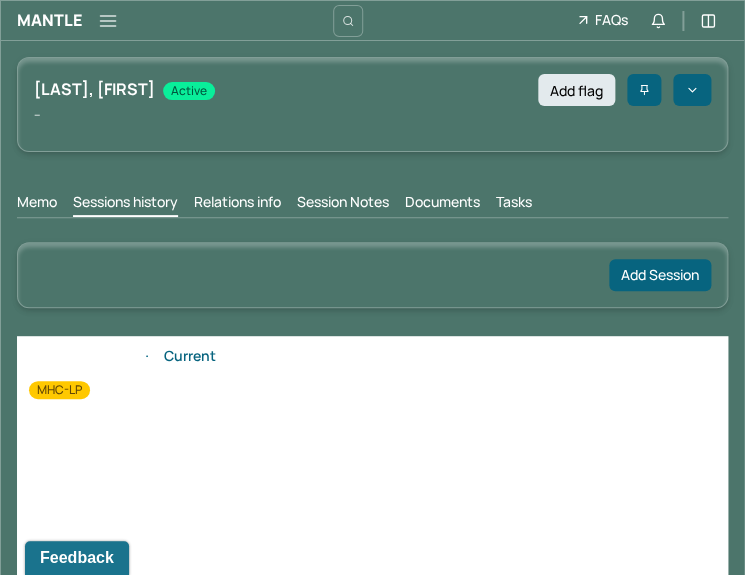 click on "Session Notes" at bounding box center [343, 204] 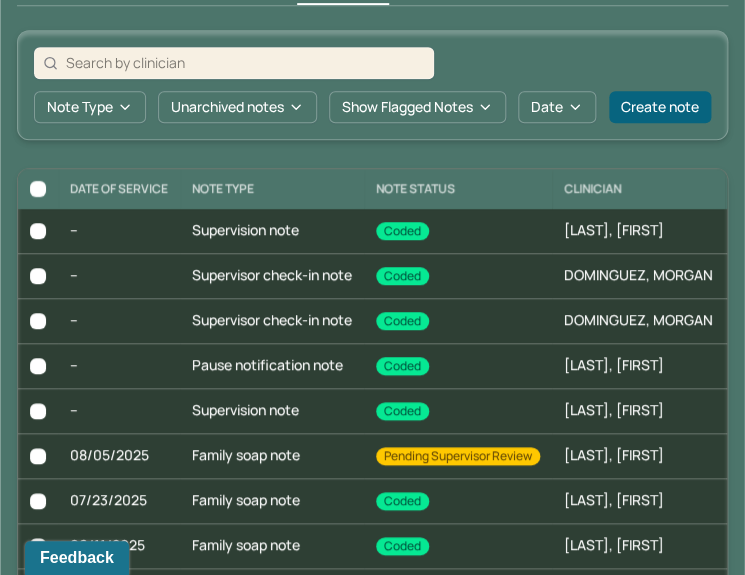 scroll, scrollTop: 215, scrollLeft: 0, axis: vertical 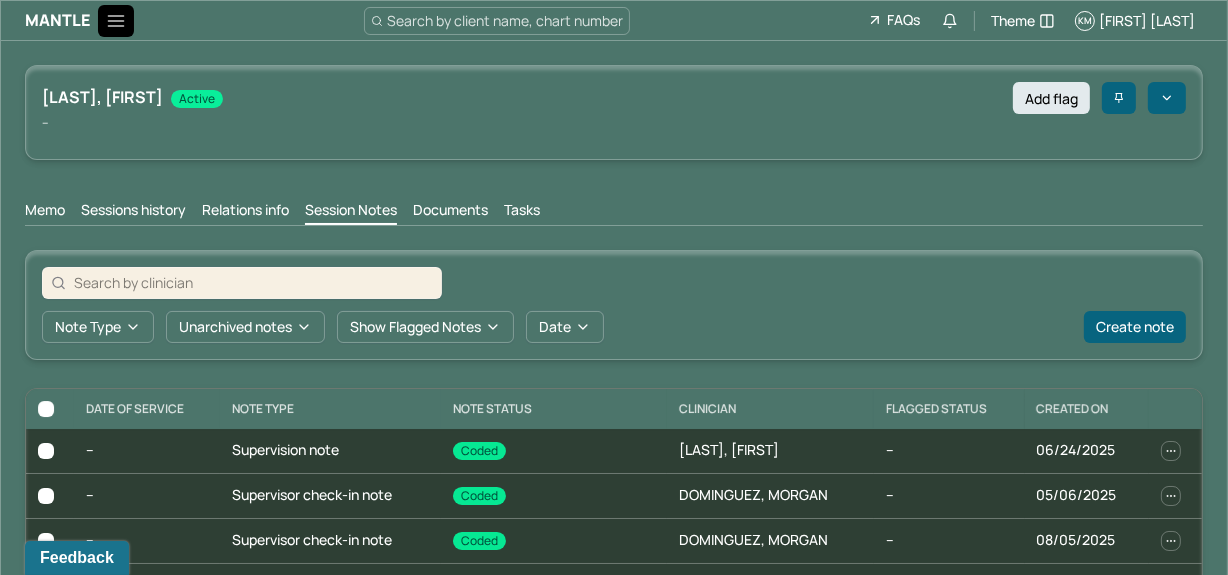 click 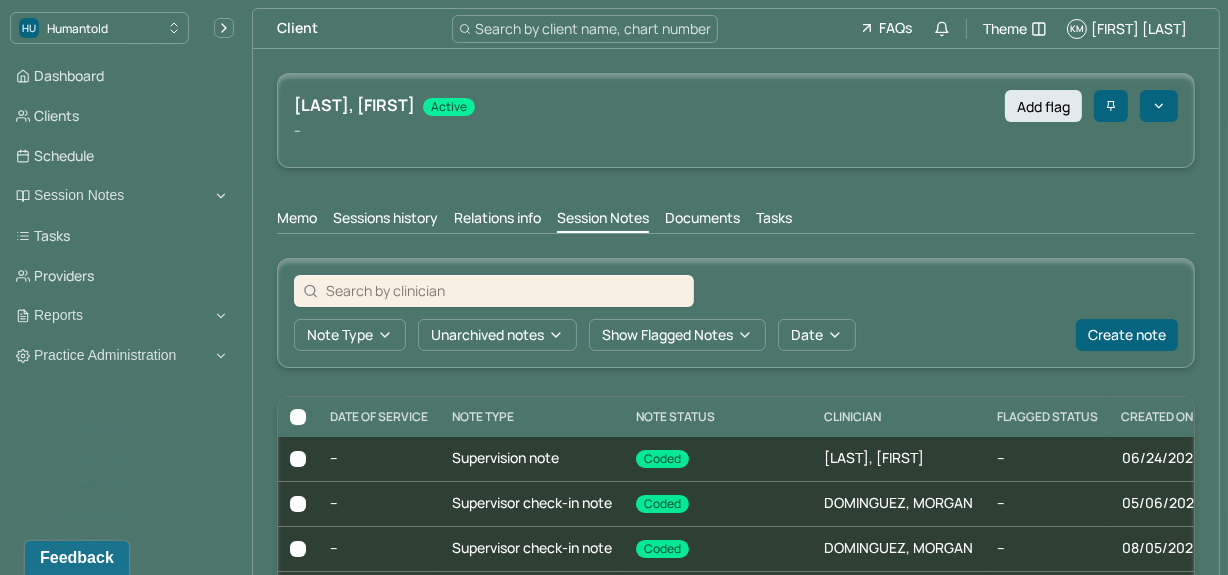 click on "Dashboard Clients Schedule Session Notes Tasks Providers Reports Practice Administration" at bounding box center (122, 216) 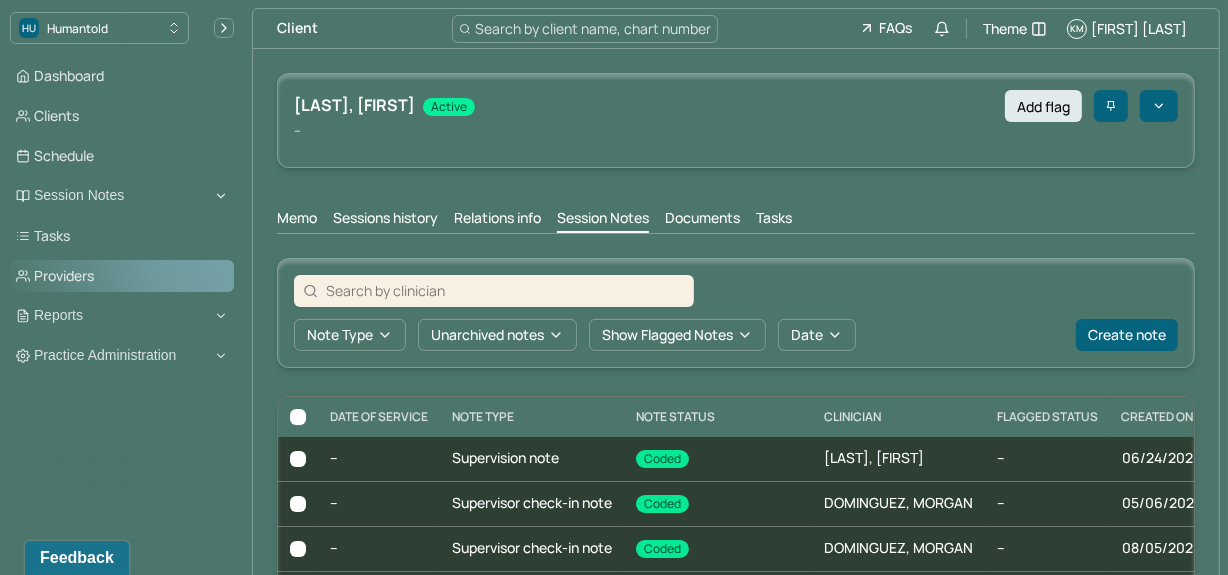 click on "Providers" at bounding box center [122, 276] 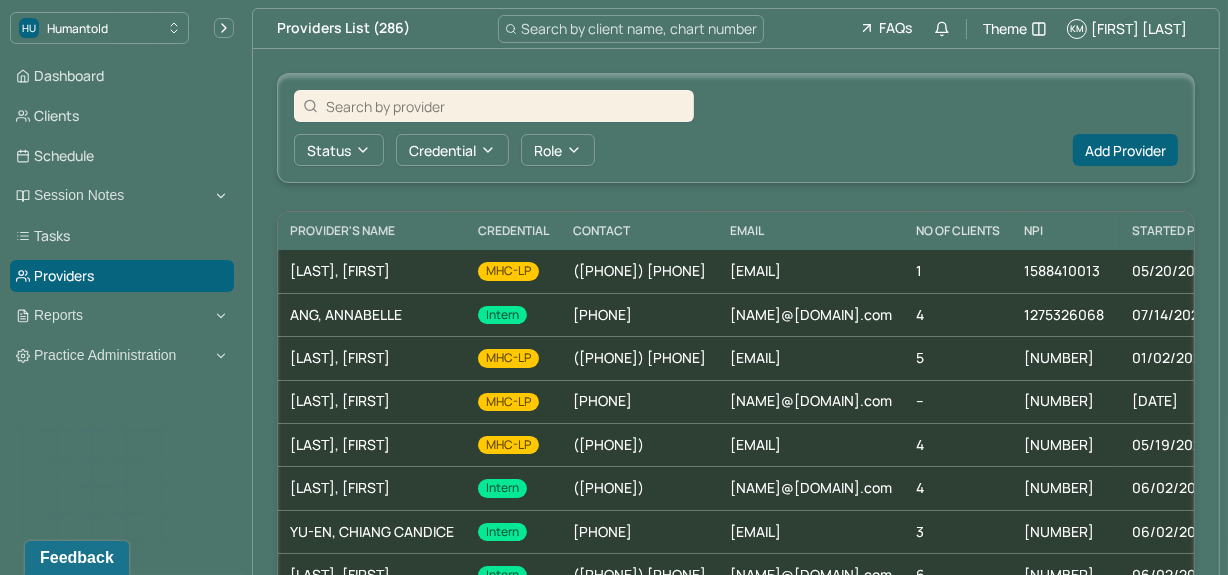 click at bounding box center [505, 106] 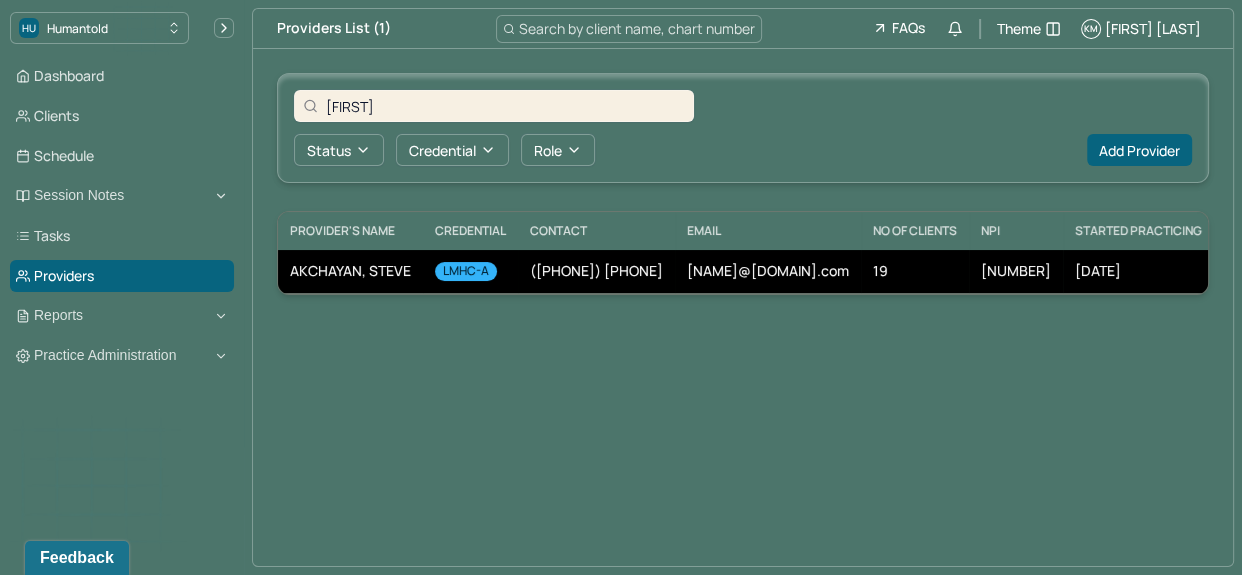 type on "steve" 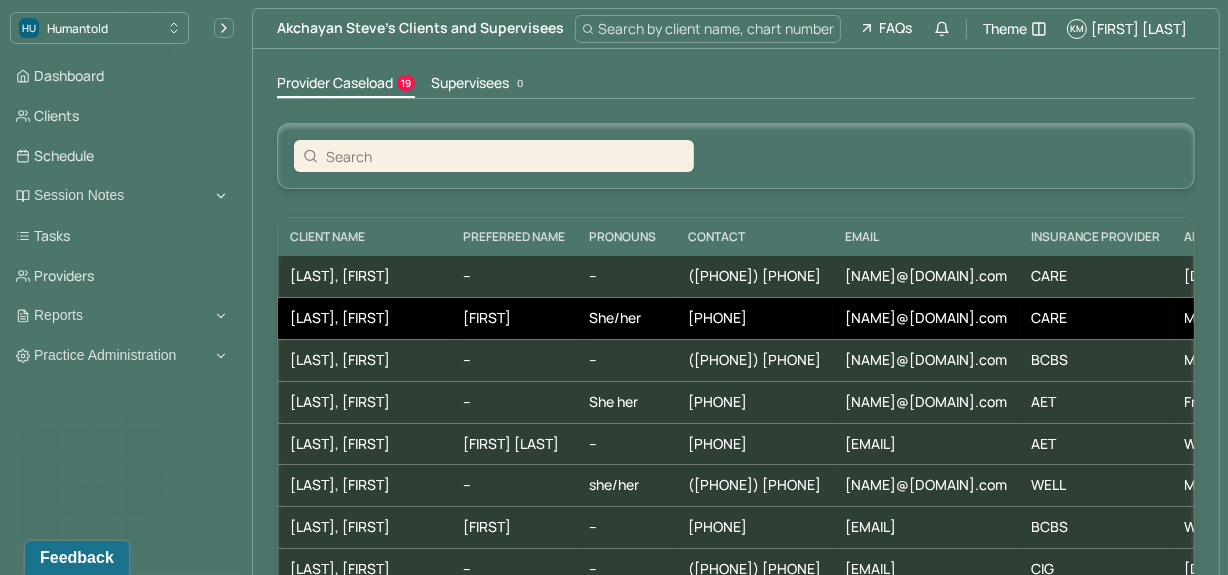 click on "(917) 774-2843" at bounding box center [754, 319] 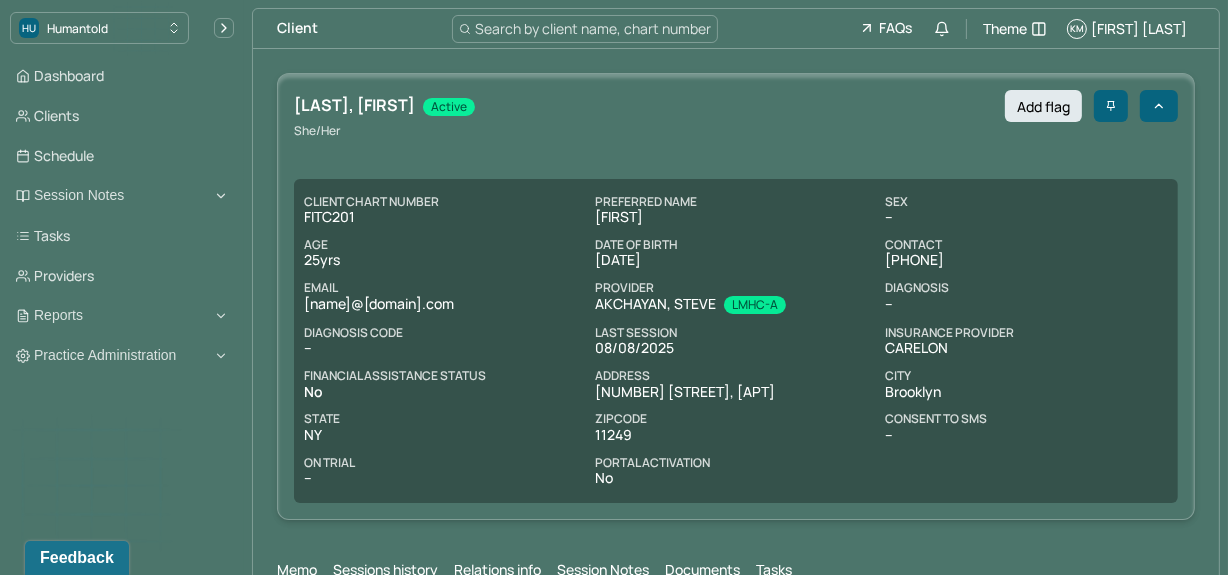 scroll, scrollTop: 0, scrollLeft: 0, axis: both 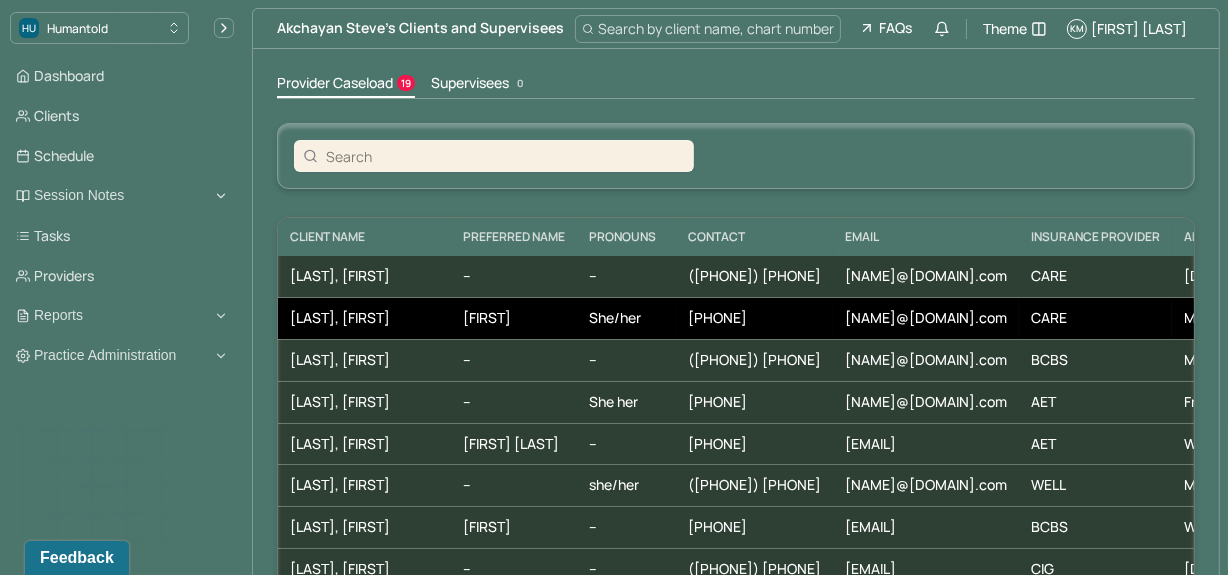 click on "She/her" at bounding box center (626, 319) 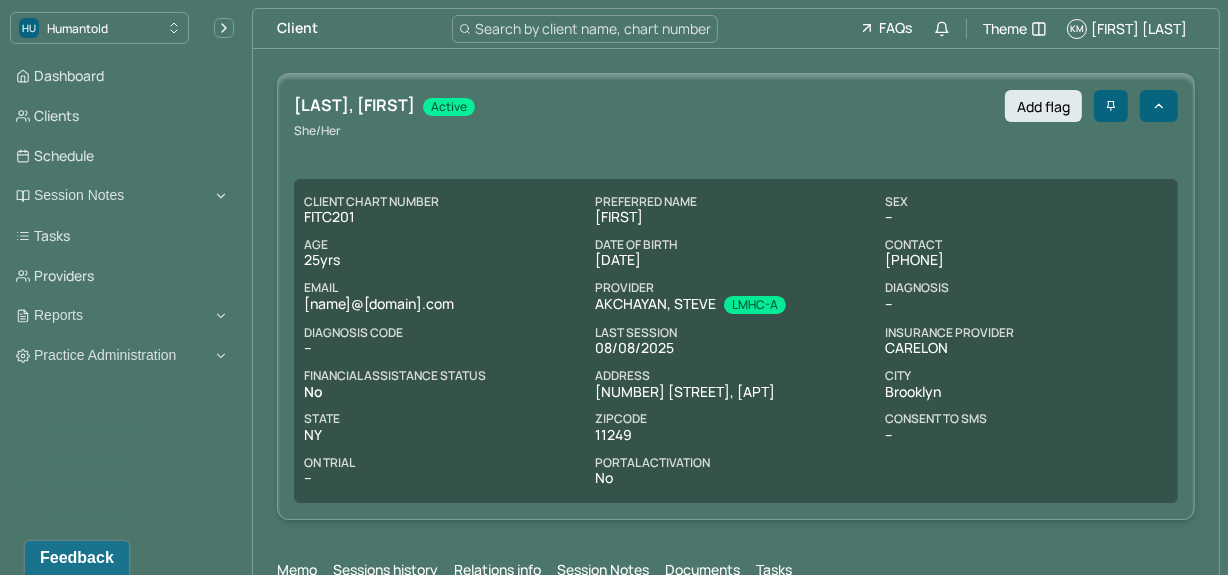 scroll, scrollTop: 0, scrollLeft: 0, axis: both 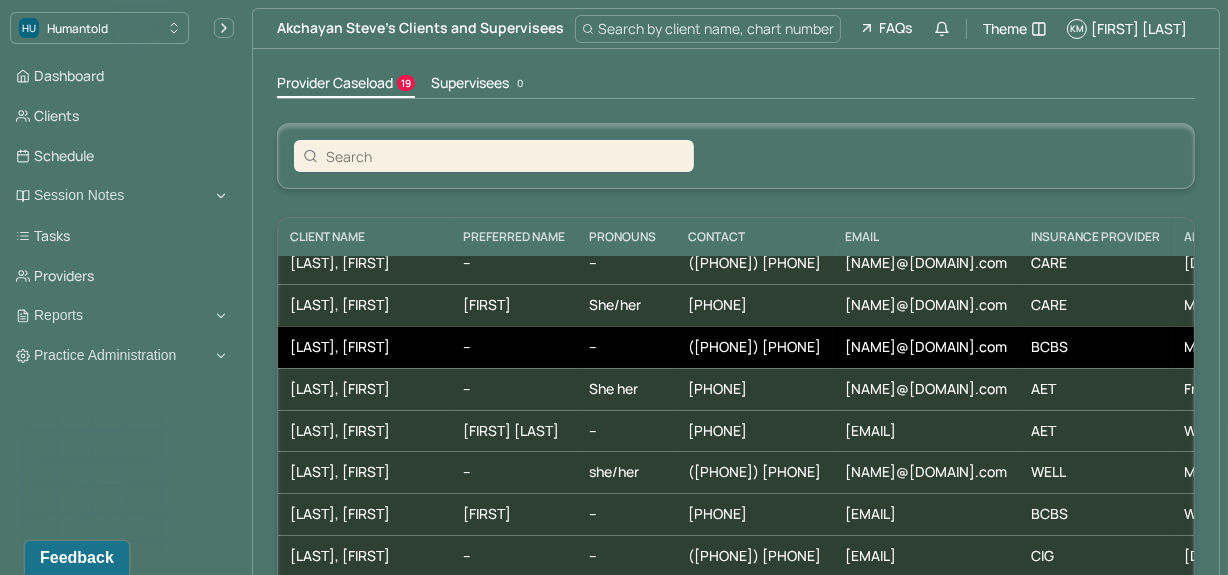 click on "--" at bounding box center [626, 347] 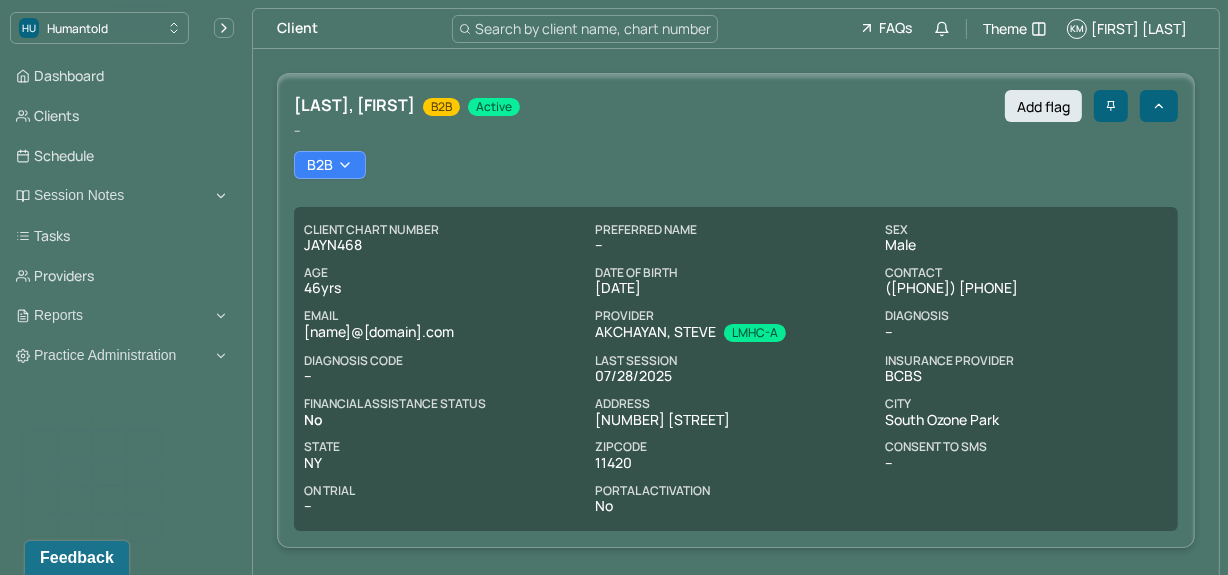 scroll, scrollTop: 0, scrollLeft: 0, axis: both 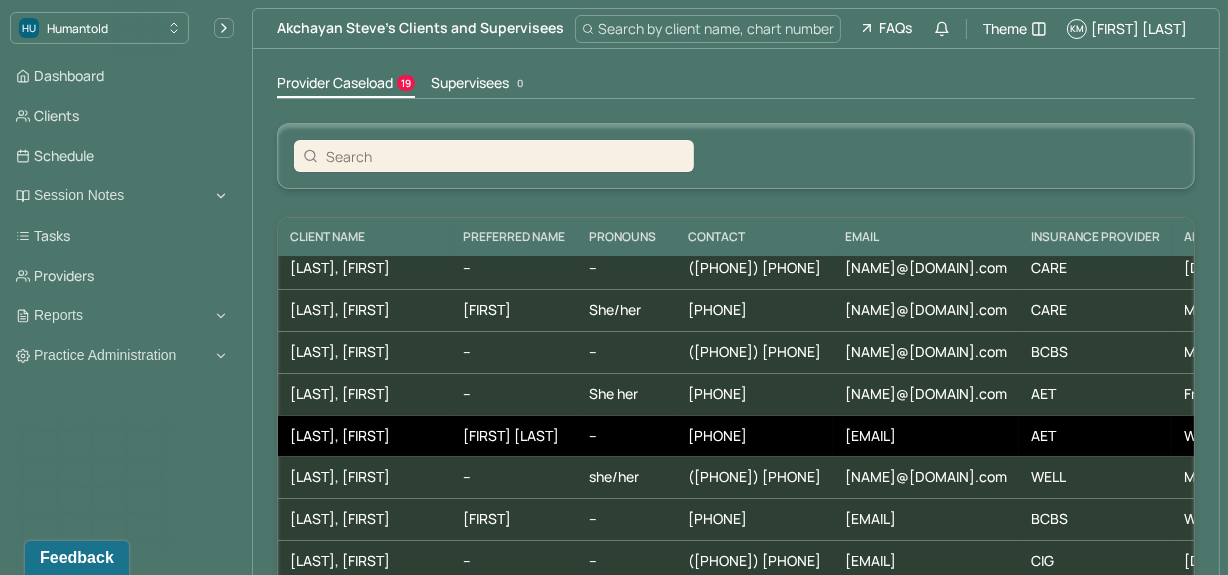 click on "--" at bounding box center (626, 436) 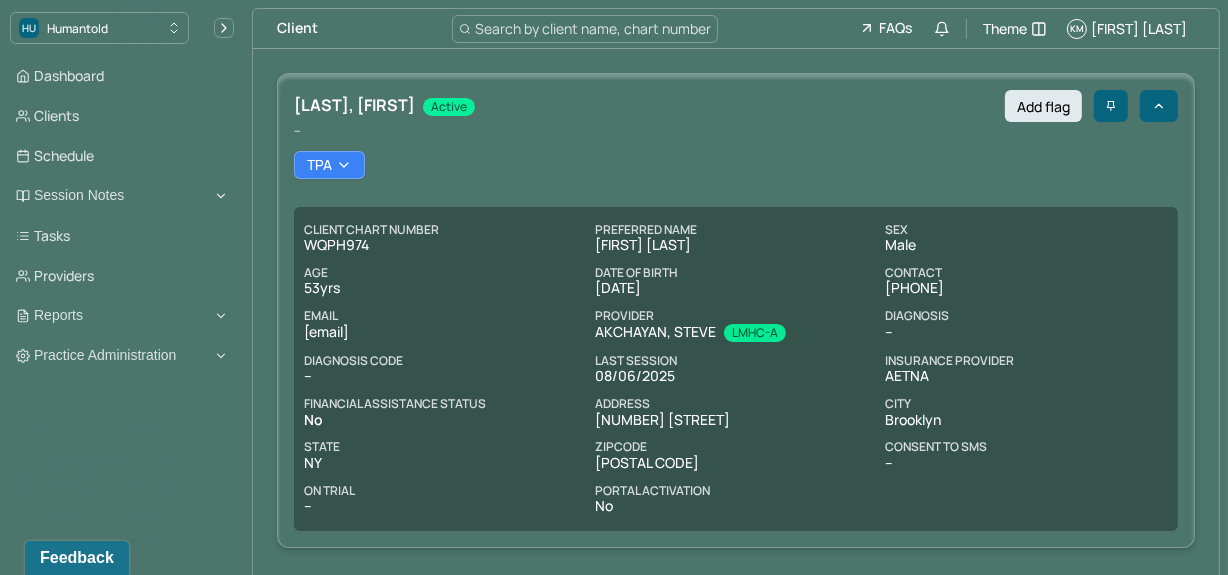 scroll, scrollTop: 0, scrollLeft: 0, axis: both 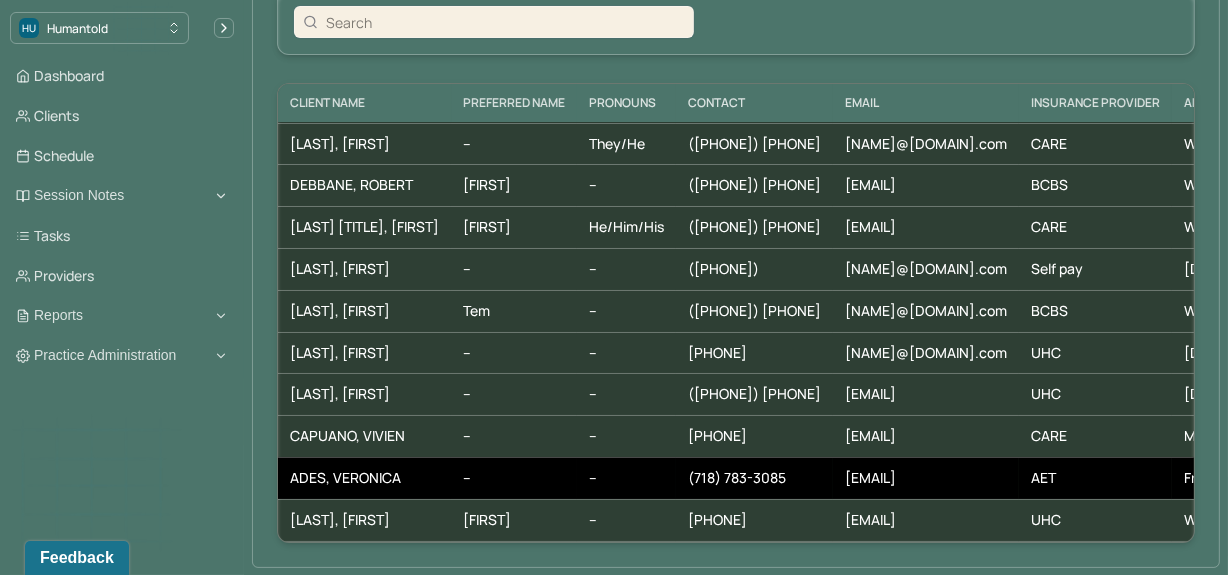 click on "--" at bounding box center (514, 478) 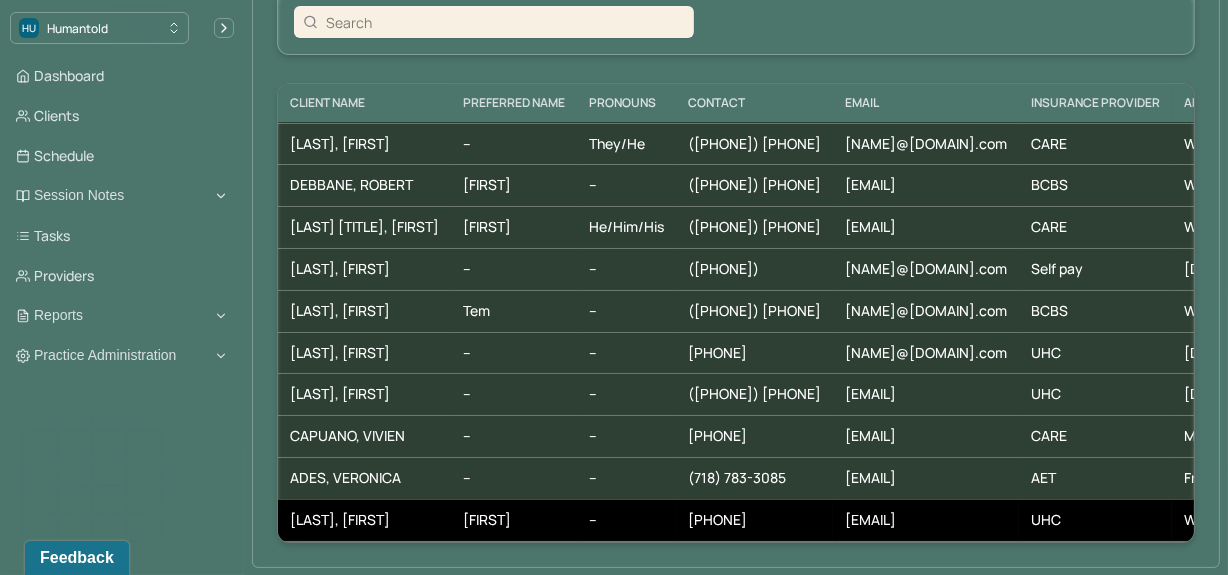 click on "Yoni" at bounding box center [514, 520] 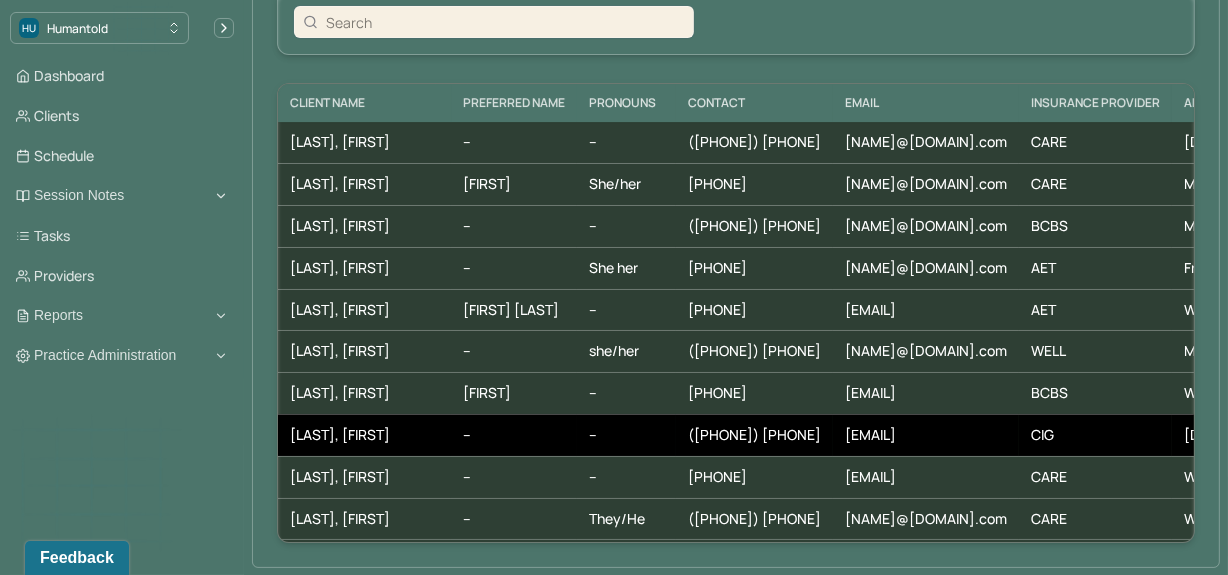 click on "--" at bounding box center [514, 435] 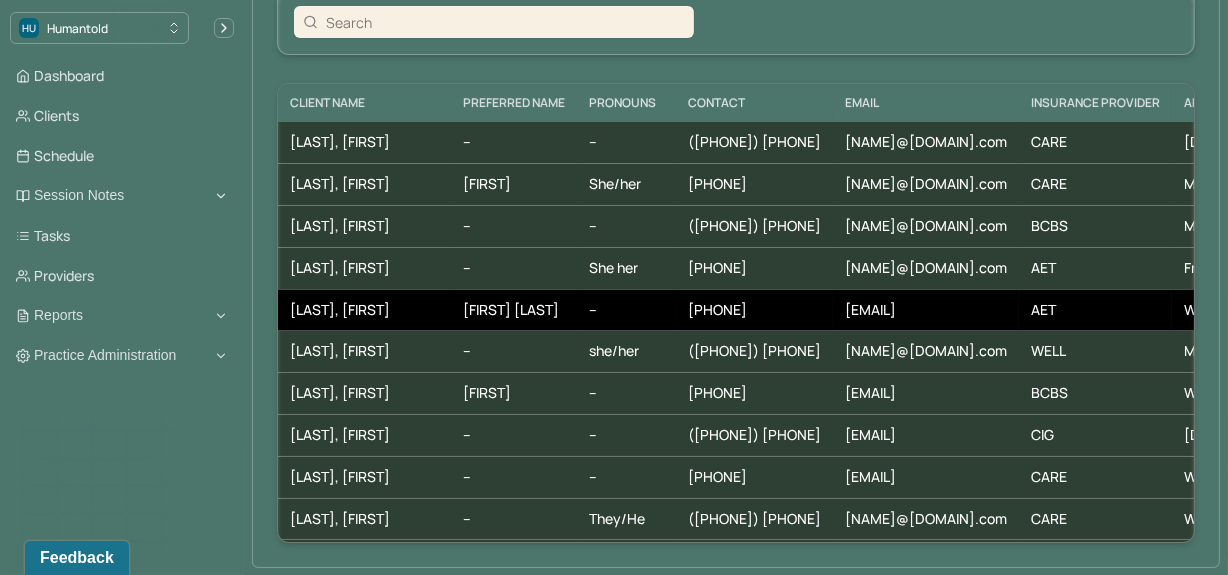 click on "Ian Wright" at bounding box center [514, 310] 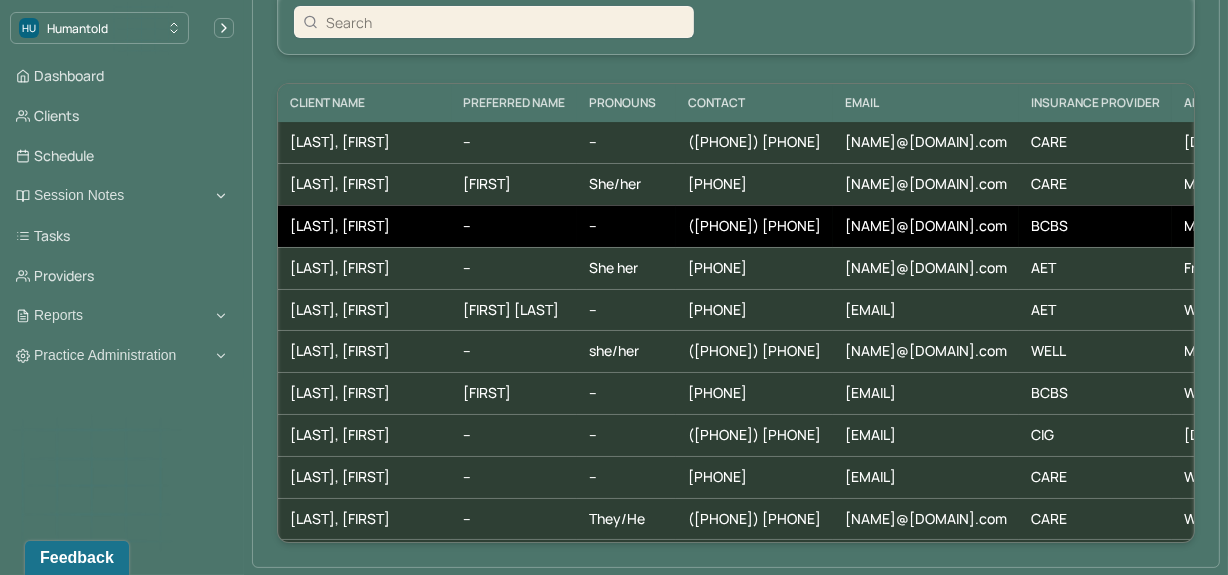 click on "--" at bounding box center [514, 226] 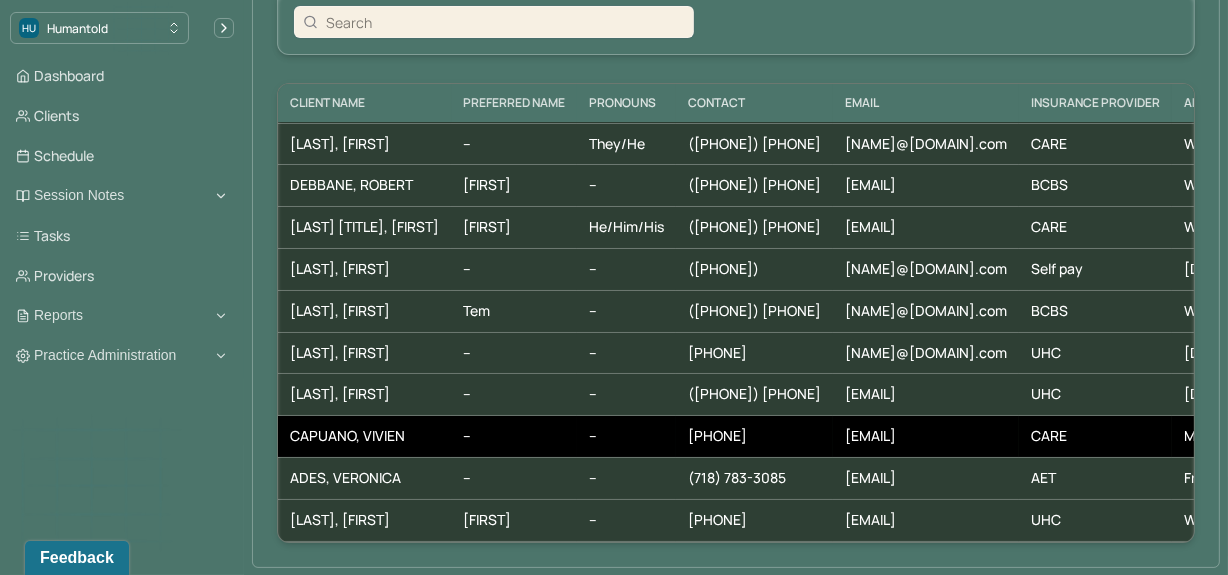 click on "--" at bounding box center (514, 437) 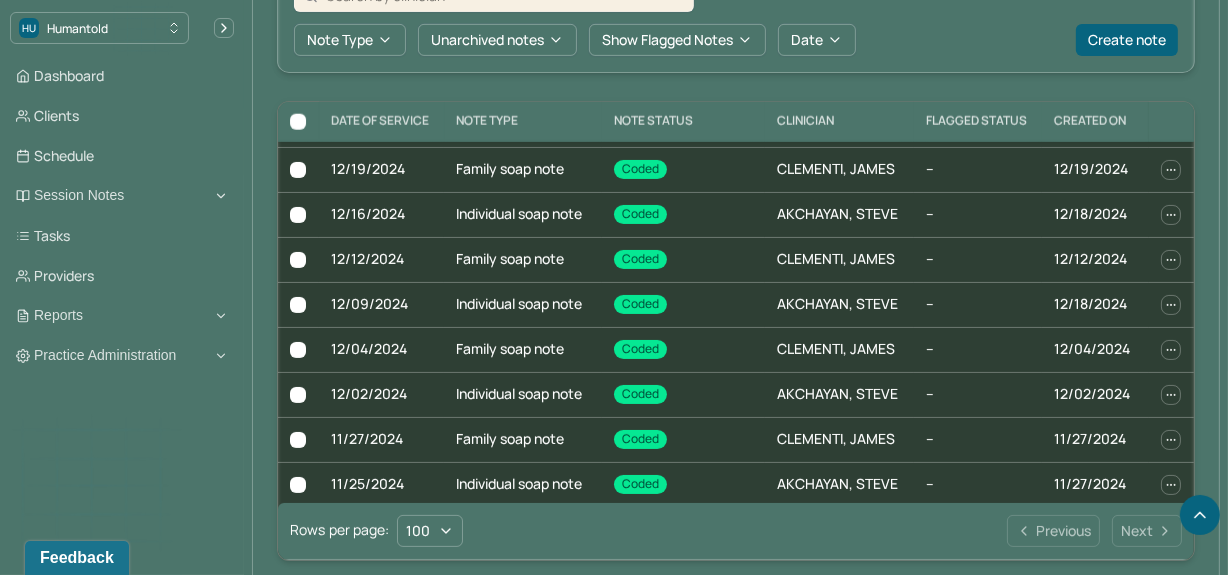 click on "Dashboard Clients Schedule Session Notes Tasks Providers Reports Practice Administration" at bounding box center [122, 216] 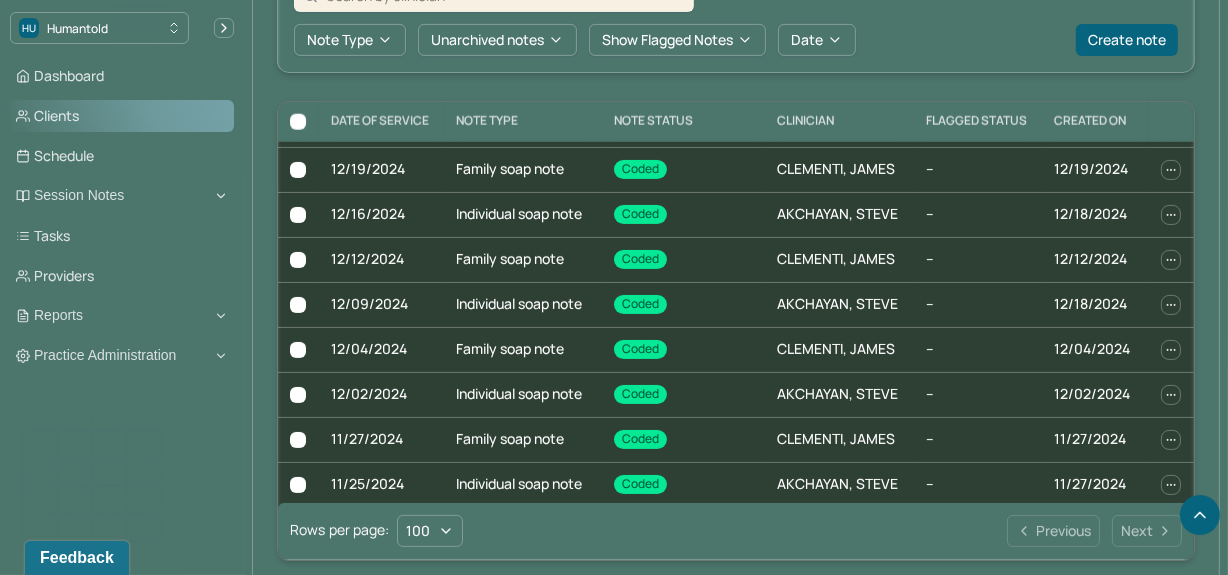 click on "Clients" at bounding box center [122, 116] 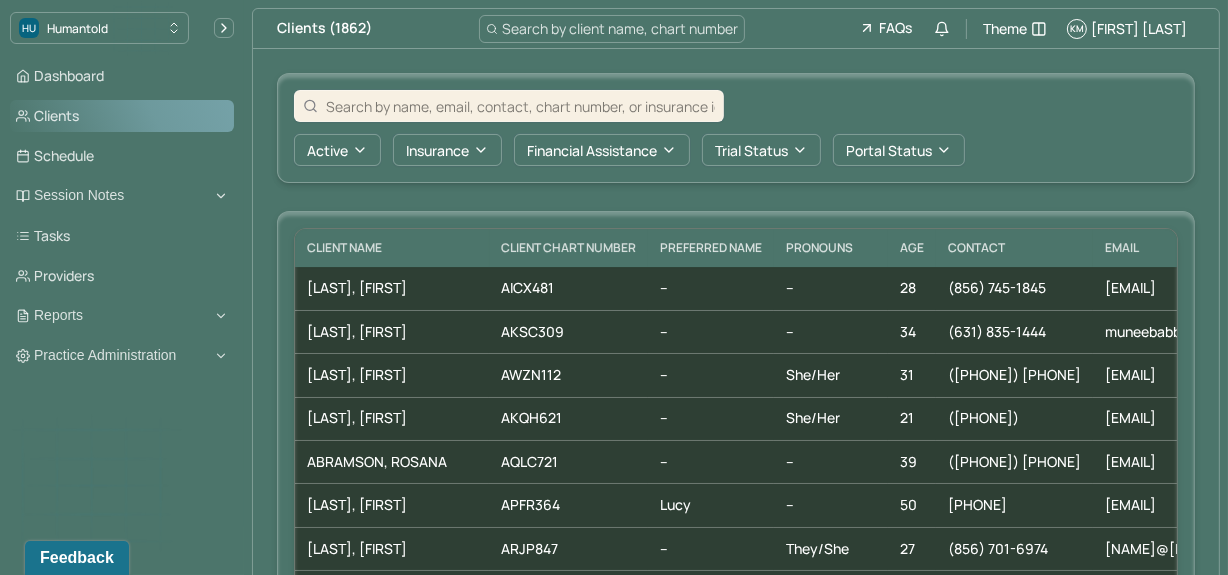 click on "Clients" at bounding box center [122, 116] 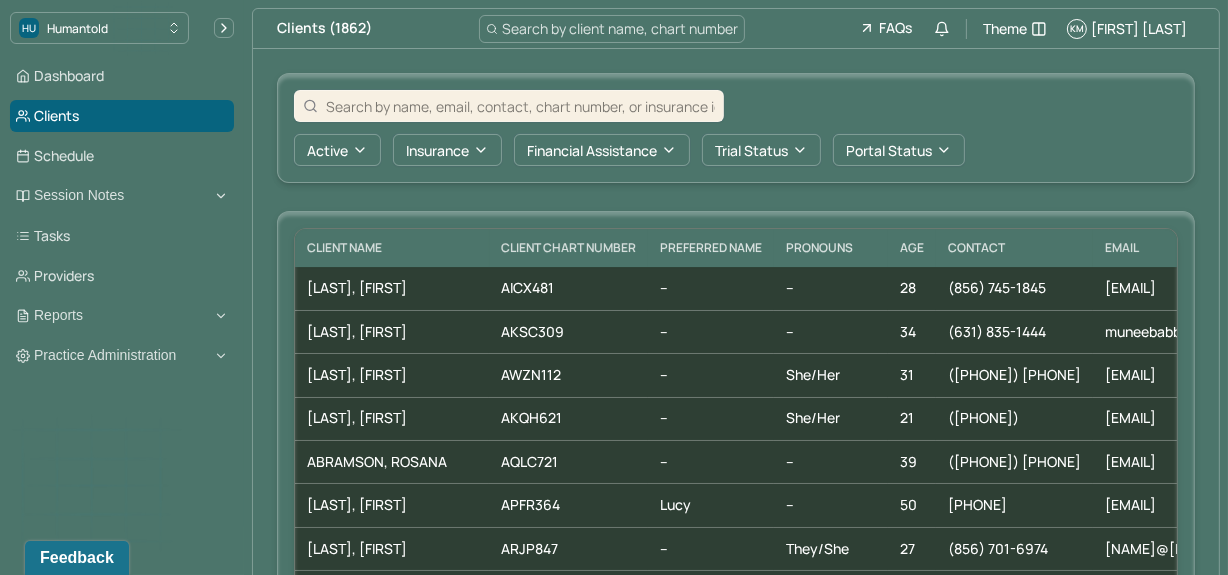 click at bounding box center [520, 106] 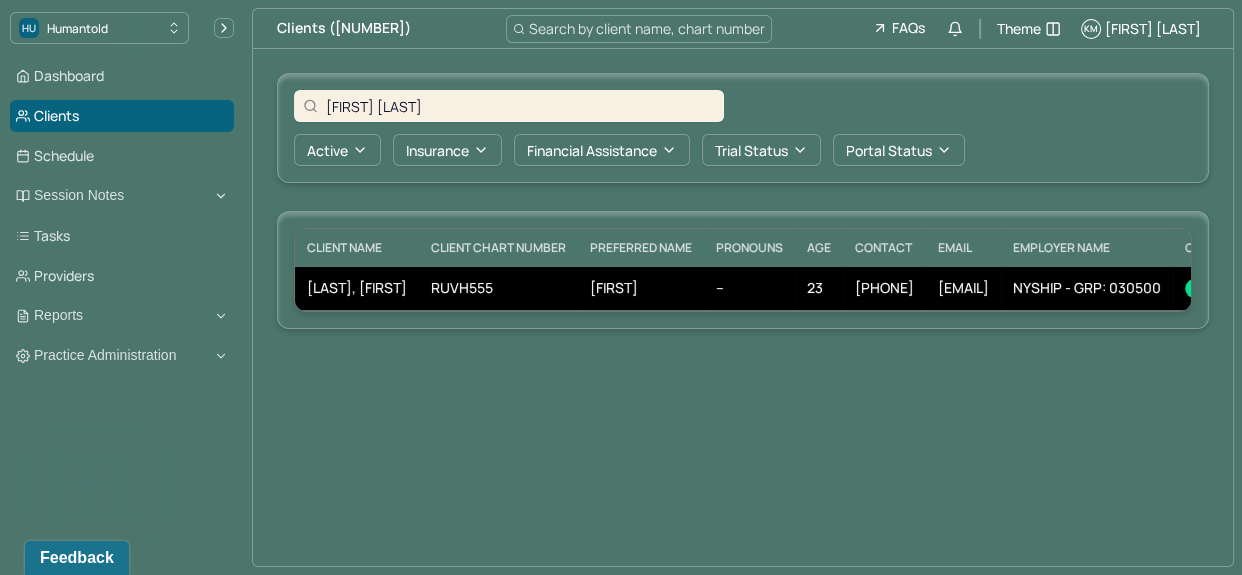 type on "Teodoro Rivera" 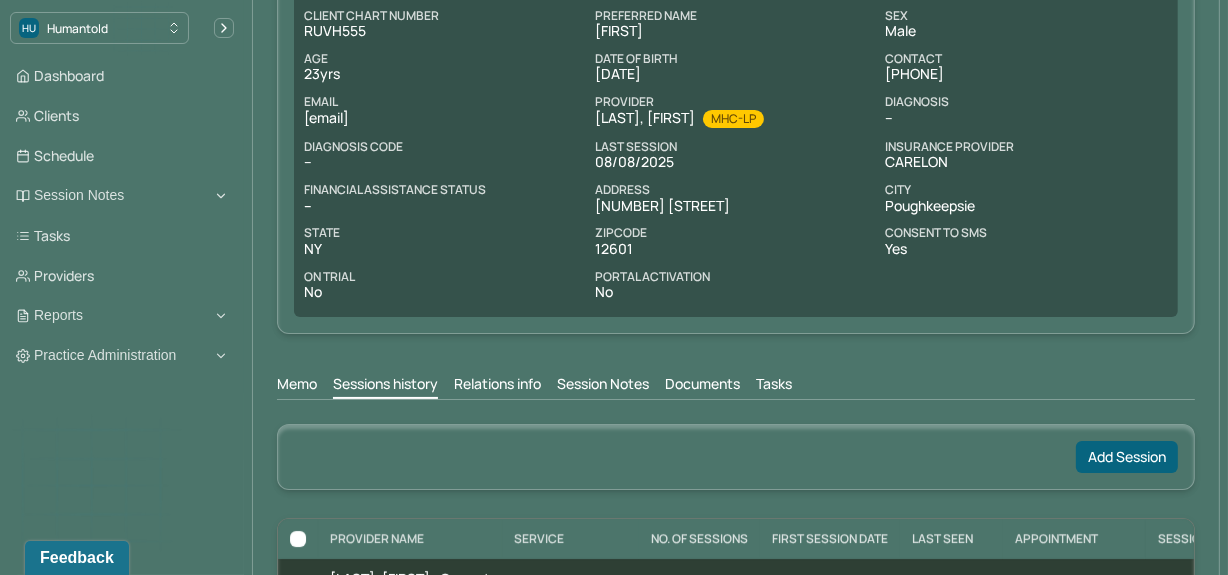 scroll, scrollTop: 232, scrollLeft: 0, axis: vertical 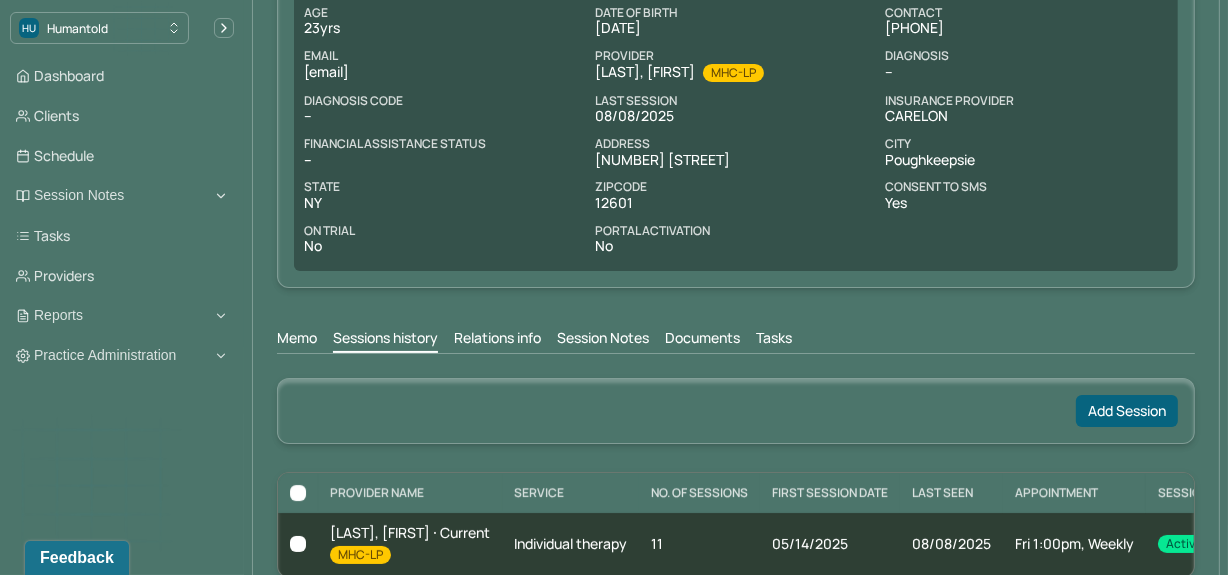 click on "Session Notes" at bounding box center [603, 340] 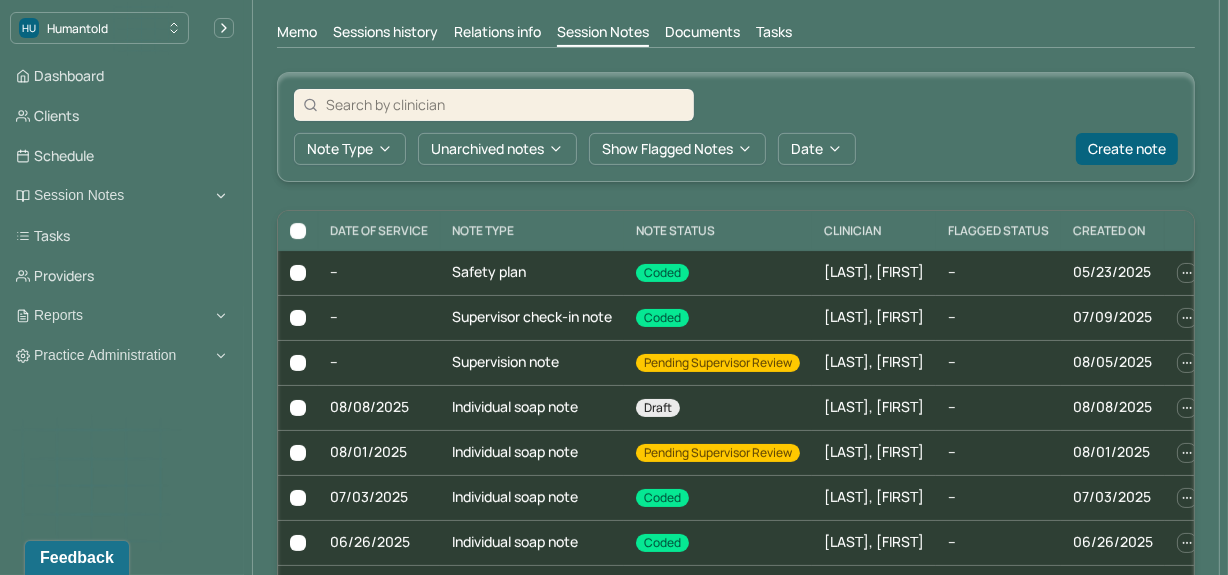 scroll, scrollTop: 556, scrollLeft: 0, axis: vertical 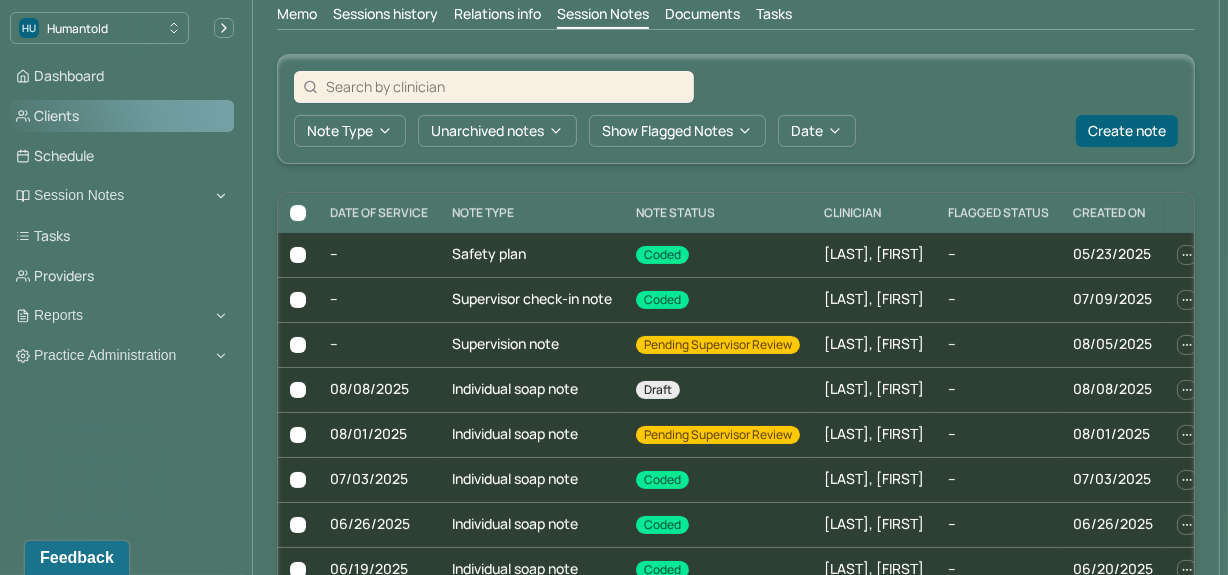 click on "Clients" at bounding box center (122, 116) 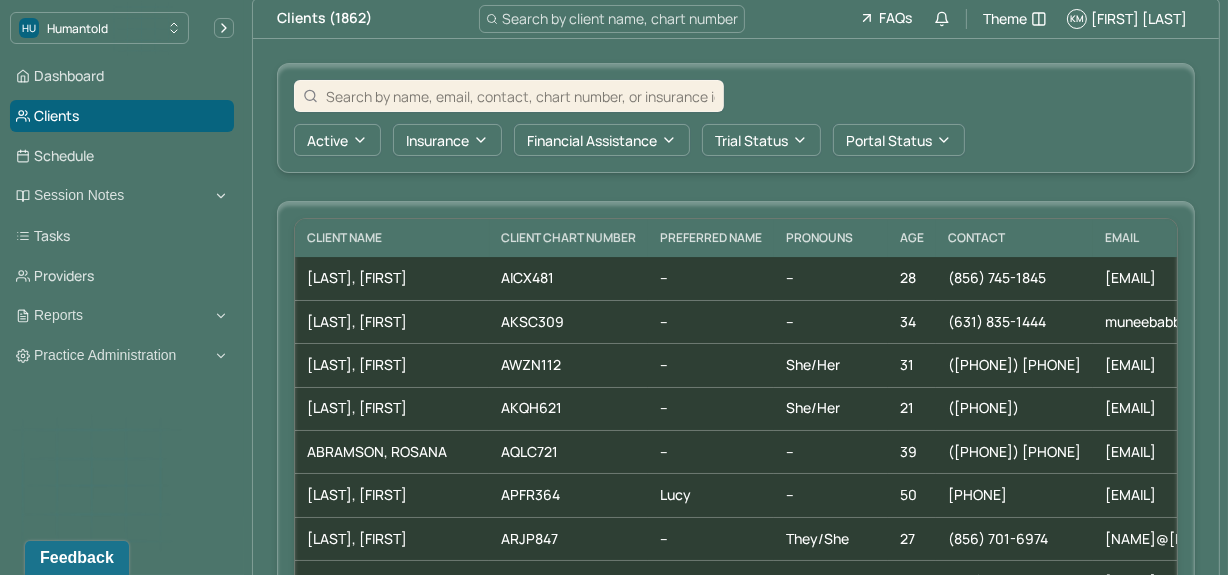 scroll, scrollTop: 0, scrollLeft: 0, axis: both 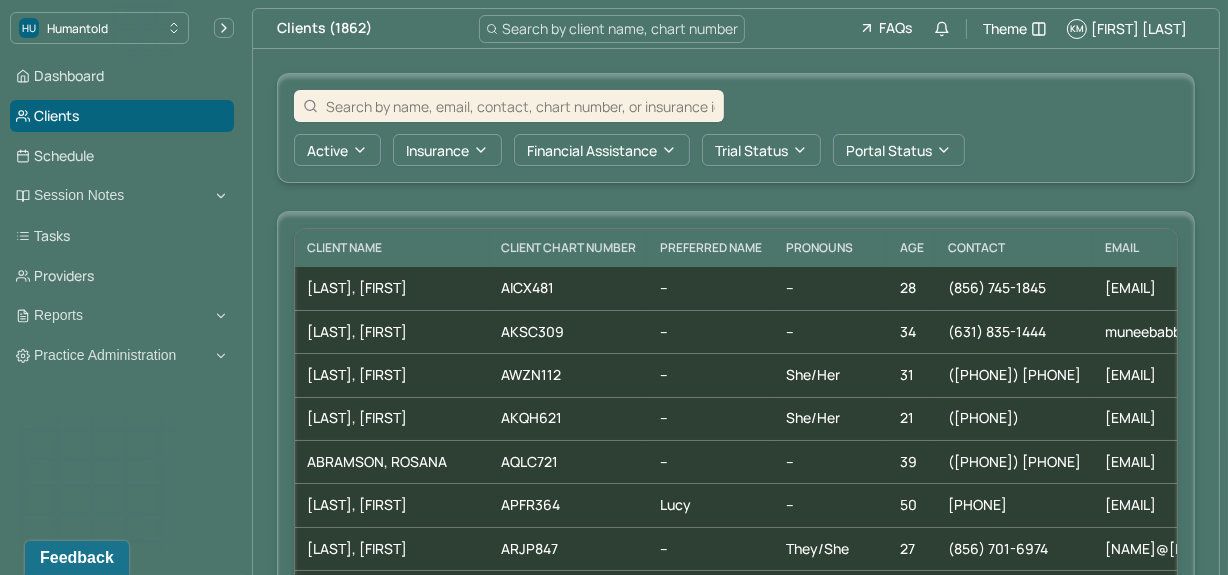 click at bounding box center [520, 106] 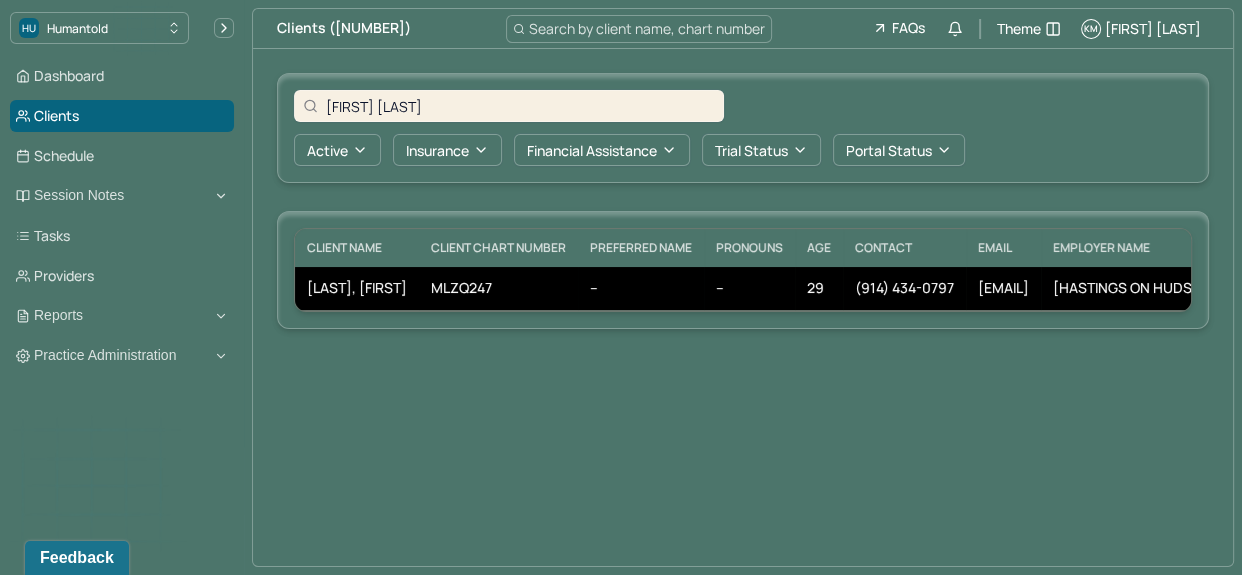 type on "Jasmin Morais" 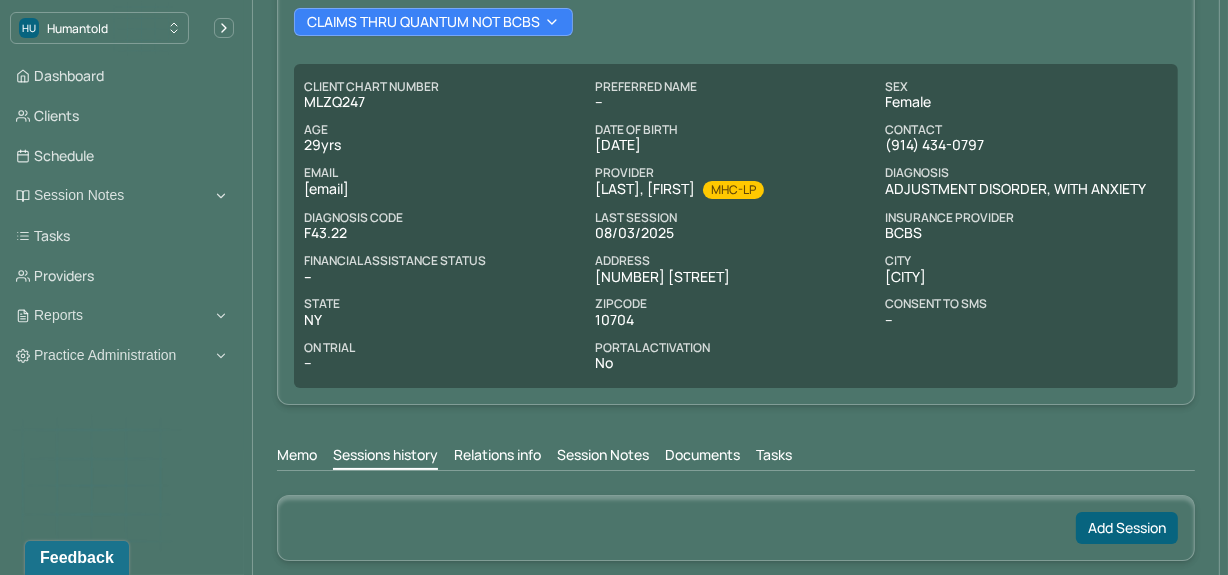scroll, scrollTop: 181, scrollLeft: 0, axis: vertical 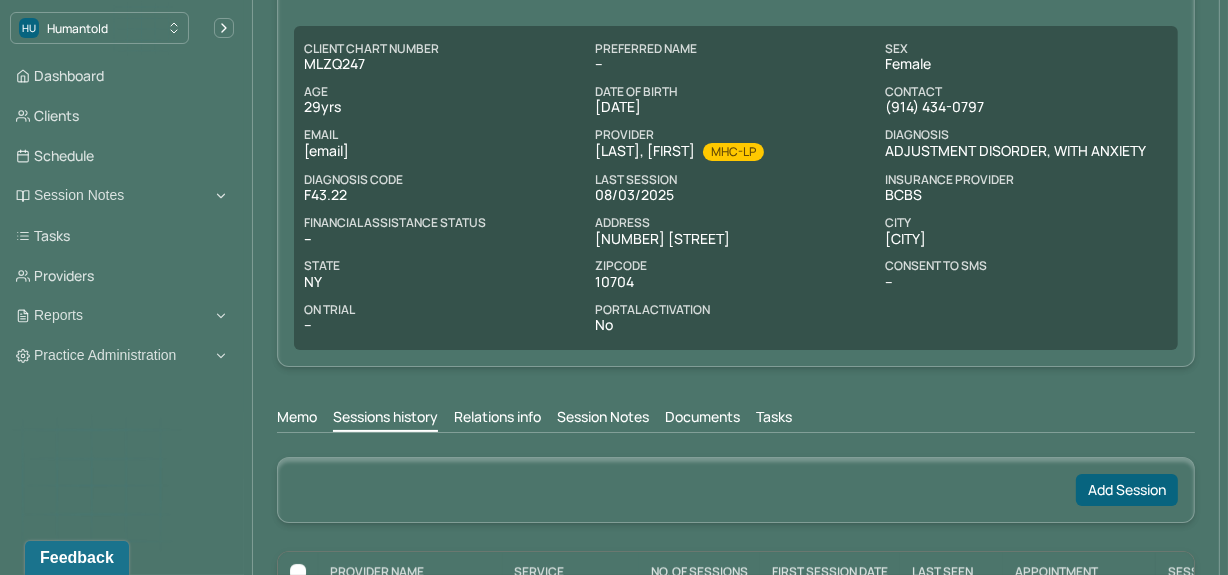 drag, startPoint x: 619, startPoint y: 403, endPoint x: 633, endPoint y: 402, distance: 14.035668 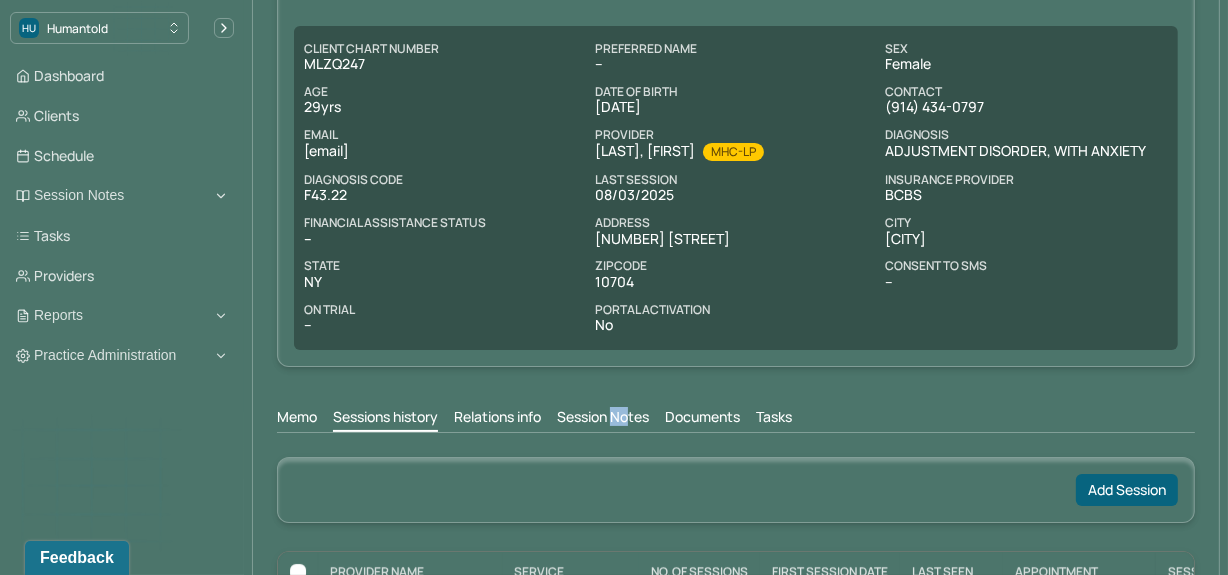 click on "Session Notes" at bounding box center [603, 419] 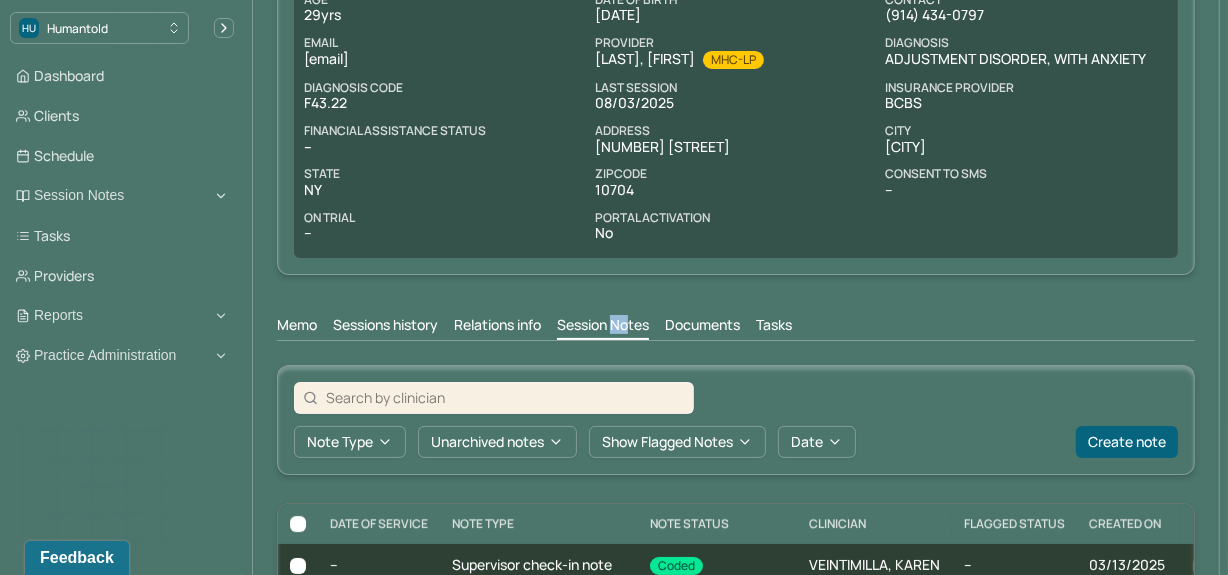 scroll, scrollTop: 278, scrollLeft: 0, axis: vertical 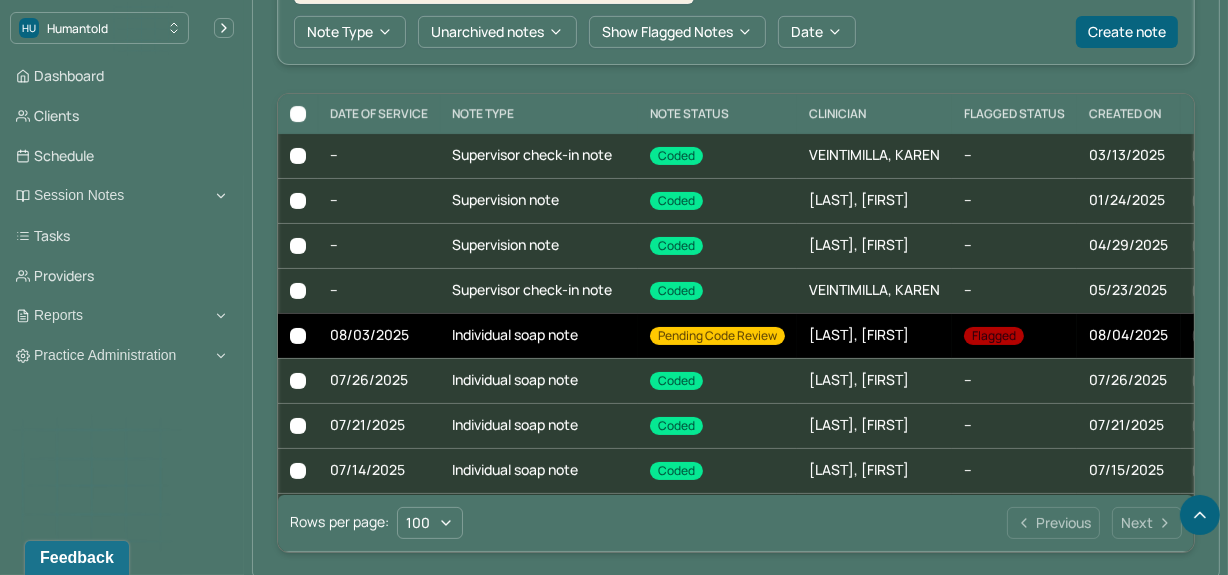 click on "Individual soap note" at bounding box center [539, 335] 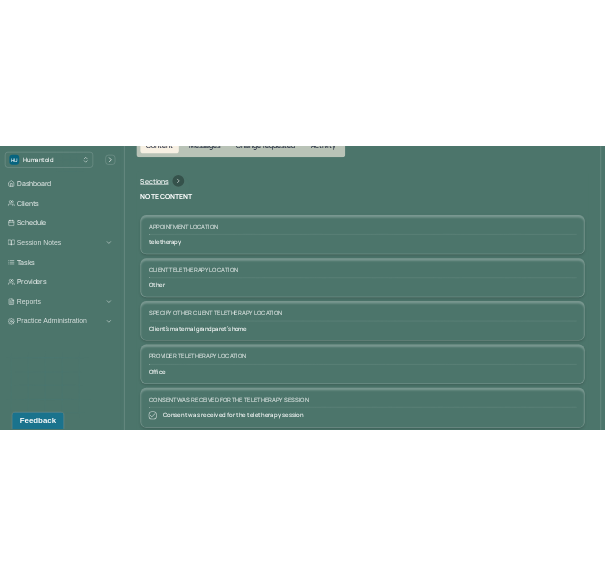 scroll, scrollTop: 0, scrollLeft: 0, axis: both 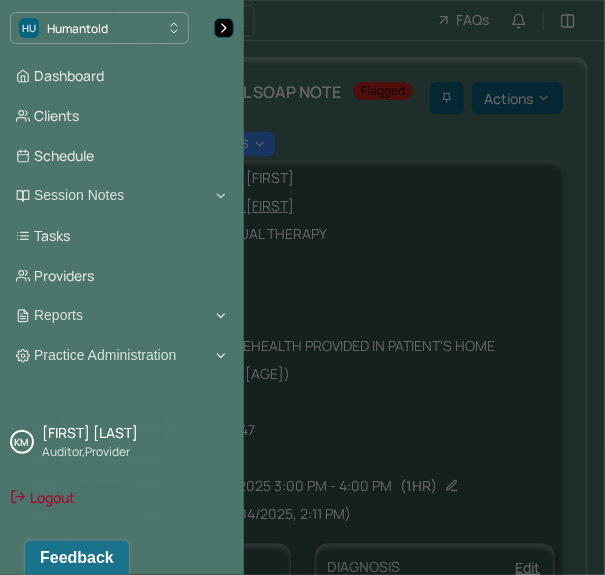click 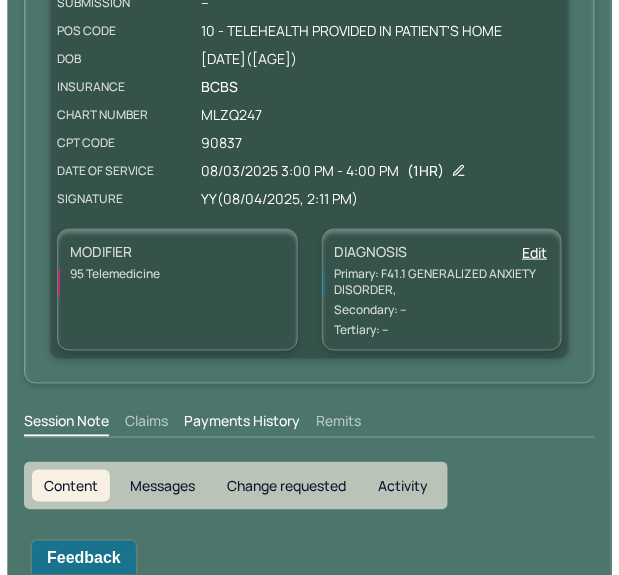 scroll, scrollTop: 0, scrollLeft: 0, axis: both 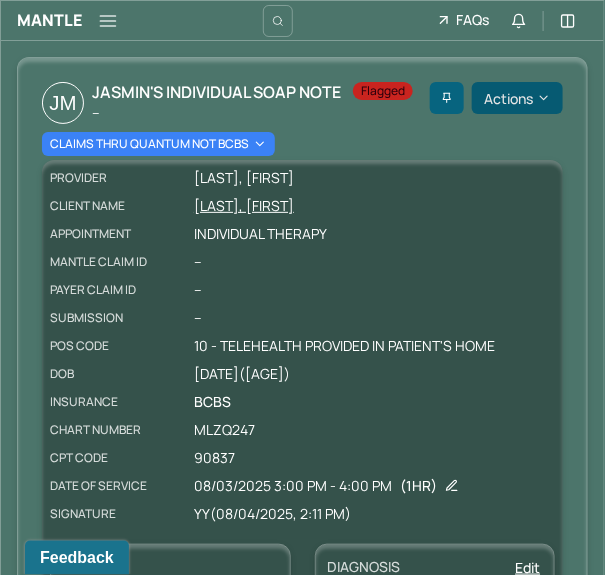 click on "Actions" at bounding box center (517, 98) 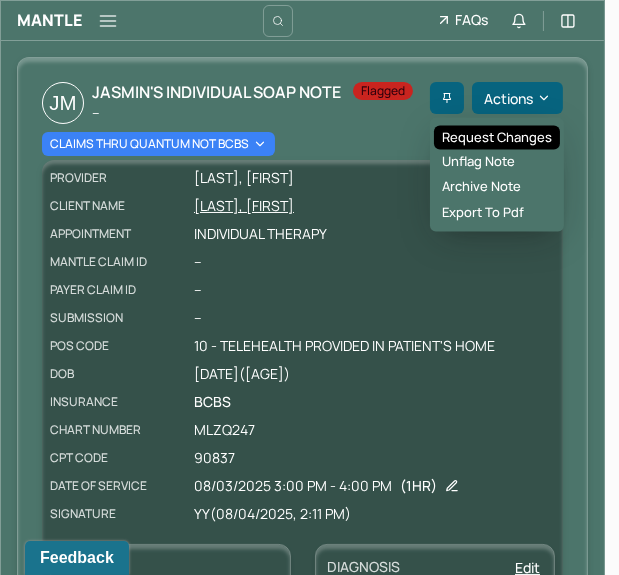 click on "Request changes" at bounding box center (497, 138) 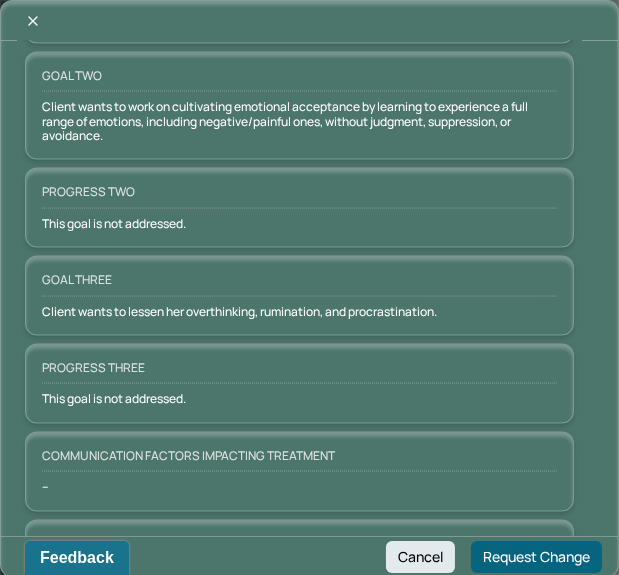 scroll, scrollTop: 3245, scrollLeft: 0, axis: vertical 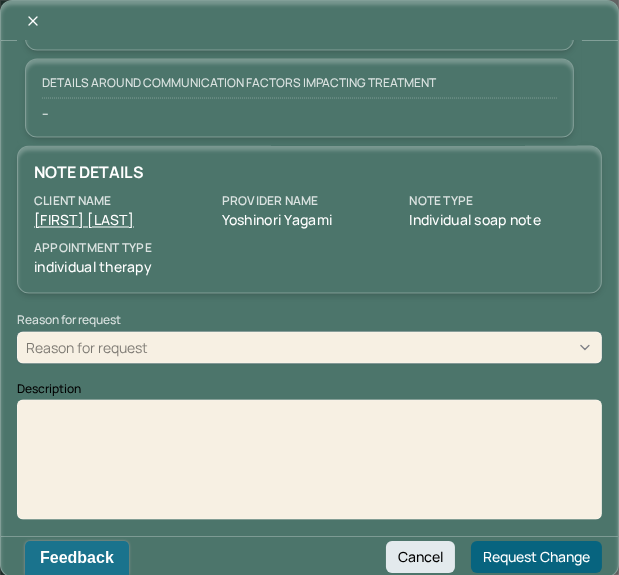 click on "Reason for request" at bounding box center (309, 348) 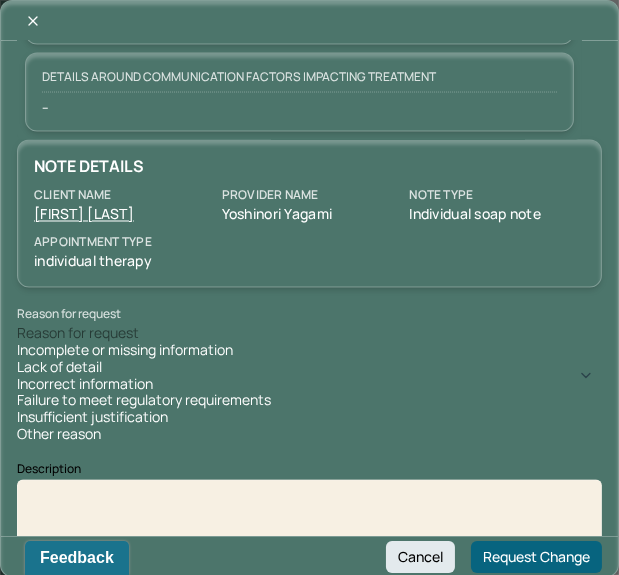 click on "Failure to meet regulatory requirements" at bounding box center (309, 401) 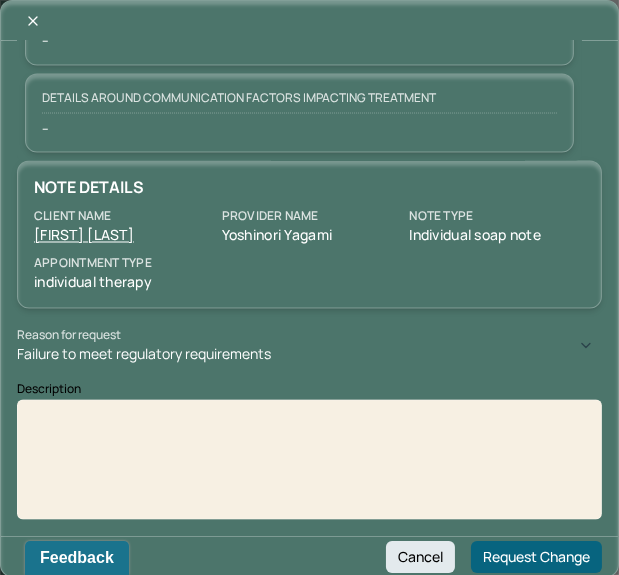 click at bounding box center (310, 454) 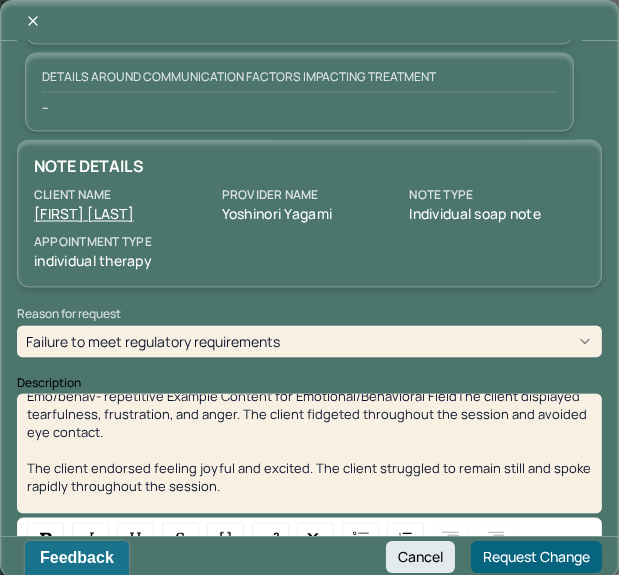 scroll, scrollTop: 0, scrollLeft: 0, axis: both 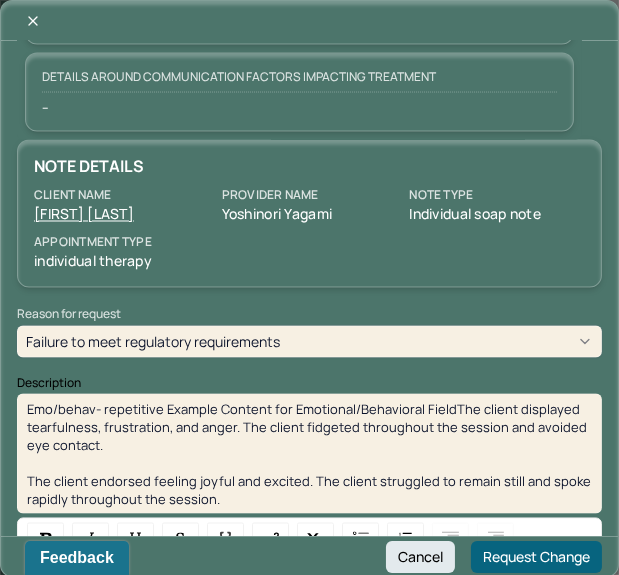 click on "Emo/behav- repetitive Example Content for Emotional/Behavioral FieldThe client displayed tearfulness, frustration, and anger. The client fidgeted throughout the session and avoided eye contact." at bounding box center (308, 428) 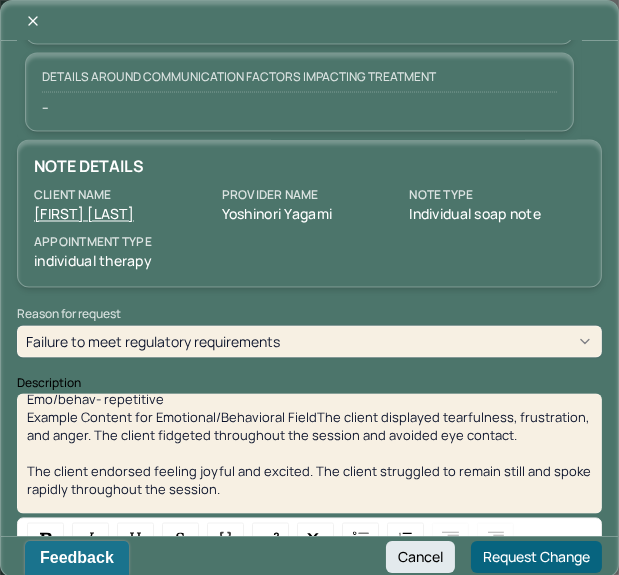 scroll, scrollTop: 0, scrollLeft: 0, axis: both 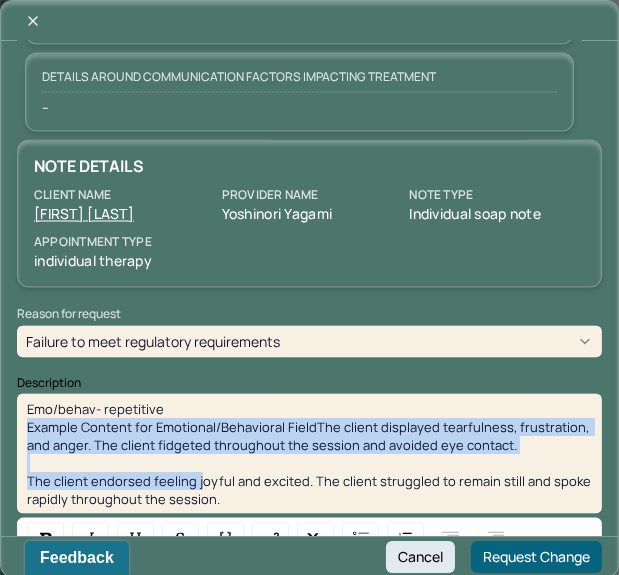 drag, startPoint x: 27, startPoint y: 433, endPoint x: 194, endPoint y: 499, distance: 179.56892 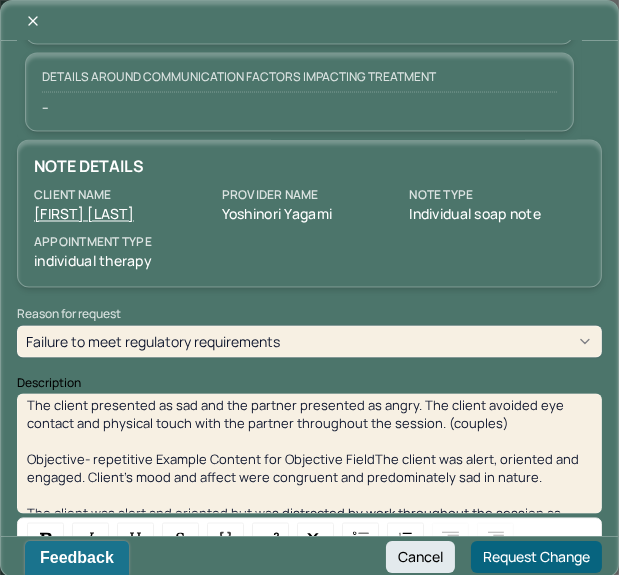 scroll, scrollTop: 132, scrollLeft: 0, axis: vertical 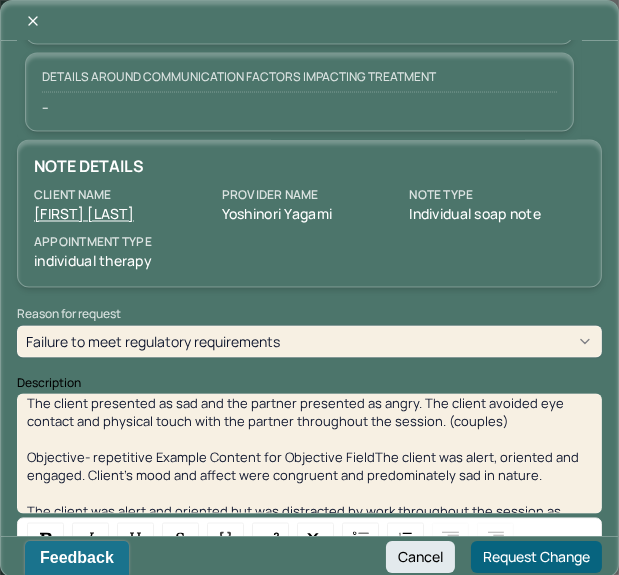 drag, startPoint x: 153, startPoint y: 476, endPoint x: 185, endPoint y: 476, distance: 32 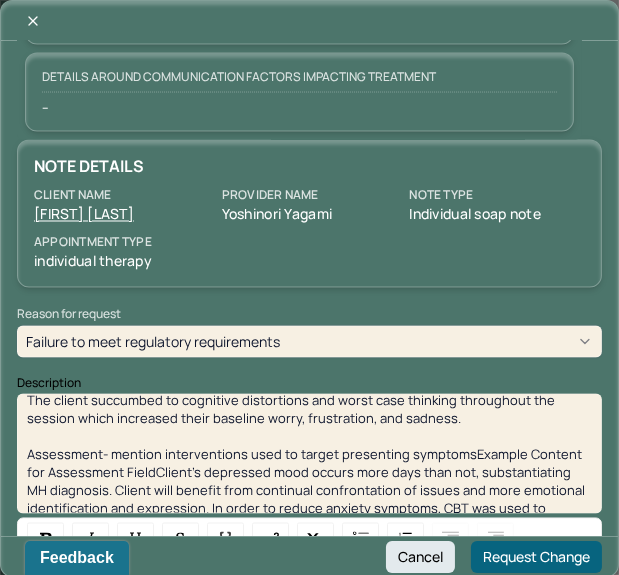 scroll, scrollTop: 461, scrollLeft: 0, axis: vertical 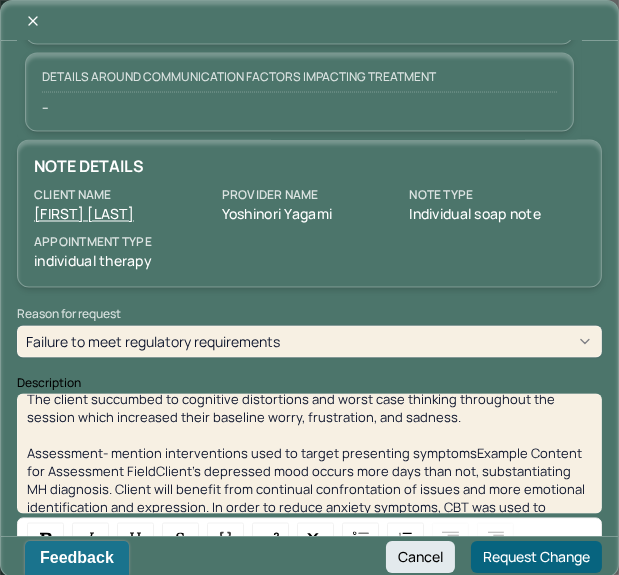 click on "Assessment- mention interventions used to target presenting symptomsExample Content for Assessment FieldClient’s depressed mood occurs more days than not, substantiating MH diagnosis. Client will benefit from continual confrontation of issues and more emotional identification and expression. In order to reduce anxiety symptoms, CBT was used to challenge negative thinking, address therapy goals, and to work on positive coping strategies. Client denied any SI/HI, planning, intent, or attempts." at bounding box center (307, 498) 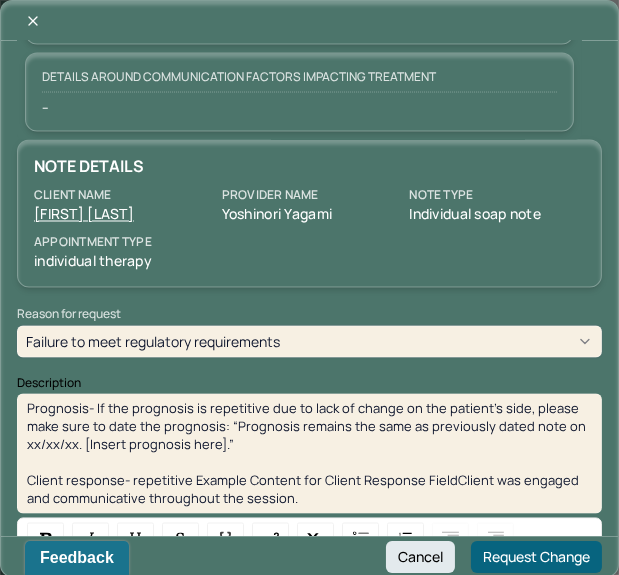 scroll, scrollTop: 777, scrollLeft: 0, axis: vertical 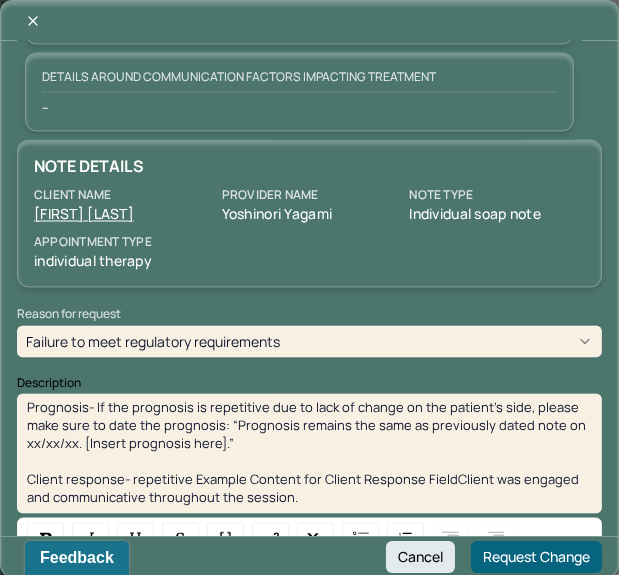 click on "Client response- repetitive Example Content for Client Response FieldClient was engaged and communicative throughout the session." at bounding box center [304, 488] 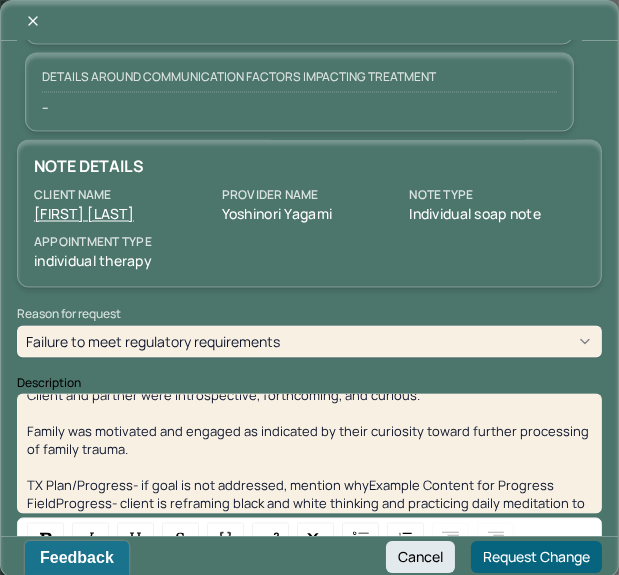 scroll, scrollTop: 1008, scrollLeft: 0, axis: vertical 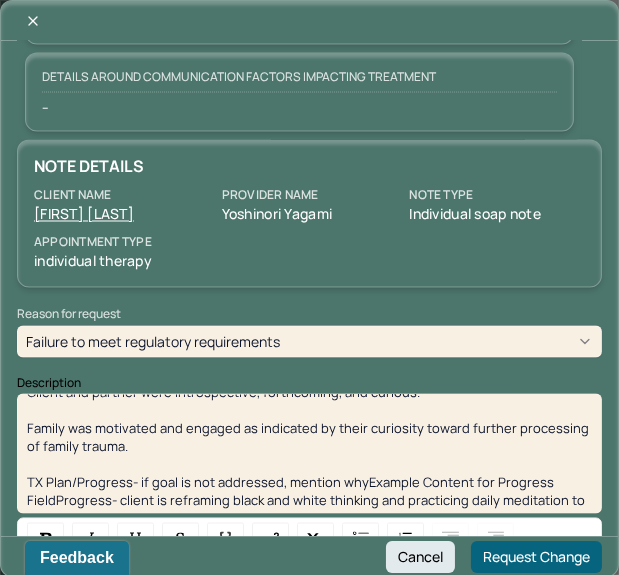 click on "TX Plan/Progress- if goal is not addressed, mention whyExample Content for Progress FieldProgress- client is reframing black and white thinking and practicing daily meditation to decrease rumination" at bounding box center [307, 500] 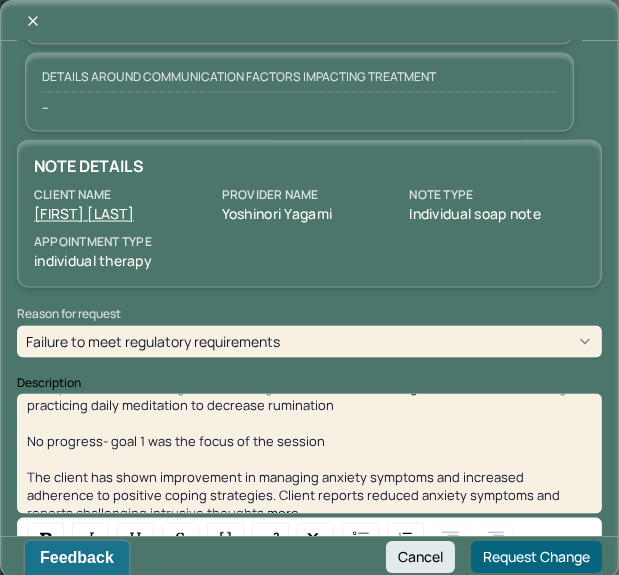 scroll, scrollTop: 1166, scrollLeft: 0, axis: vertical 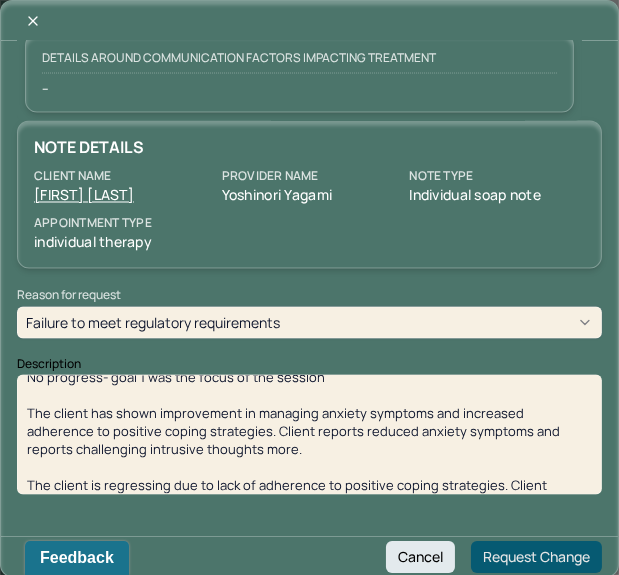 click on "Request Change" at bounding box center (536, 557) 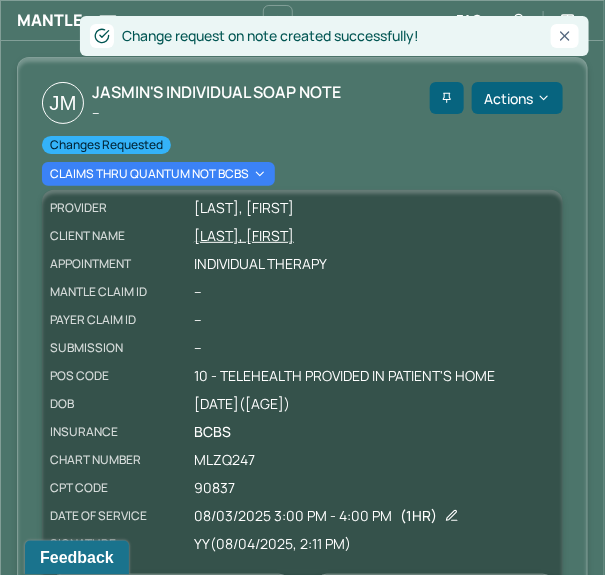 drag, startPoint x: 479, startPoint y: 467, endPoint x: 538, endPoint y: 8, distance: 462.7764 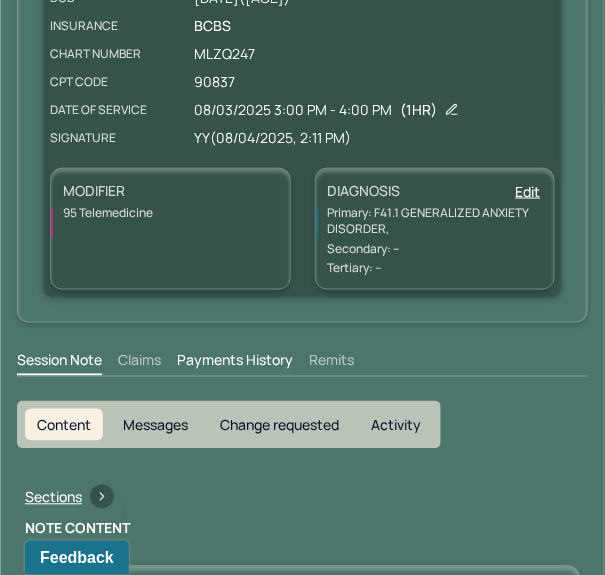 scroll, scrollTop: 451, scrollLeft: 0, axis: vertical 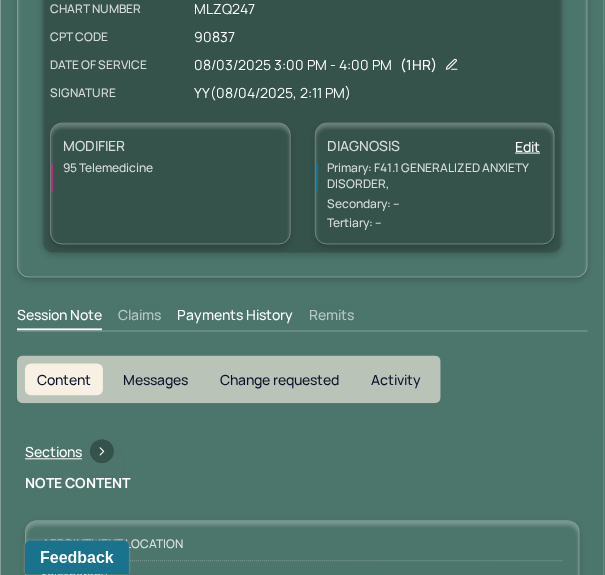 click on "Activity" at bounding box center [396, 380] 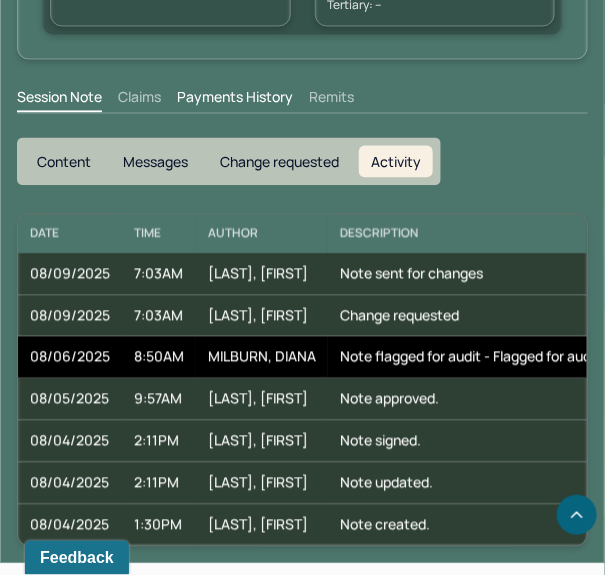 scroll, scrollTop: 670, scrollLeft: 0, axis: vertical 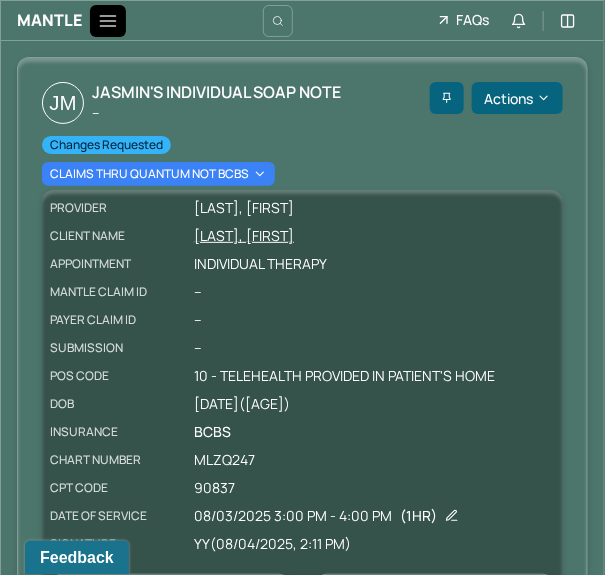 click 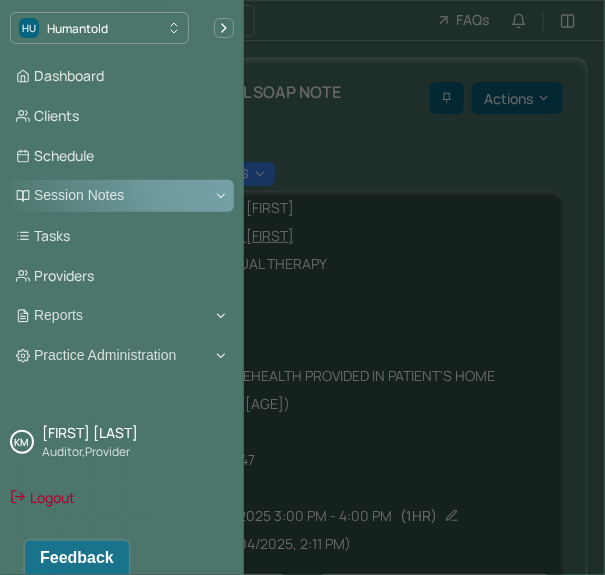 click on "Session Notes" at bounding box center [122, 196] 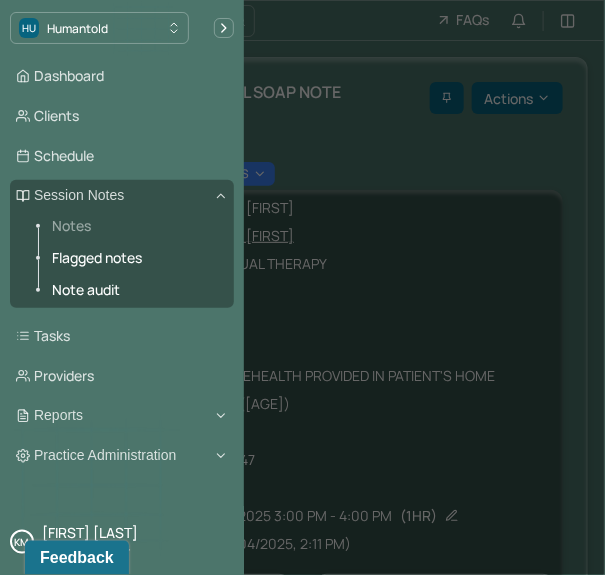 click on "Notes" at bounding box center (135, 226) 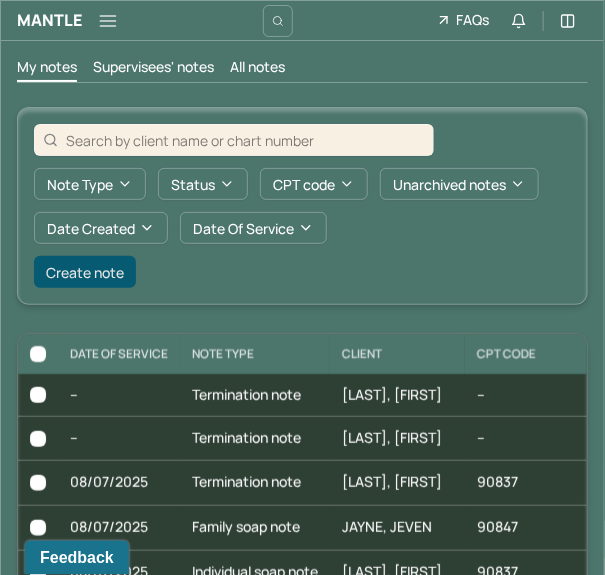 click on "Create note" at bounding box center (85, 272) 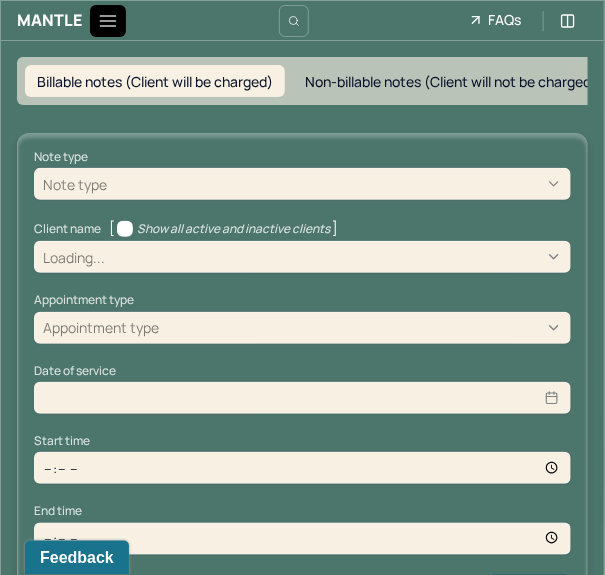 click 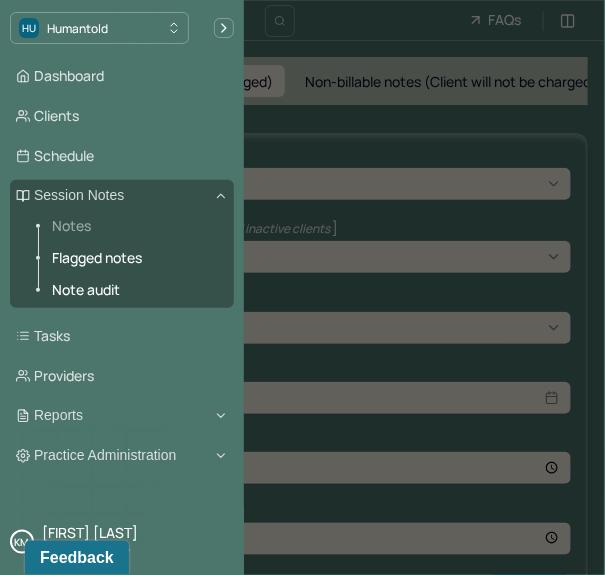 click on "Notes" at bounding box center (135, 226) 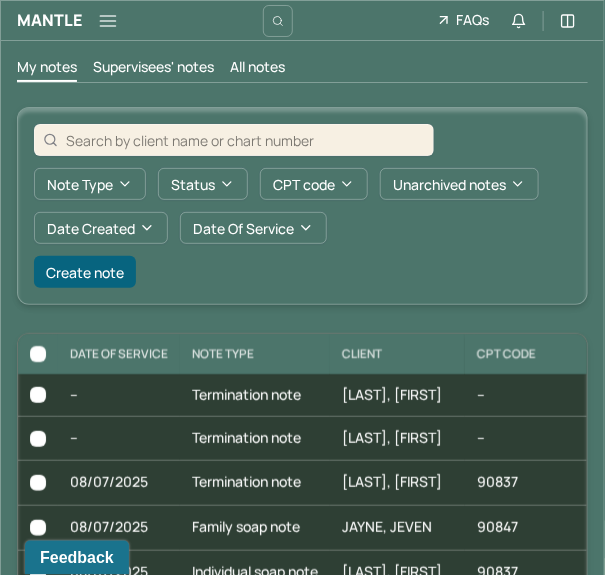 click at bounding box center (234, 140) 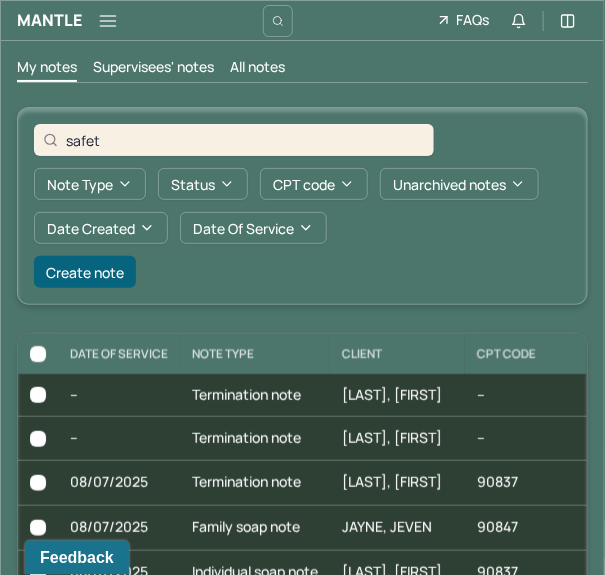 type on "safety" 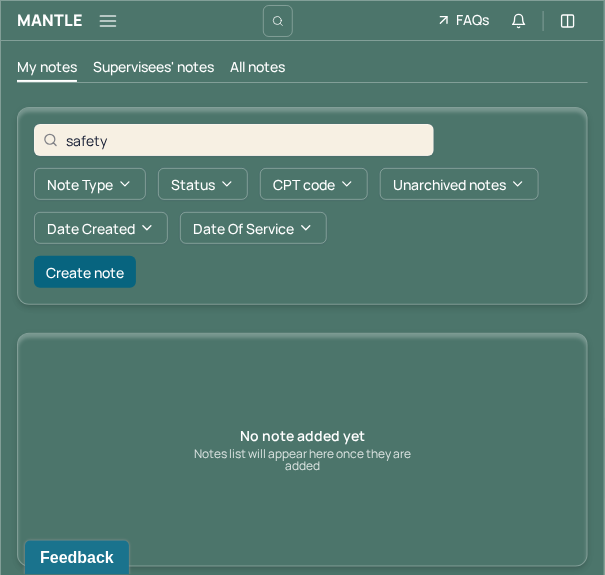 drag, startPoint x: 150, startPoint y: 140, endPoint x: -1, endPoint y: 129, distance: 151.40013 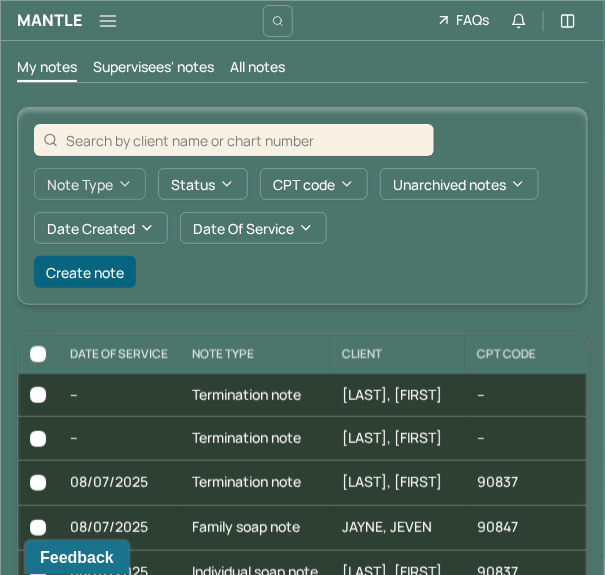 click on "Note type" at bounding box center (90, 184) 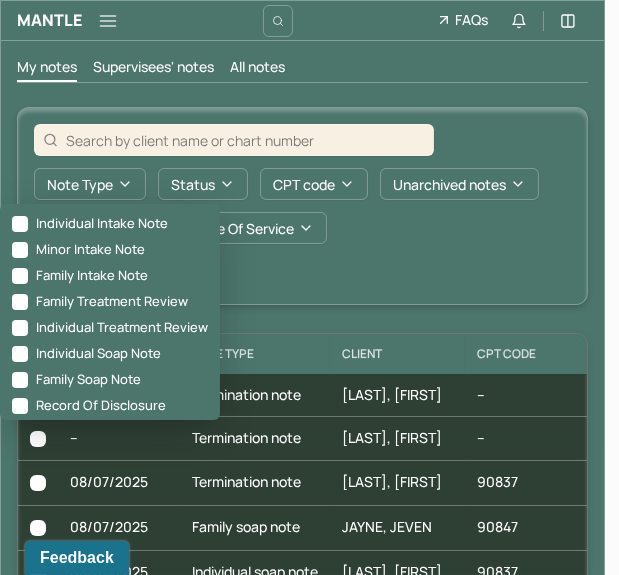 scroll, scrollTop: 187, scrollLeft: 0, axis: vertical 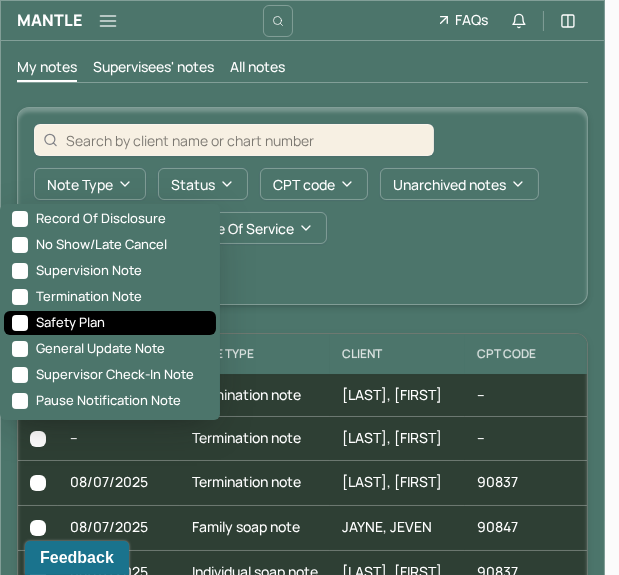 click on "Safety plan" at bounding box center [110, 323] 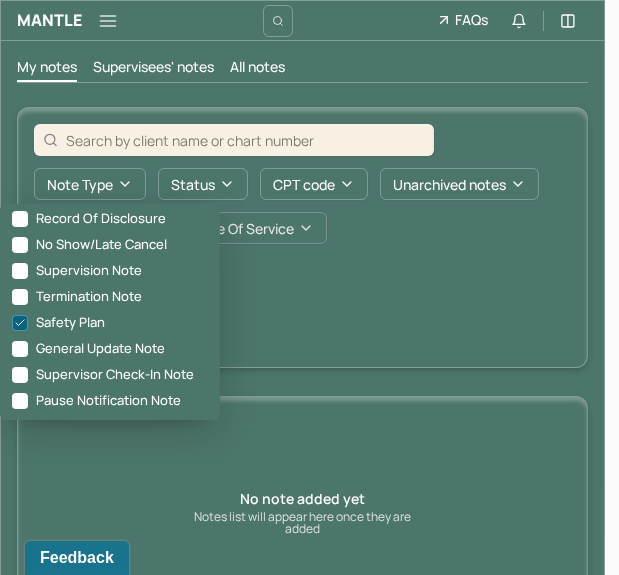 drag, startPoint x: 452, startPoint y: 266, endPoint x: 314, endPoint y: 238, distance: 140.81194 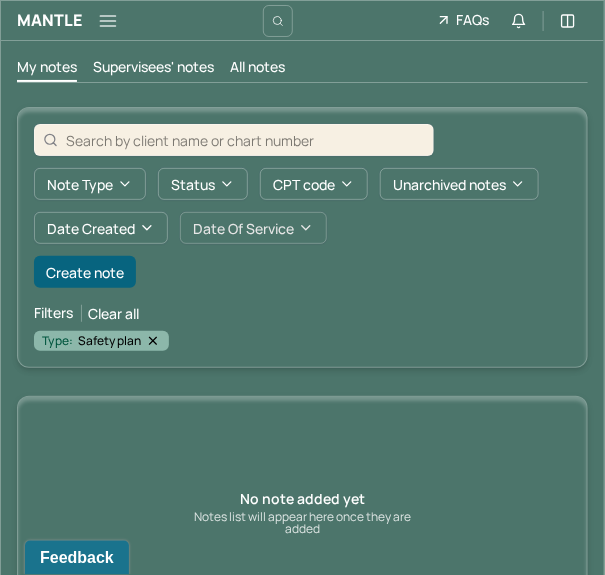 drag, startPoint x: 266, startPoint y: 235, endPoint x: 256, endPoint y: 234, distance: 10.049875 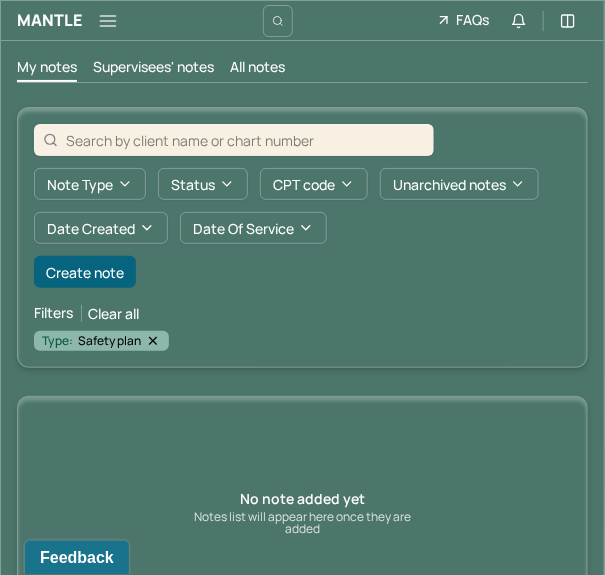 click on "Note type Status CPT code Unarchived notes Date Created Date Of Service Create note Filters Clear all Type: Safety plan" at bounding box center (302, 237) 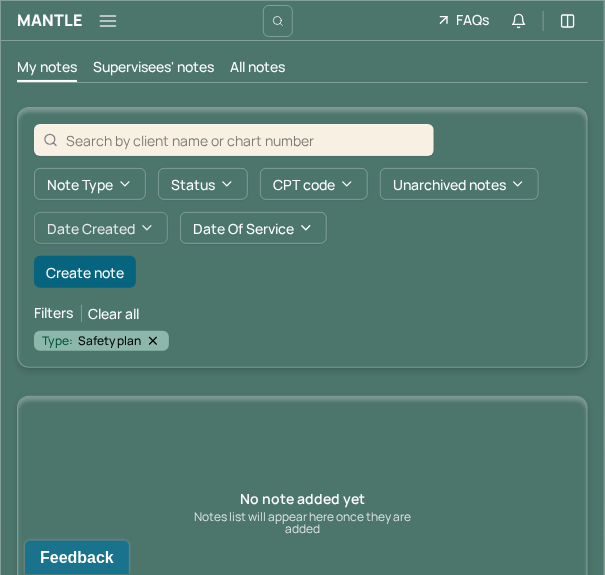 click on "Date Created" at bounding box center [101, 228] 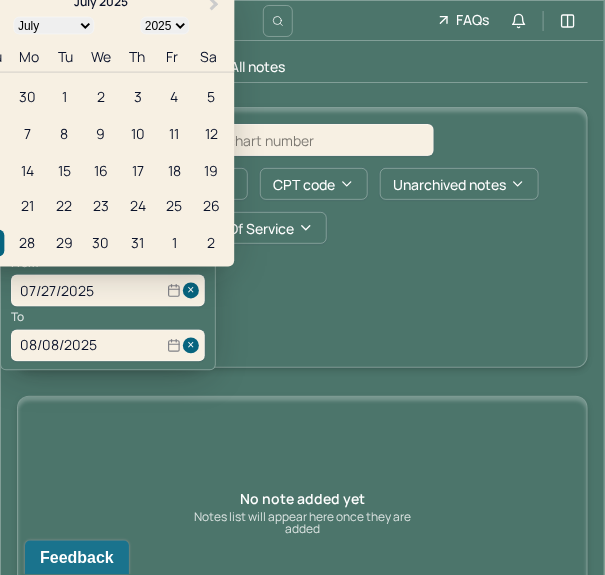 click at bounding box center [194, 291] 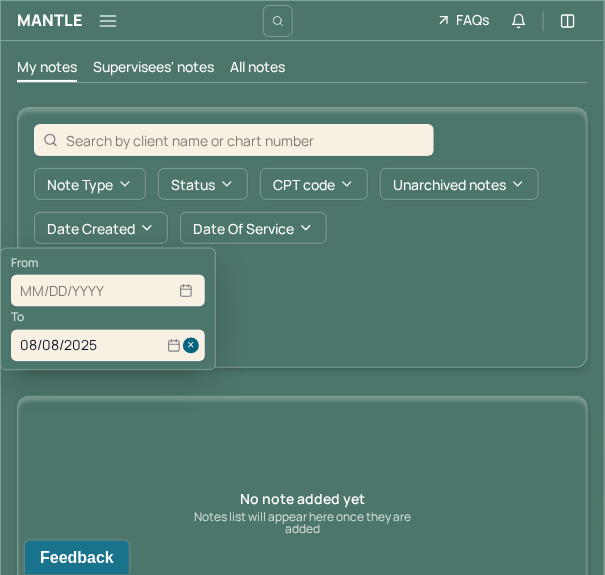 click at bounding box center [194, 345] 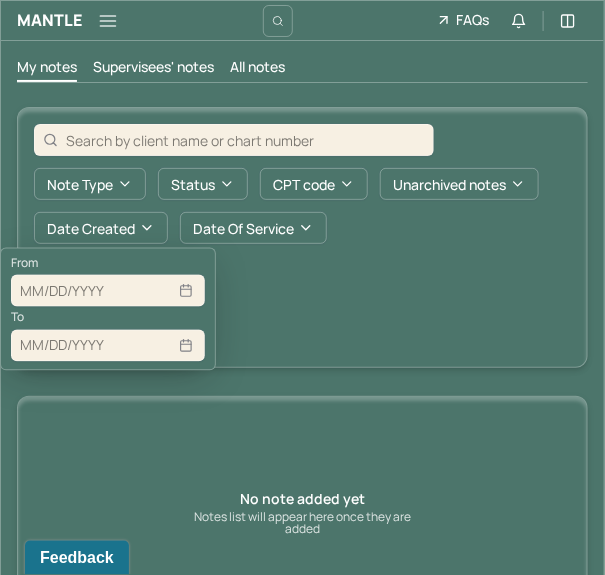 click on "Filters Clear all" at bounding box center (302, 313) 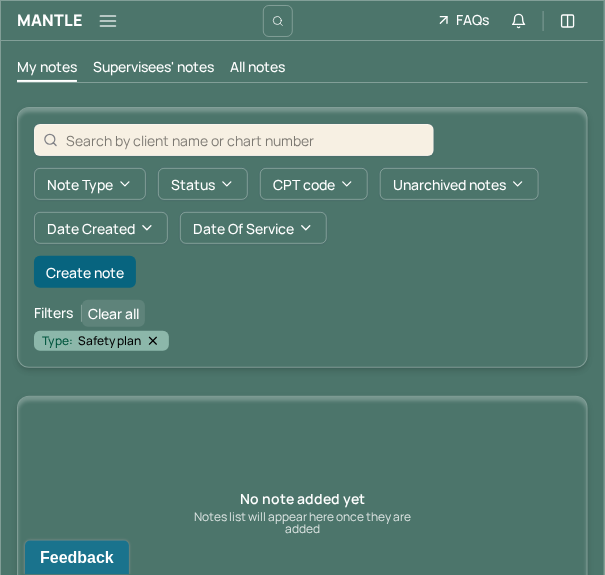 click on "Clear all" at bounding box center [113, 313] 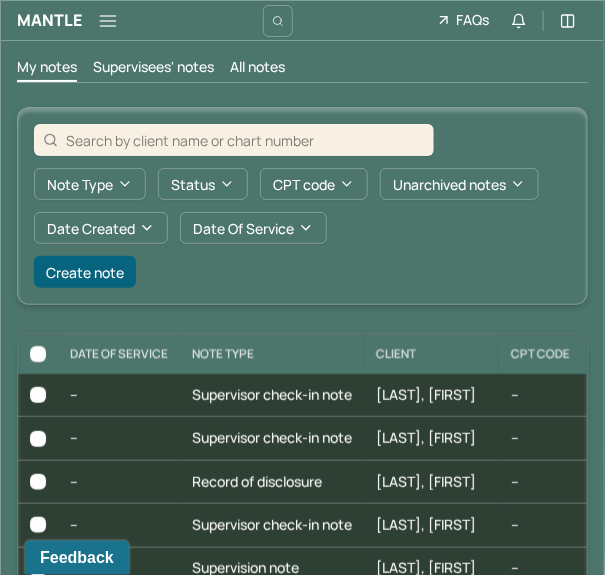 click at bounding box center (245, 140) 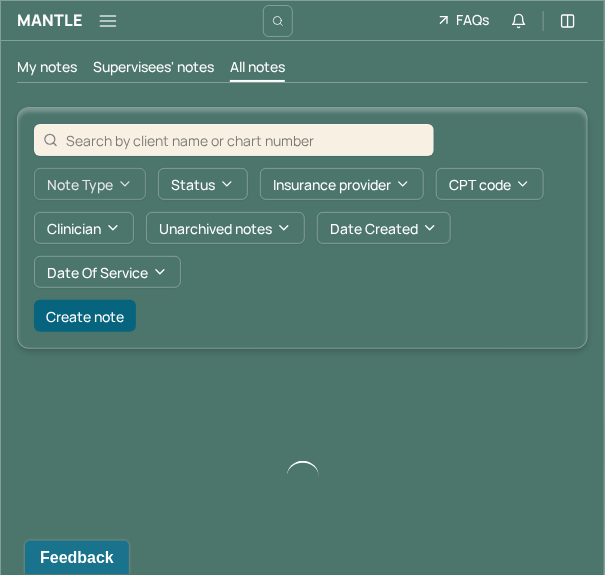 click on "Note type" at bounding box center [90, 184] 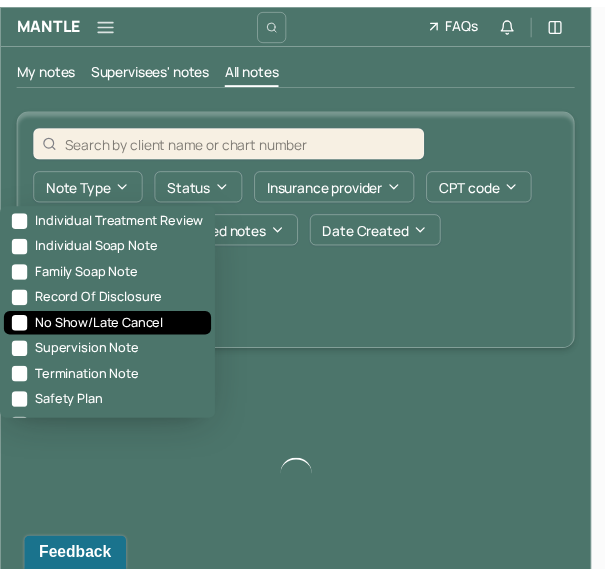 scroll, scrollTop: 187, scrollLeft: 0, axis: vertical 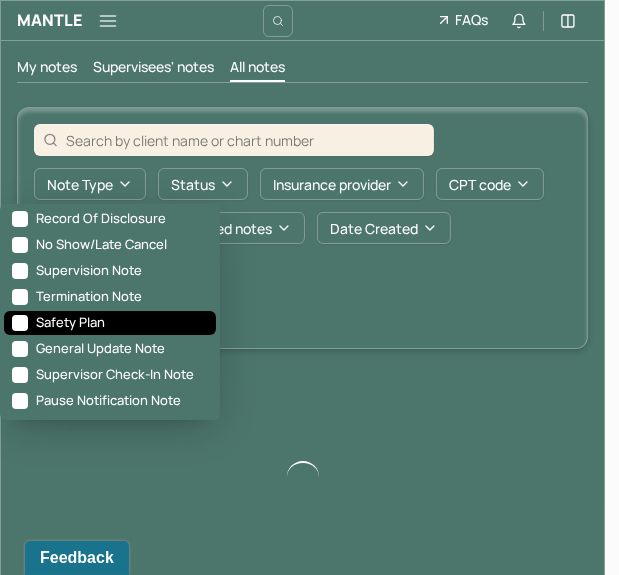 click on "Safety plan" at bounding box center (110, 323) 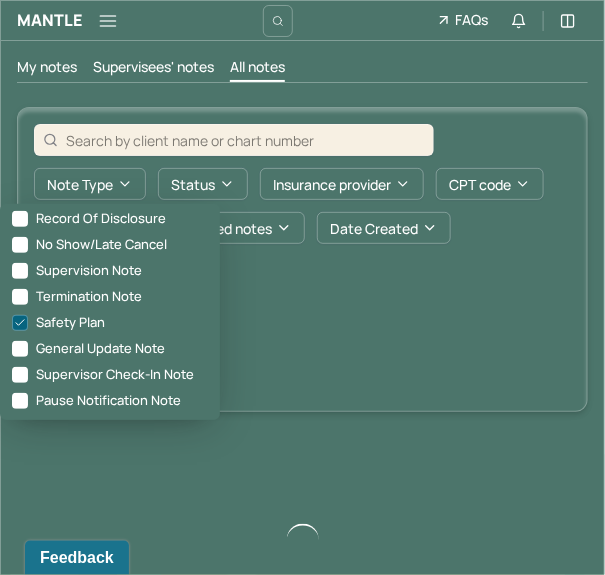 click on "Note type Status Insurance provider CPT code Clinician Unarchived notes Date Created Date Of Service" at bounding box center (302, 228) 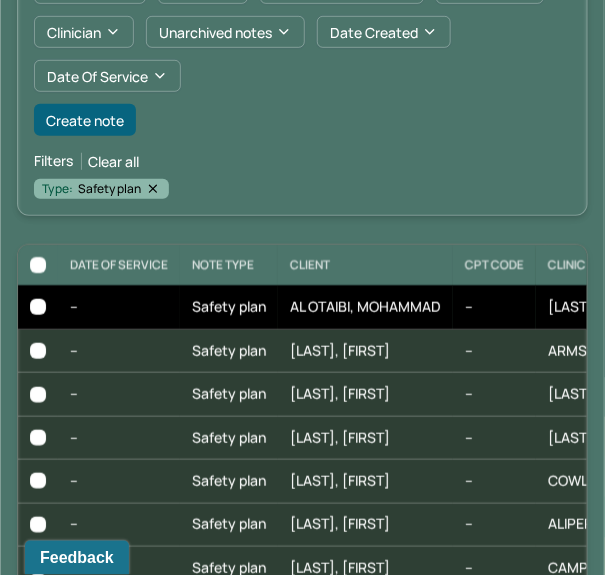 click on "AL OTAIBI, MOHAMMAD" at bounding box center [365, 307] 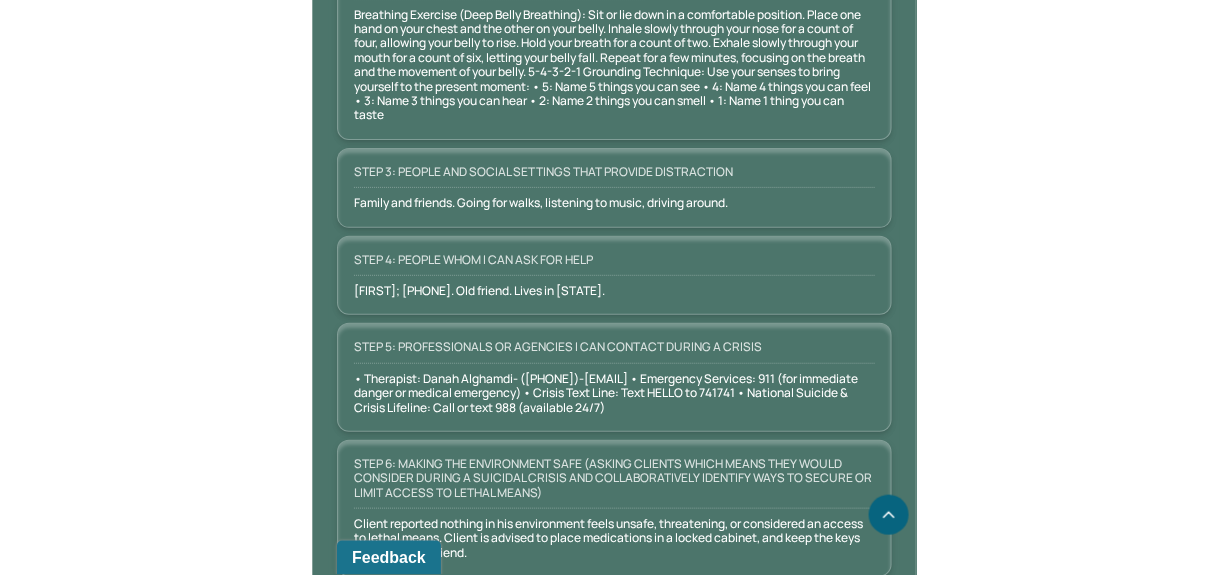 scroll, scrollTop: 1309, scrollLeft: 0, axis: vertical 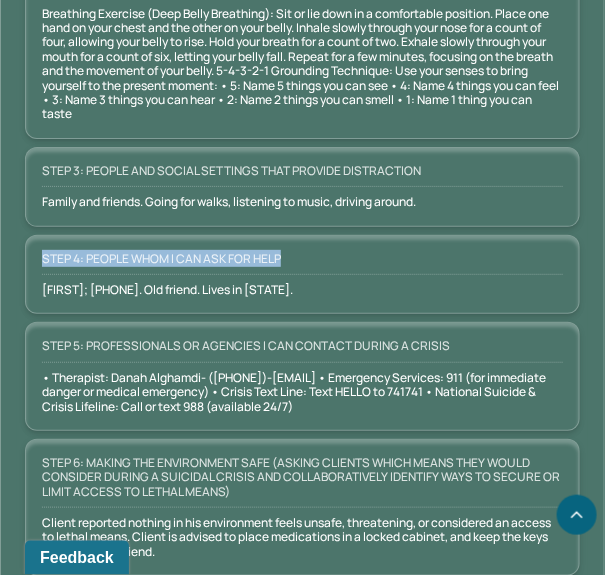 drag, startPoint x: 38, startPoint y: 255, endPoint x: 322, endPoint y: 260, distance: 284.044 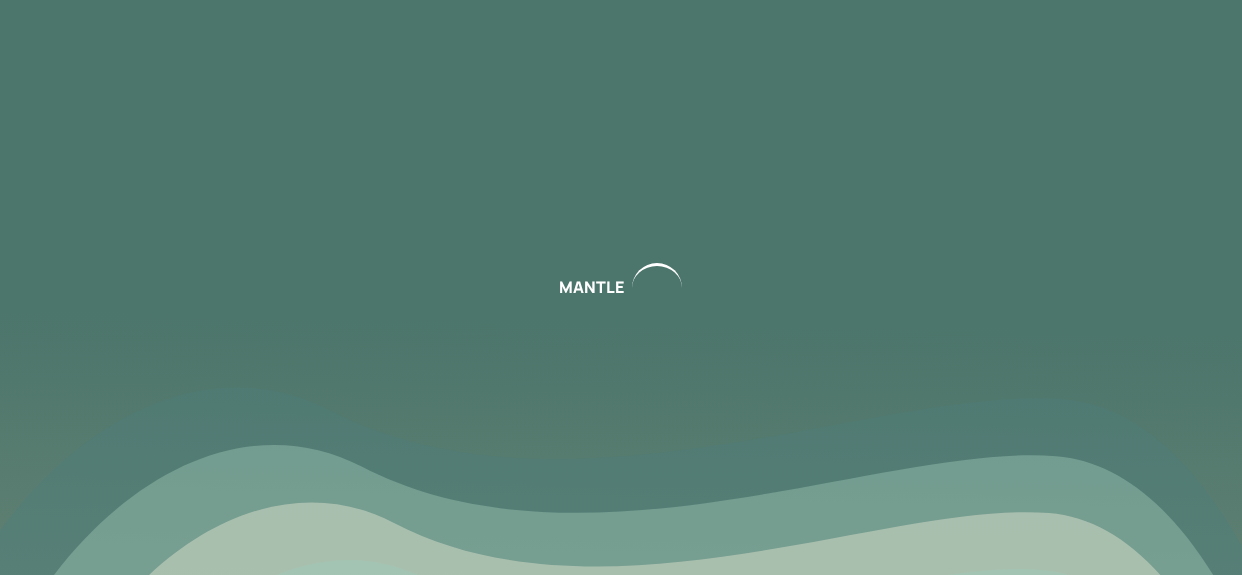 scroll, scrollTop: 0, scrollLeft: 0, axis: both 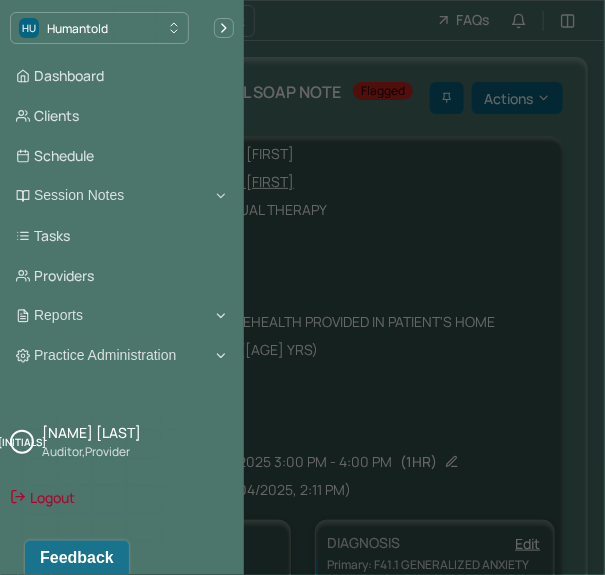 click 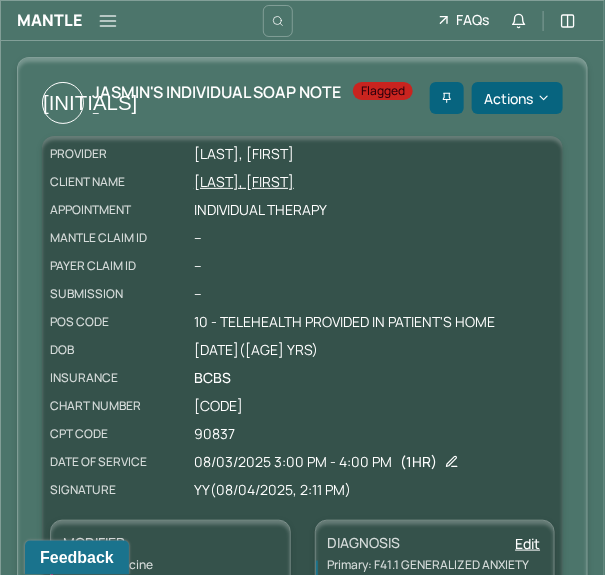 click on "[LAST], [FIRST]" at bounding box center [374, 182] 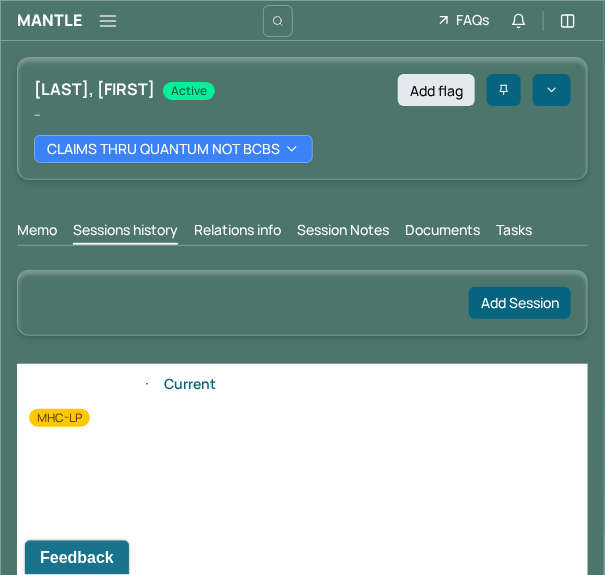 click on "Session Notes" at bounding box center (343, 232) 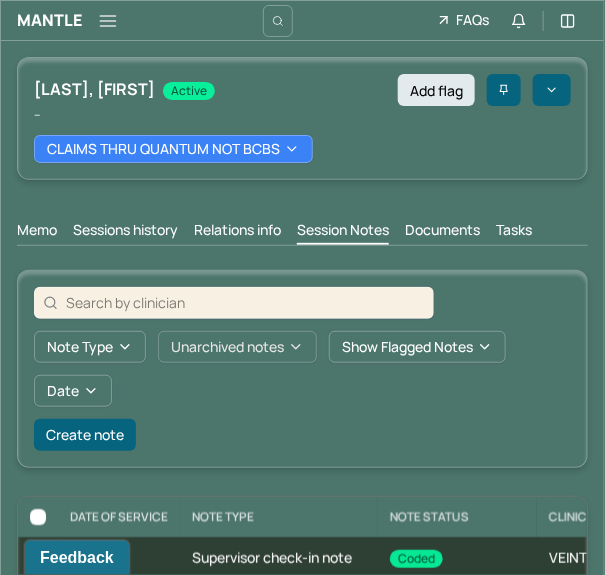 scroll, scrollTop: 293, scrollLeft: 0, axis: vertical 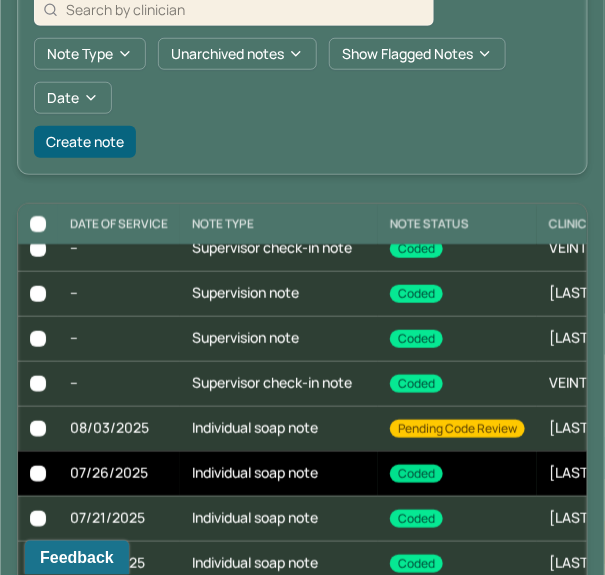 click on "Individual soap note" at bounding box center [279, 473] 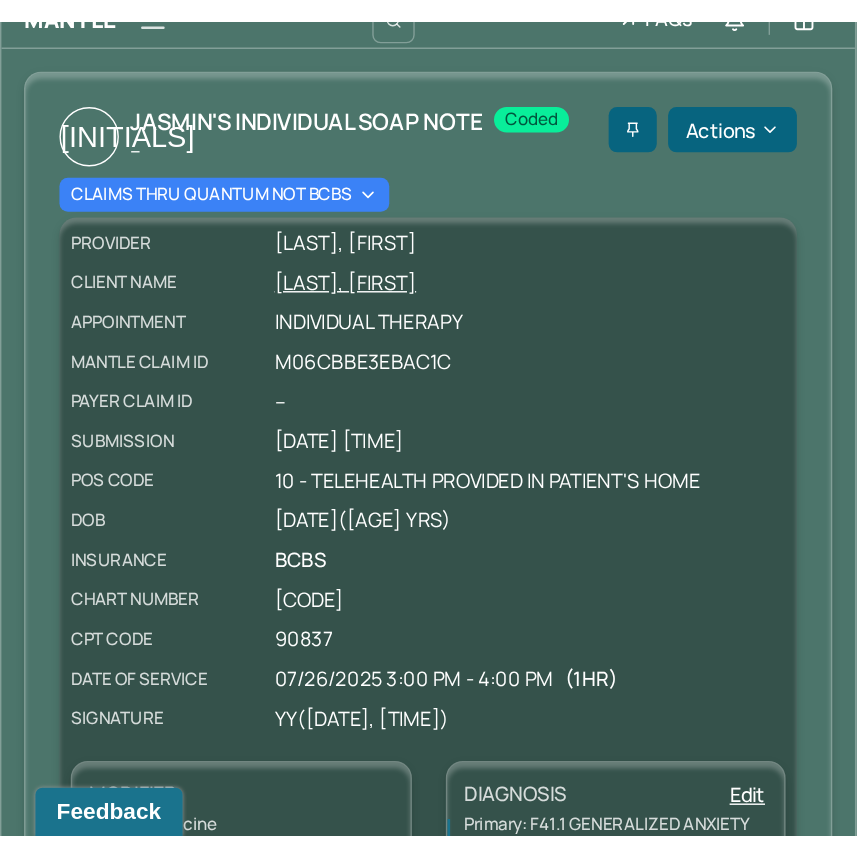 scroll, scrollTop: 0, scrollLeft: 0, axis: both 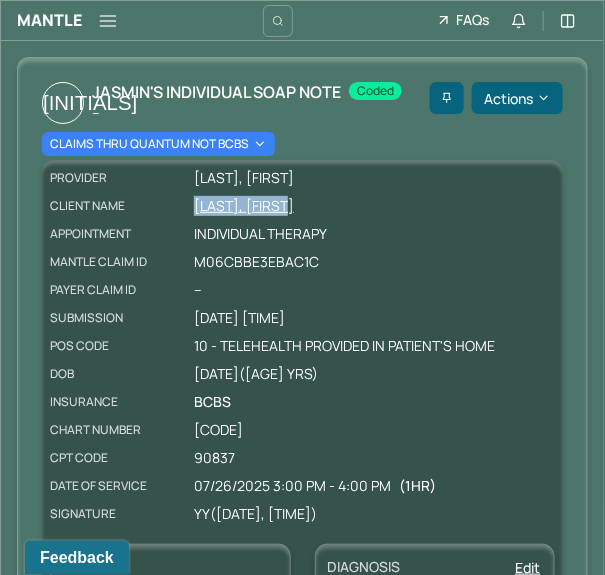 drag, startPoint x: 184, startPoint y: 209, endPoint x: 297, endPoint y: 201, distance: 113.28283 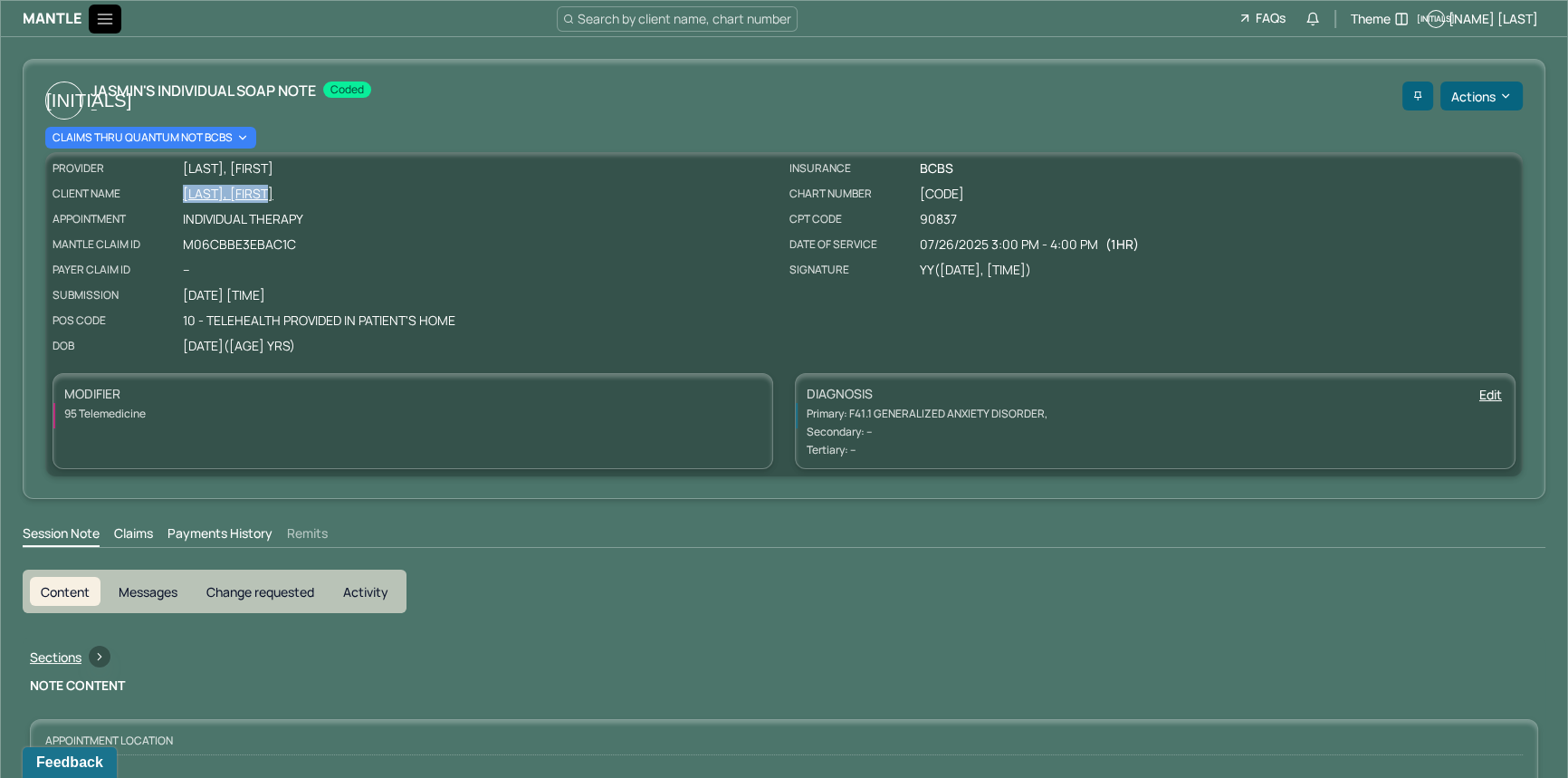 click 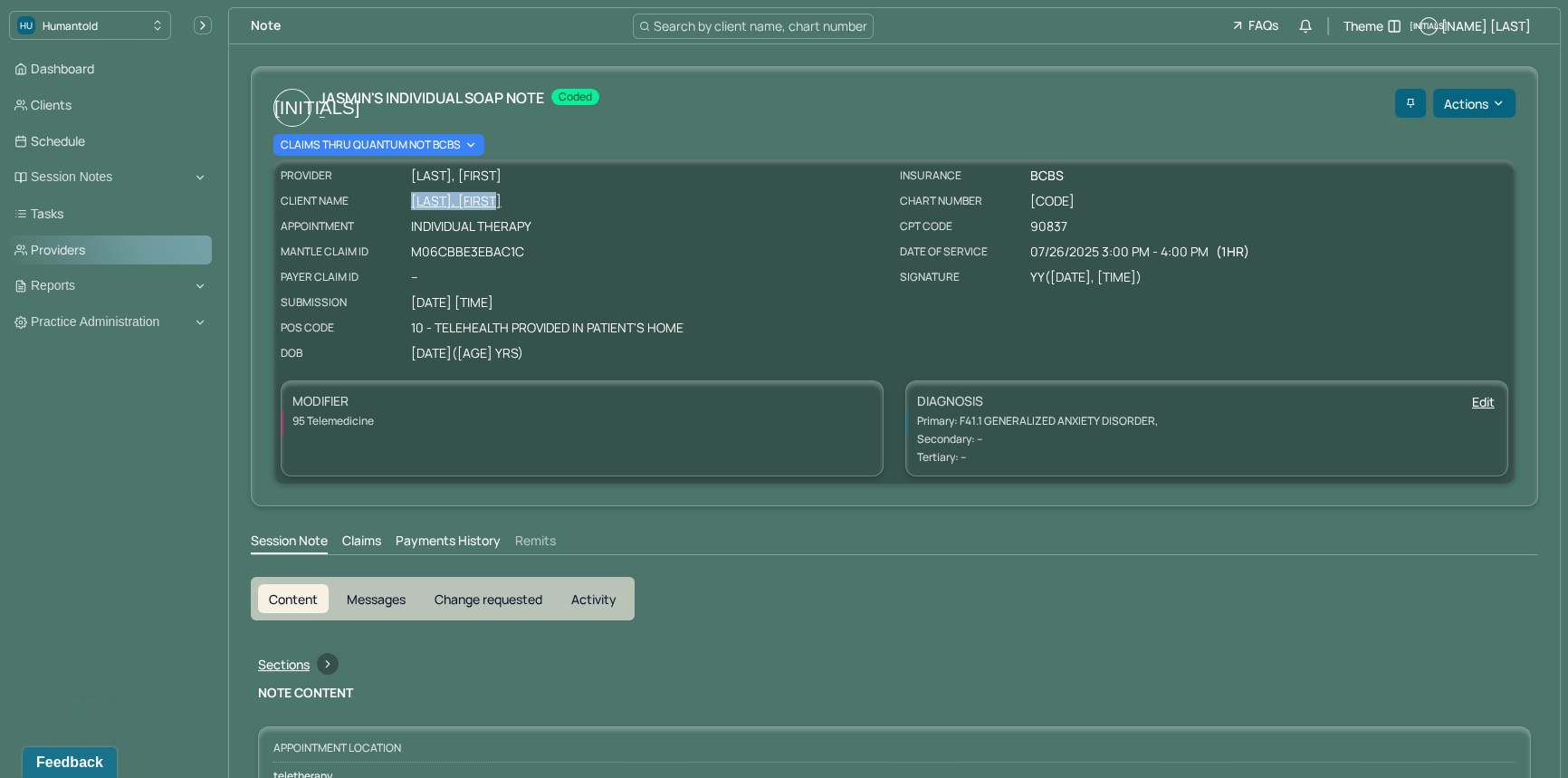 click on "Providers" at bounding box center (110, 250) 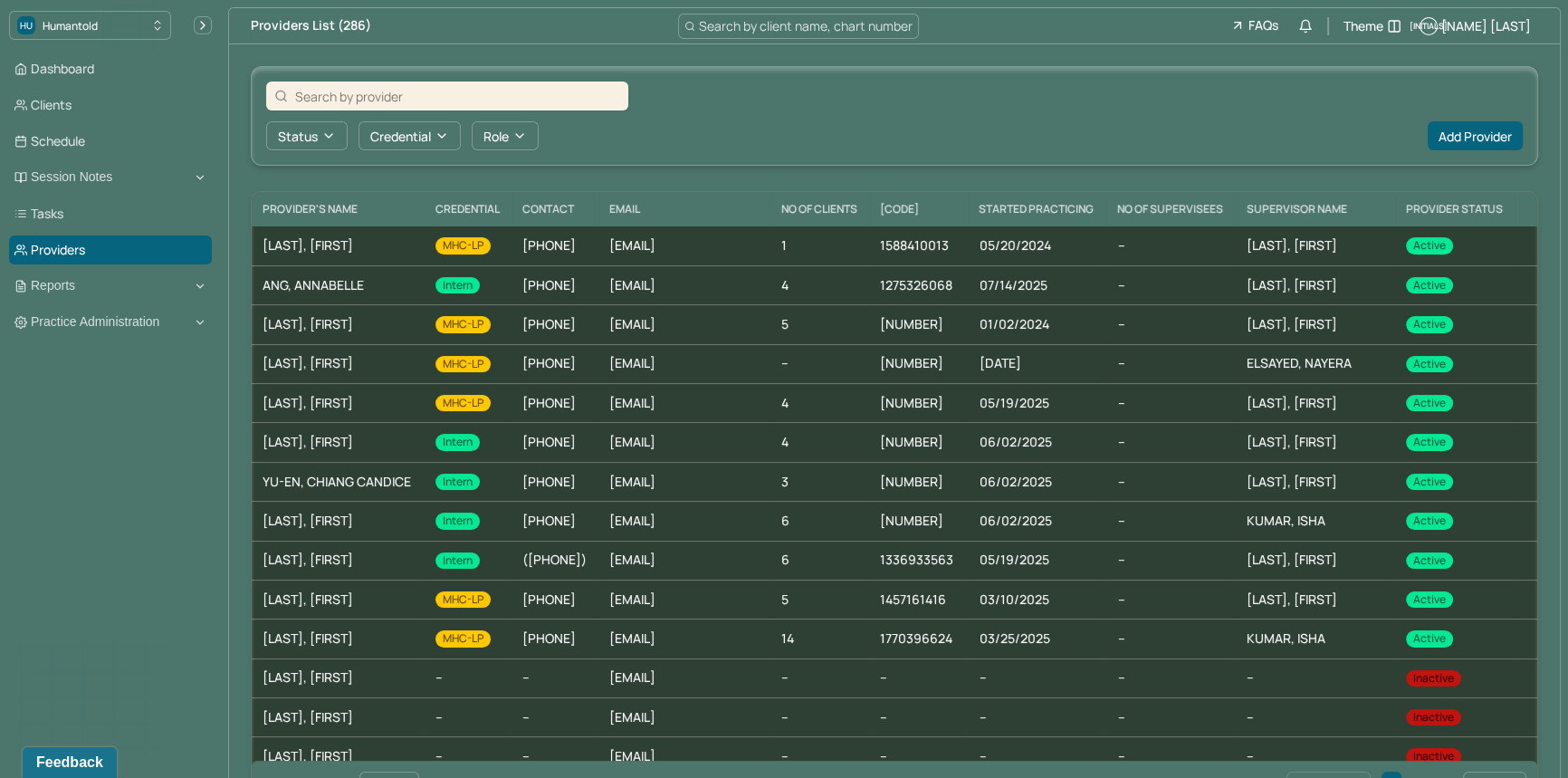 click at bounding box center (457, 96) 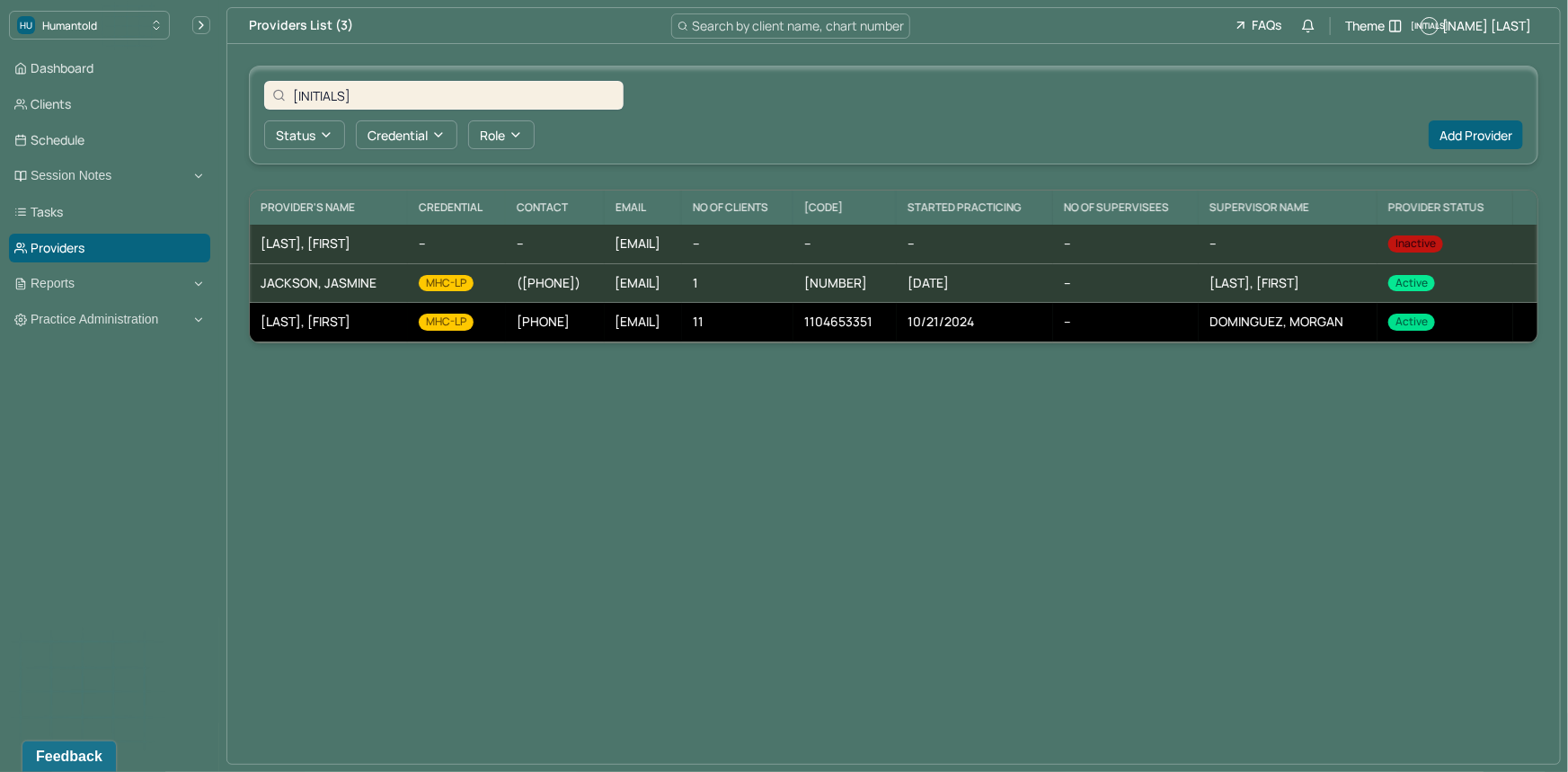 type on "jac" 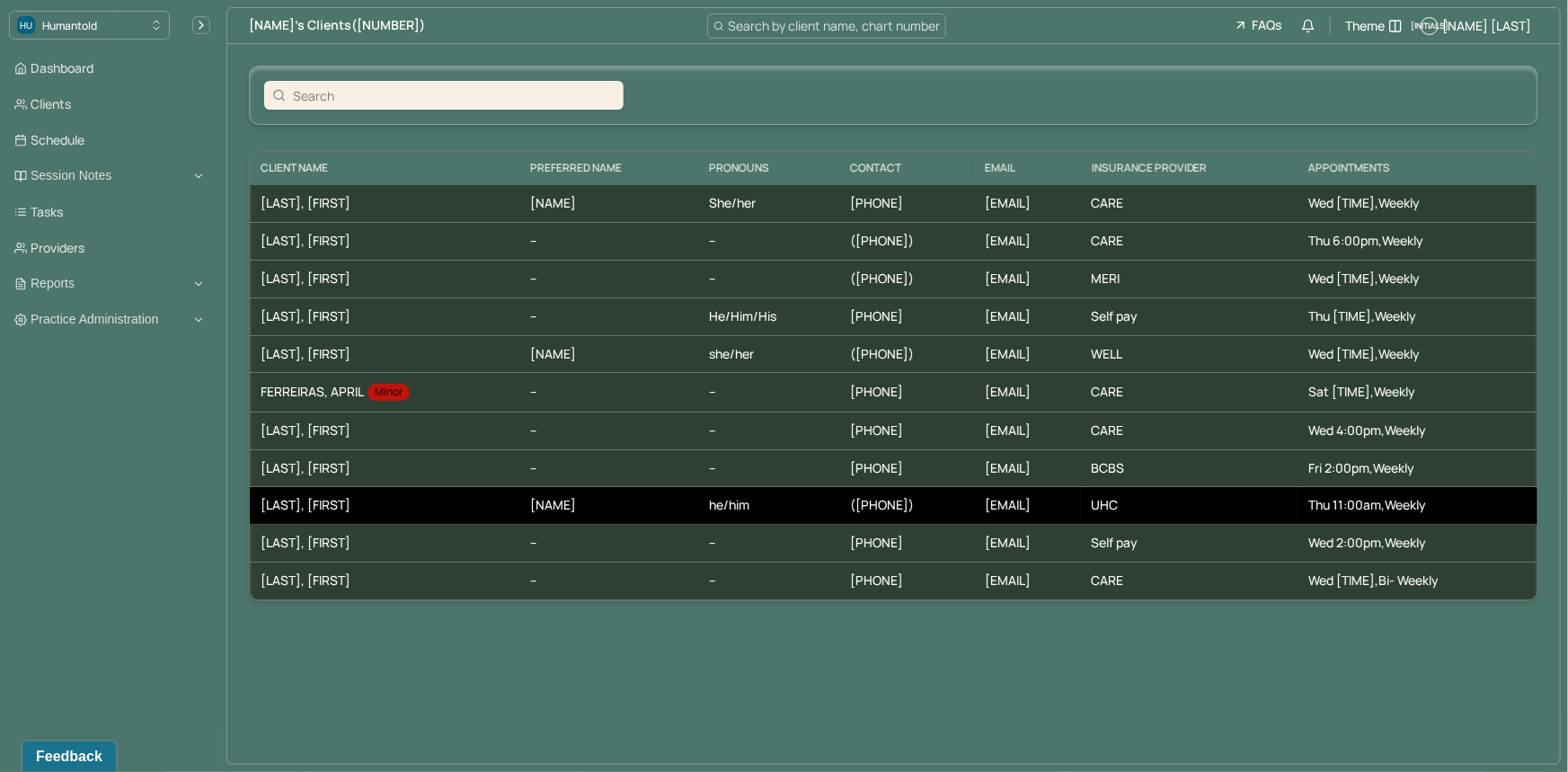 click on "GOTIANGCO, RAYMUND" at bounding box center [385, 505] 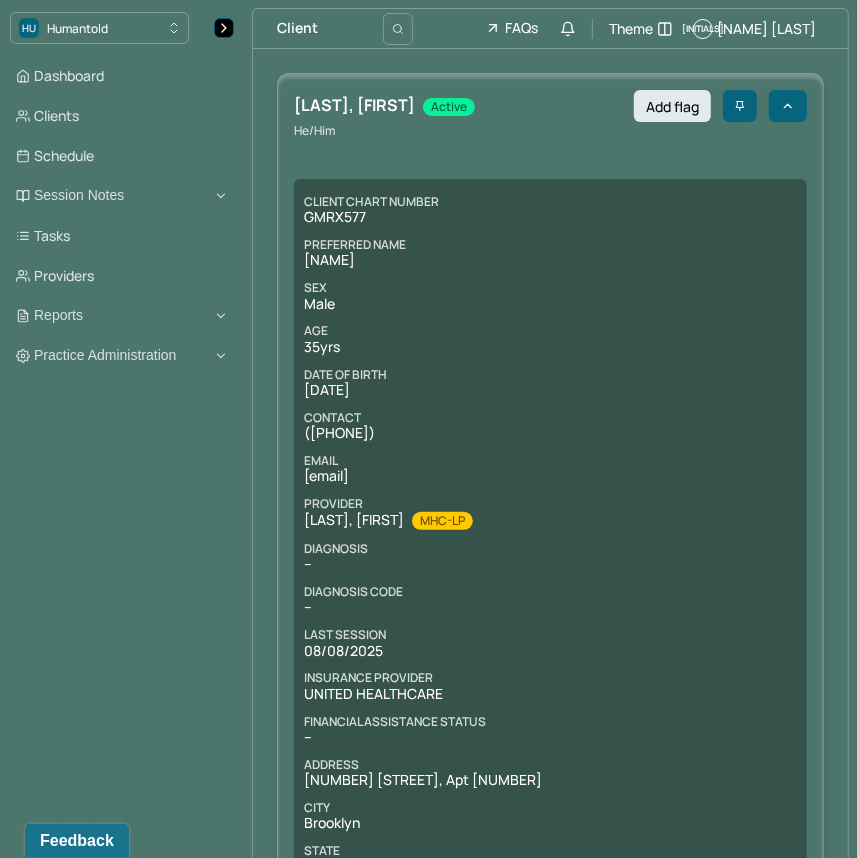 click 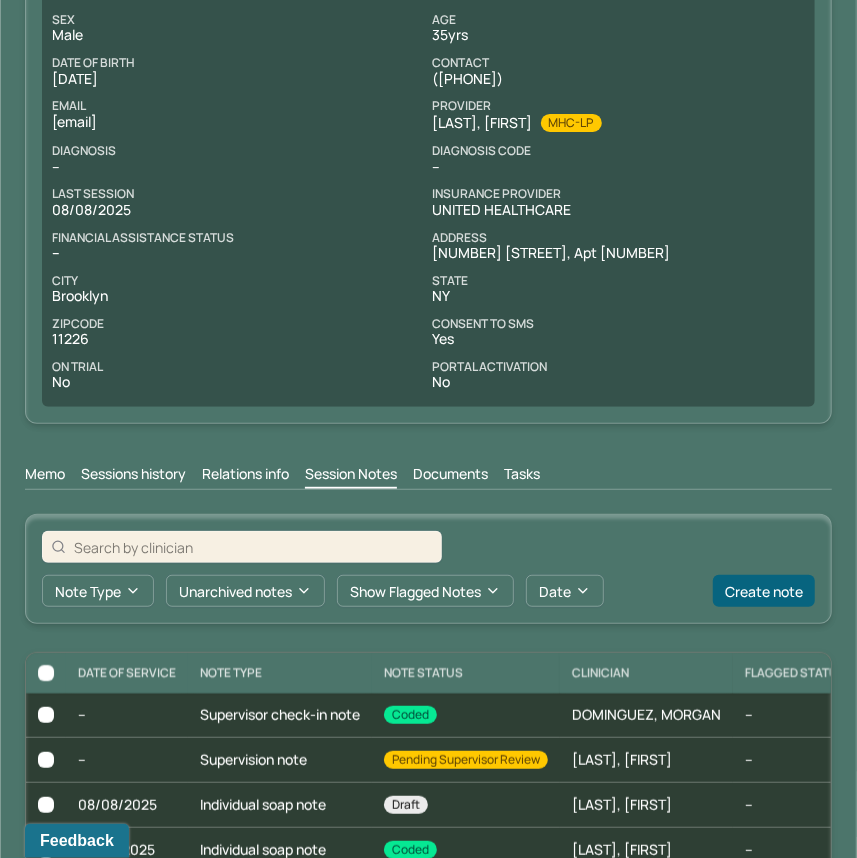 scroll, scrollTop: 697, scrollLeft: 0, axis: vertical 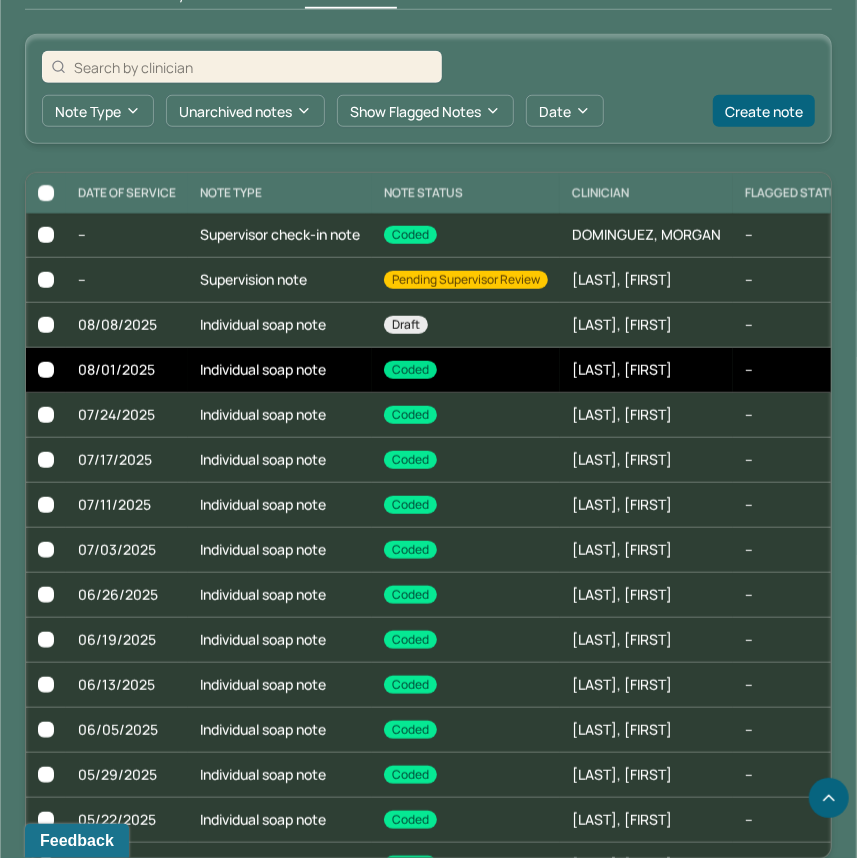click on "Individual soap note" at bounding box center (280, 370) 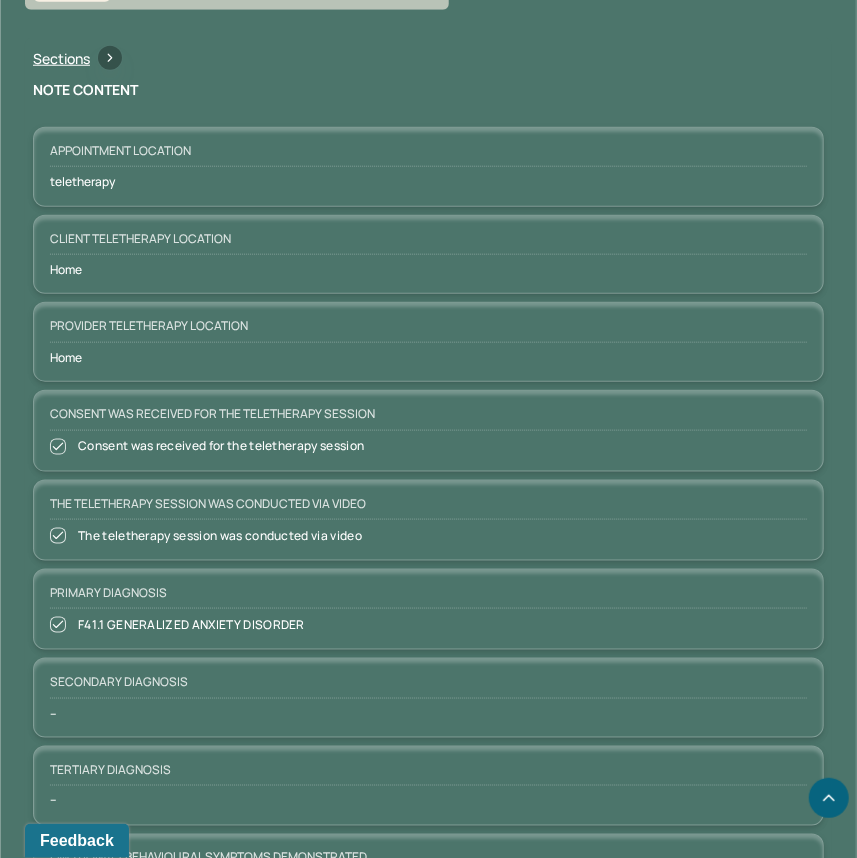 scroll, scrollTop: 805, scrollLeft: 0, axis: vertical 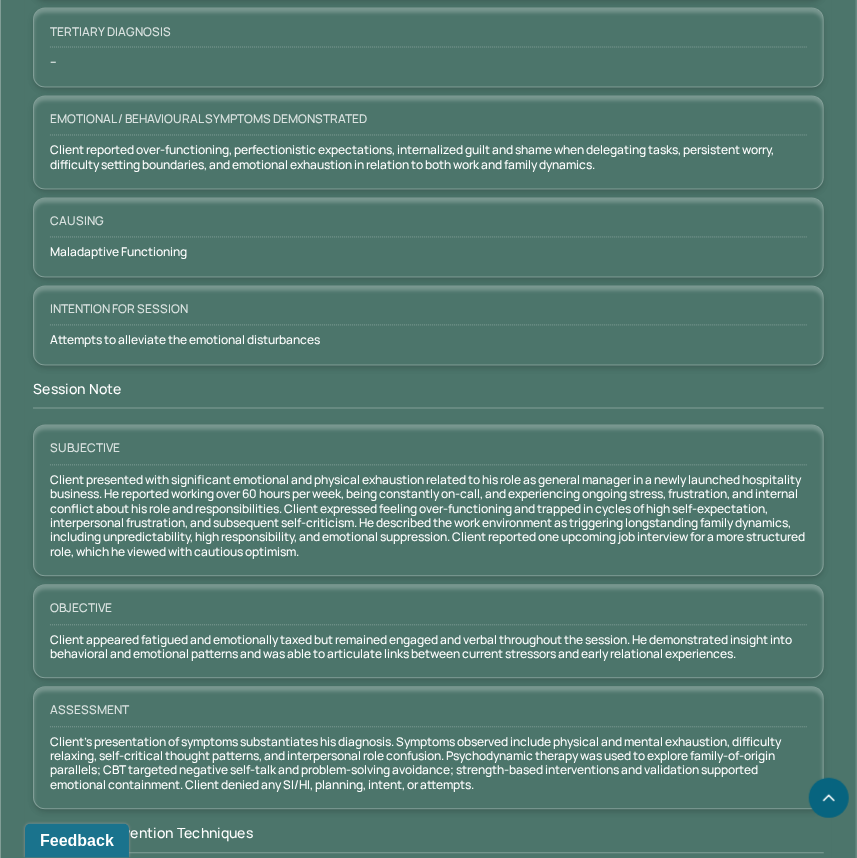 click on "Appointment location teletherapy Client Teletherapy Location Home Provider Teletherapy Location Home Consent was received for the teletherapy session Consent was received for the teletherapy session The teletherapy session was conducted via video The teletherapy session was conducted via video Primary diagnosis F41.1 GENERALIZED ANXIETY DISORDER Secondary diagnosis -- Tertiary diagnosis -- Emotional / Behavioural symptoms demonstrated Client reported over-functioning, perfectionistic expectations, internalized guilt and shame when delegating tasks, persistent worry, difficulty setting boundaries, and emotional exhaustion in relation to both work and family dynamics. Causing Maladaptive Functioning Intention for Session Attempts to alleviate the emotional disturbances Session Note Subjective Objective Assessment Therapy Intervention Techniques Cognitive-Behavioral therapies Cognitive-Behavioral therapy (CBT) Relationship based Interventions Attachment-oriented interventions Other Psychodynamic therapy Plan --" at bounding box center [428, 965] 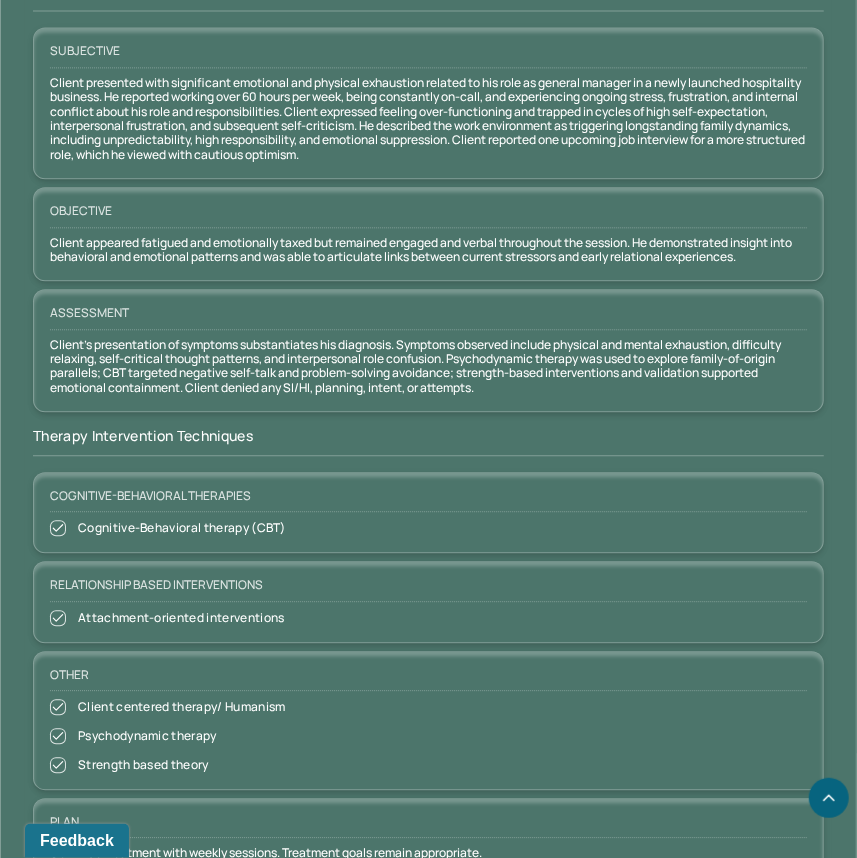scroll, scrollTop: 1921, scrollLeft: 0, axis: vertical 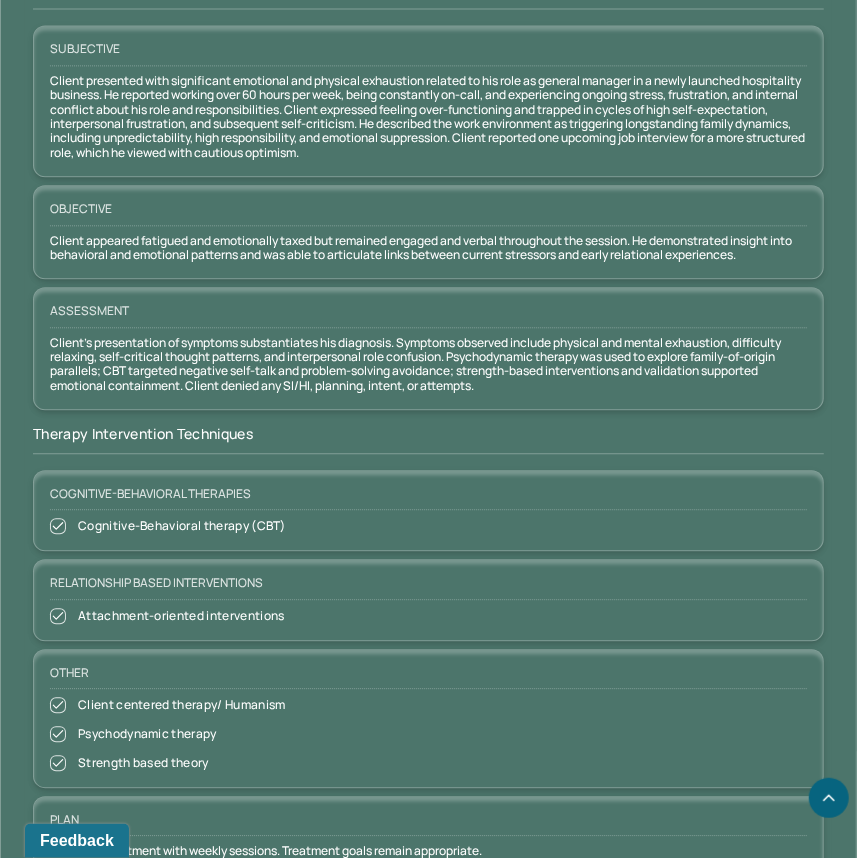 click on "Sections NOTE CONTENT Appointment location teletherapy Client Teletherapy Location Home Provider Teletherapy Location Home Consent was received for the teletherapy session Consent was received for the teletherapy session The teletherapy session was conducted via video The teletherapy session was conducted via video Primary diagnosis F41.1 GENERALIZED ANXIETY DISORDER Secondary diagnosis -- Tertiary diagnosis -- Emotional / Behavioural symptoms demonstrated Client reported over-functioning, perfectionistic expectations, internalized guilt and shame when delegating tasks, persistent worry, difficulty setting boundaries, and emotional exhaustion in relation to both work and family dynamics. Causing Maladaptive Functioning Intention for Session Attempts to alleviate the emotional disturbances Session Note Subjective Objective Assessment Therapy Intervention Techniques Cognitive-Behavioral therapies Cognitive-Behavioral therapy (CBT) Relationship based Interventions Attachment-oriented interventions Other Plan --" at bounding box center (428, 524) 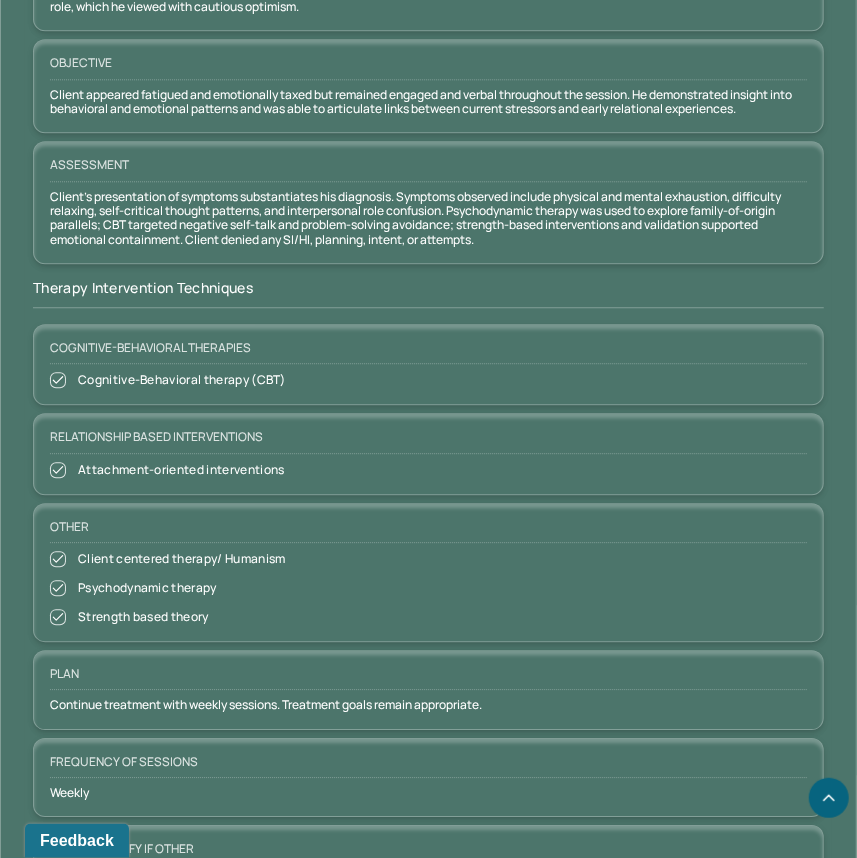 scroll, scrollTop: 2103, scrollLeft: 0, axis: vertical 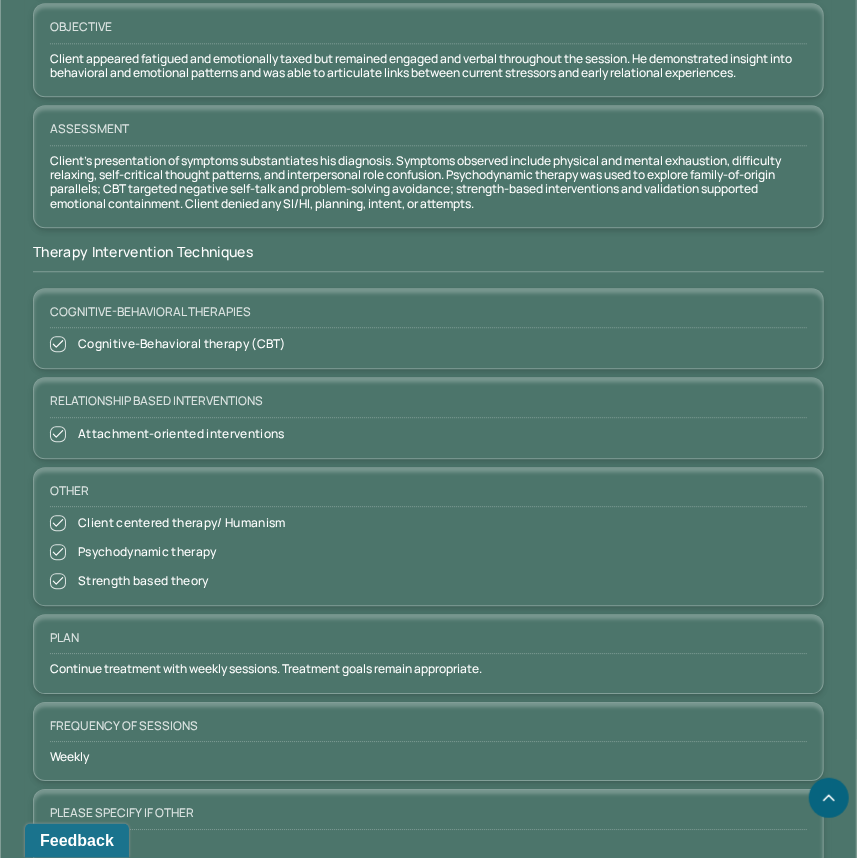 click on "Sections NOTE CONTENT Appointment location teletherapy Client Teletherapy Location Home Provider Teletherapy Location Home Consent was received for the teletherapy session Consent was received for the teletherapy session The teletherapy session was conducted via video The teletherapy session was conducted via video Primary diagnosis F41.1 GENERALIZED ANXIETY DISORDER Secondary diagnosis -- Tertiary diagnosis -- Emotional / Behavioural symptoms demonstrated Client reported over-functioning, perfectionistic expectations, internalized guilt and shame when delegating tasks, persistent worry, difficulty setting boundaries, and emotional exhaustion in relation to both work and family dynamics. Causing Maladaptive Functioning Intention for Session Attempts to alleviate the emotional disturbances Session Note Subjective Objective Assessment Therapy Intervention Techniques Cognitive-Behavioral therapies Cognitive-Behavioral therapy (CBT) Relationship based Interventions Attachment-oriented interventions Other Plan --" at bounding box center (428, 342) 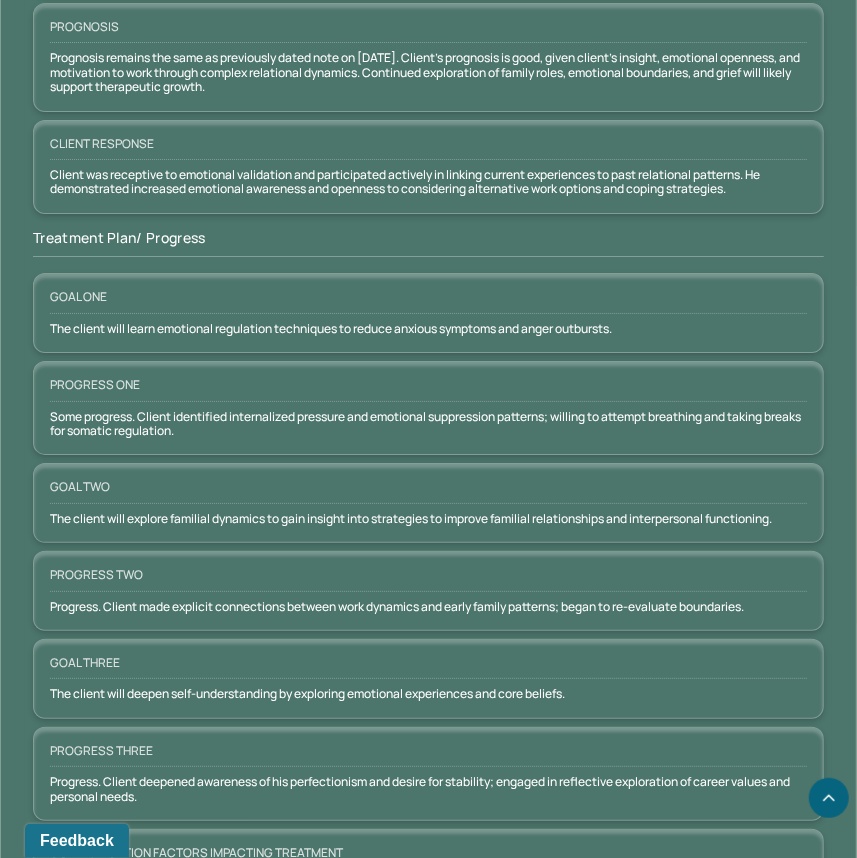 scroll, scrollTop: 3085, scrollLeft: 0, axis: vertical 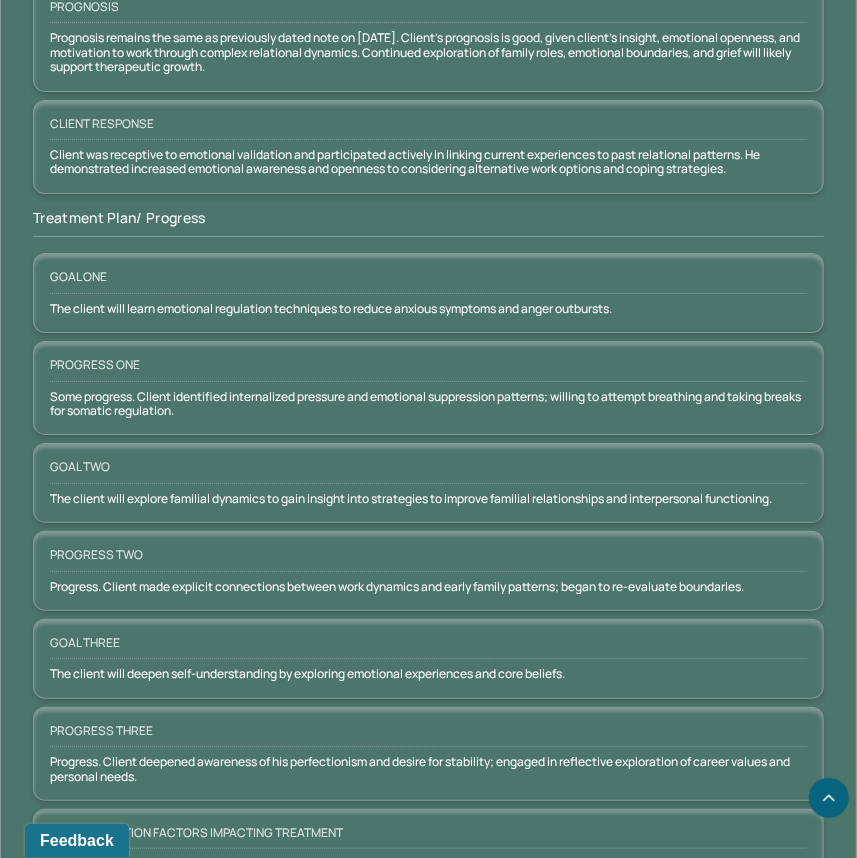 click on "RG Raymund's   Individual soap note -- Coded Actions PROVIDER CHENG, JACKLYN CLIENT NAME GOTIANGCO, RAYMUND APPOINTMENT Individual therapy   MANTLE CLAIM ID M0F89CE11AB119 PAYER CLAIM ID -- SUBMISSION 08/05/2025 14:07PM POS CODE 10 - Telehealth Provided in Patient's Home DOB 04/11/1990  (35 Yrs) INSURANCE UHC CHART NUMBER GMRX577 CPT CODE 90837 DATE OF SERVICE 08/01/2025   11:00 AM   -   12:00 PM ( 1hr ) SIGNATURE JC  (08/01/2025, 1:18 PM) MODIFIER 95 Telemedicine DIAGNOSIS Edit Primary:   F41.1 GENERALIZED ANXIETY DISORDER ,  Secondary:   -- Tertiary:   -- Session Note Claims Payments History Remits Content Messages Change requested Activity Sections Session note Therapy intervention techniques Treatment plan/ progress Sections NOTE CONTENT Appointment location teletherapy Client Teletherapy Location Home Provider Teletherapy Location Home Consent was received for the teletherapy session Consent was received for the teletherapy session The teletherapy session was conducted via video Primary diagnosis -- --" at bounding box center (428, -1018) 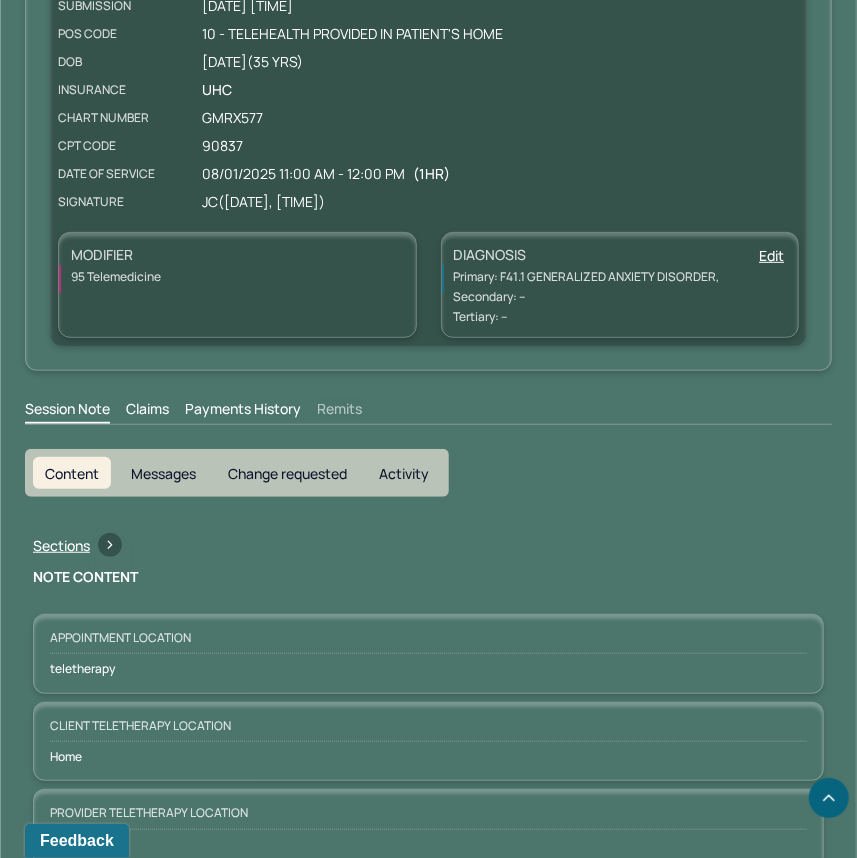 scroll, scrollTop: 0, scrollLeft: 0, axis: both 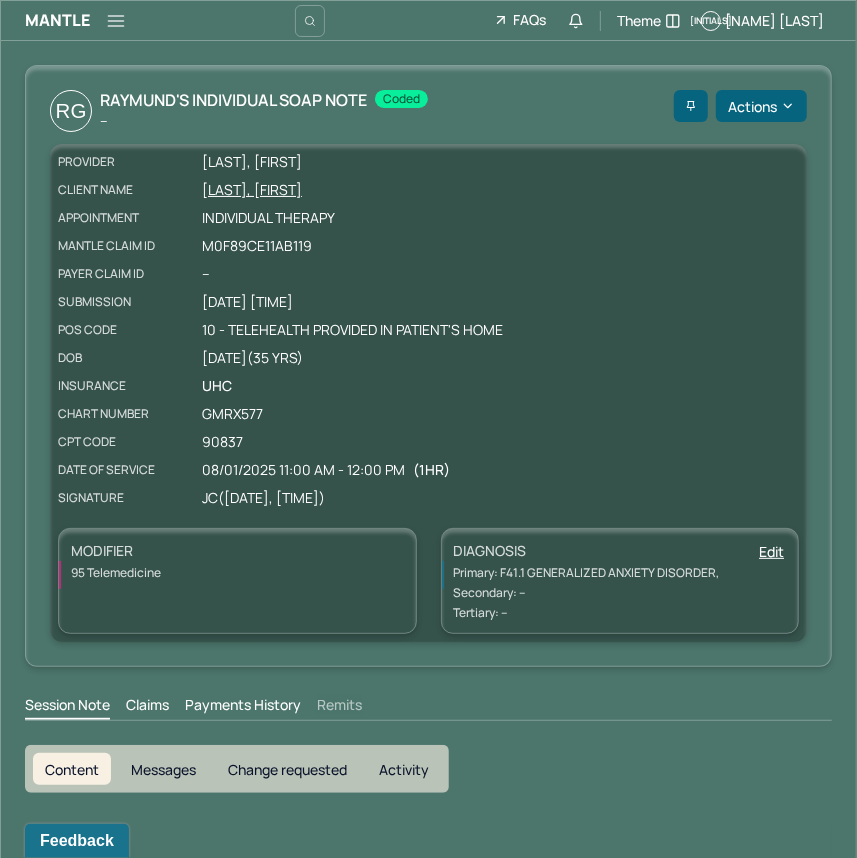 drag, startPoint x: 429, startPoint y: 761, endPoint x: 606, endPoint y: 546, distance: 278.4852 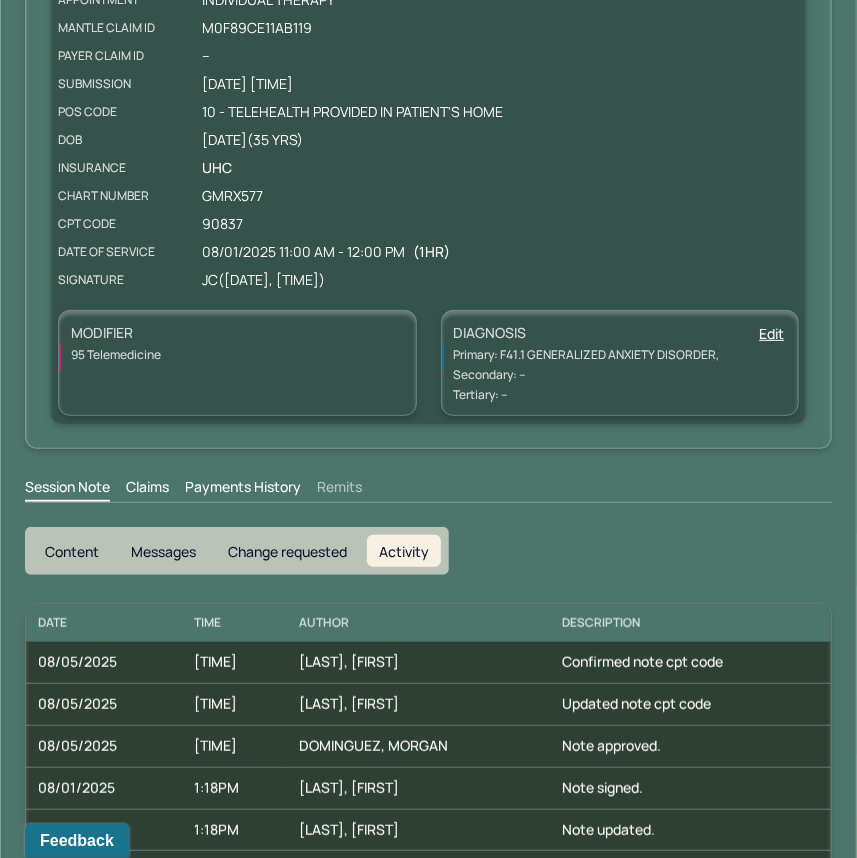 scroll, scrollTop: 220, scrollLeft: 0, axis: vertical 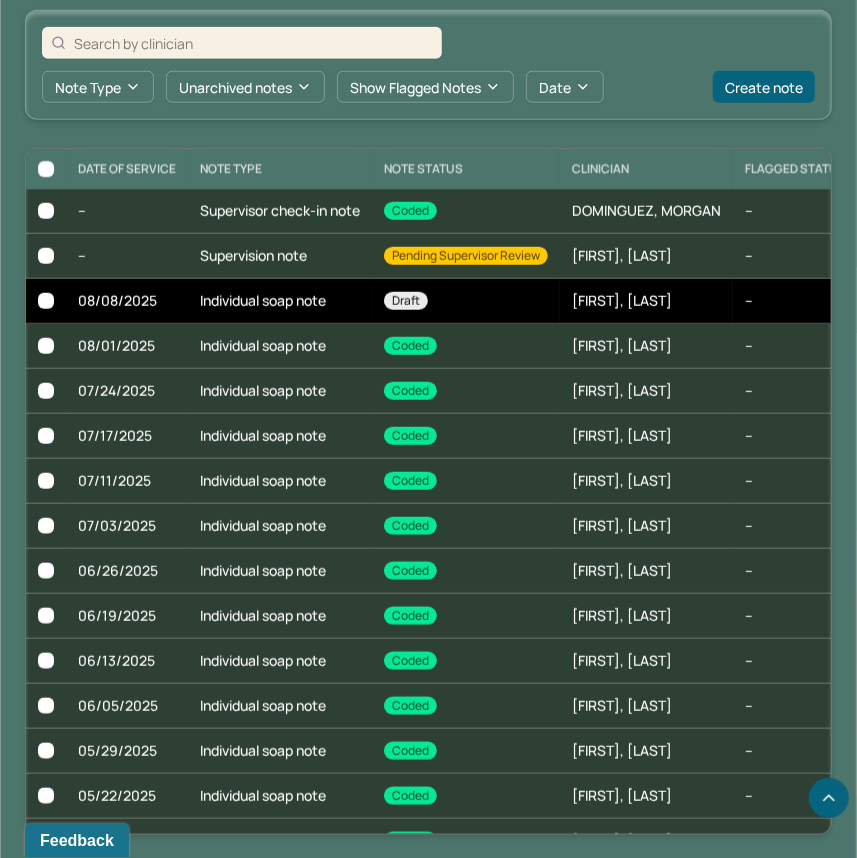 click on "Individual soap note" at bounding box center [280, 301] 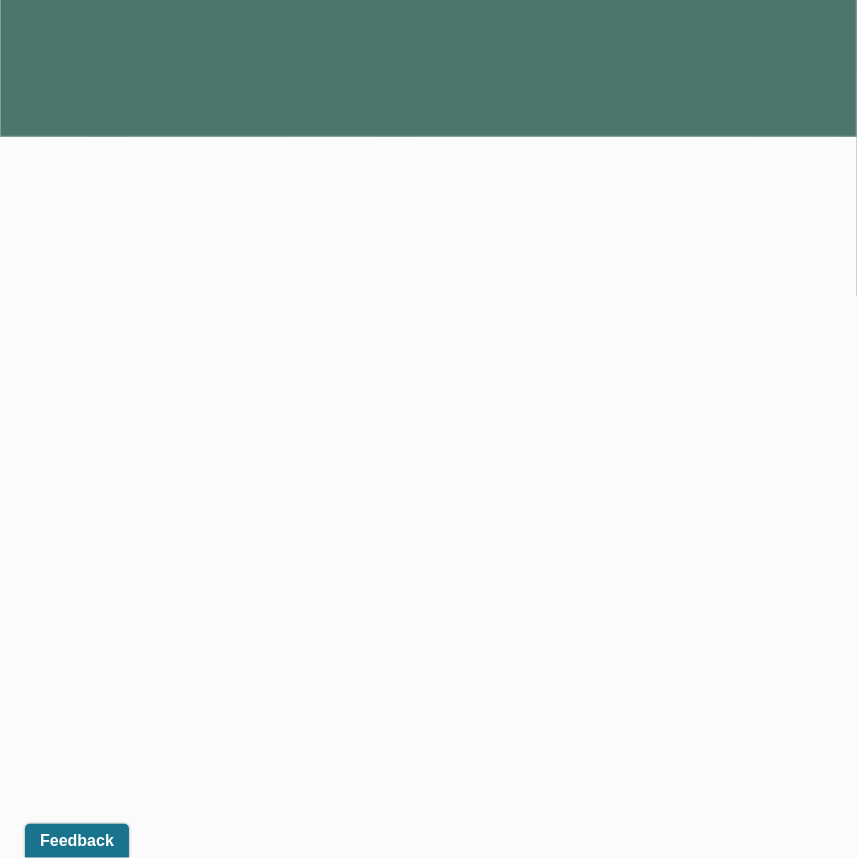 scroll, scrollTop: 0, scrollLeft: 0, axis: both 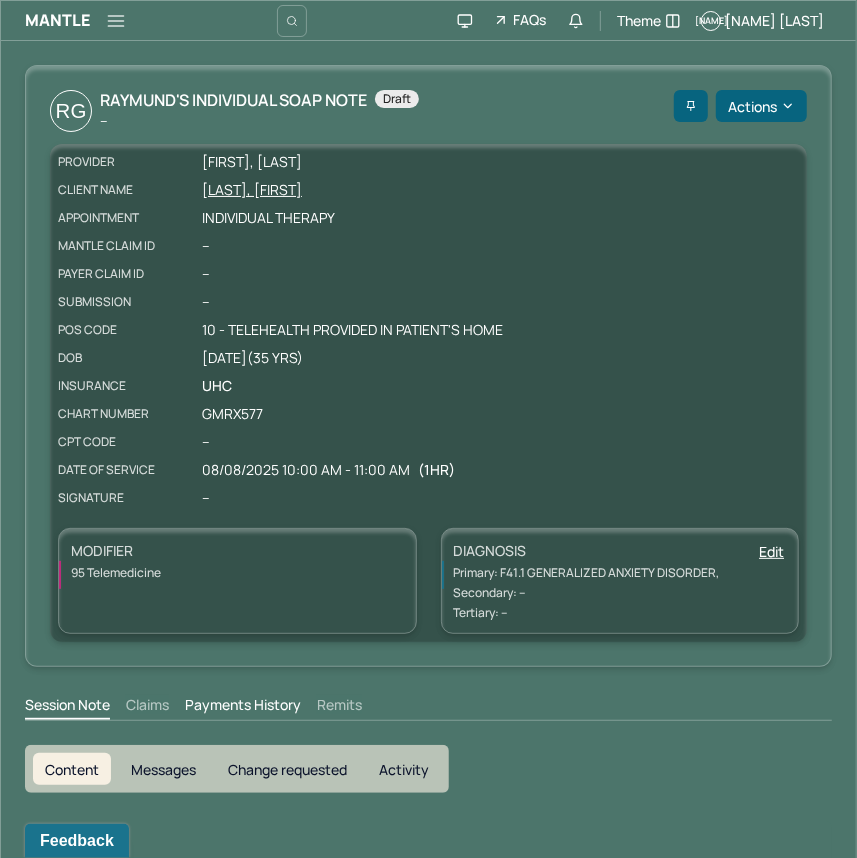 click on "GOTIANGCO, RAYMUND" at bounding box center (500, 190) 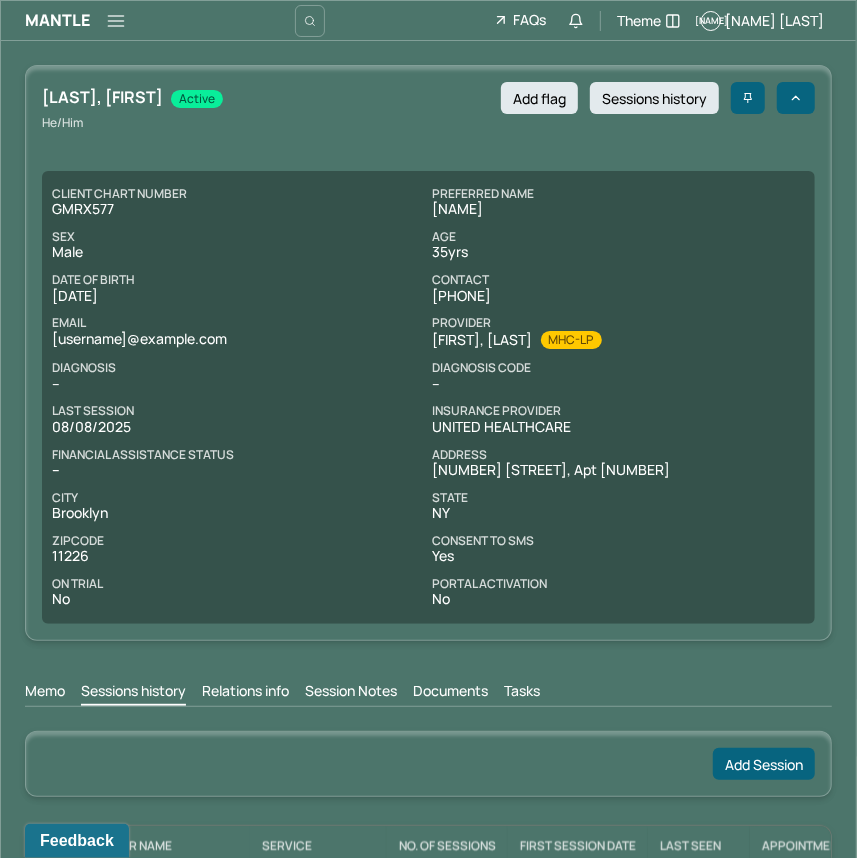 scroll, scrollTop: 110, scrollLeft: 0, axis: vertical 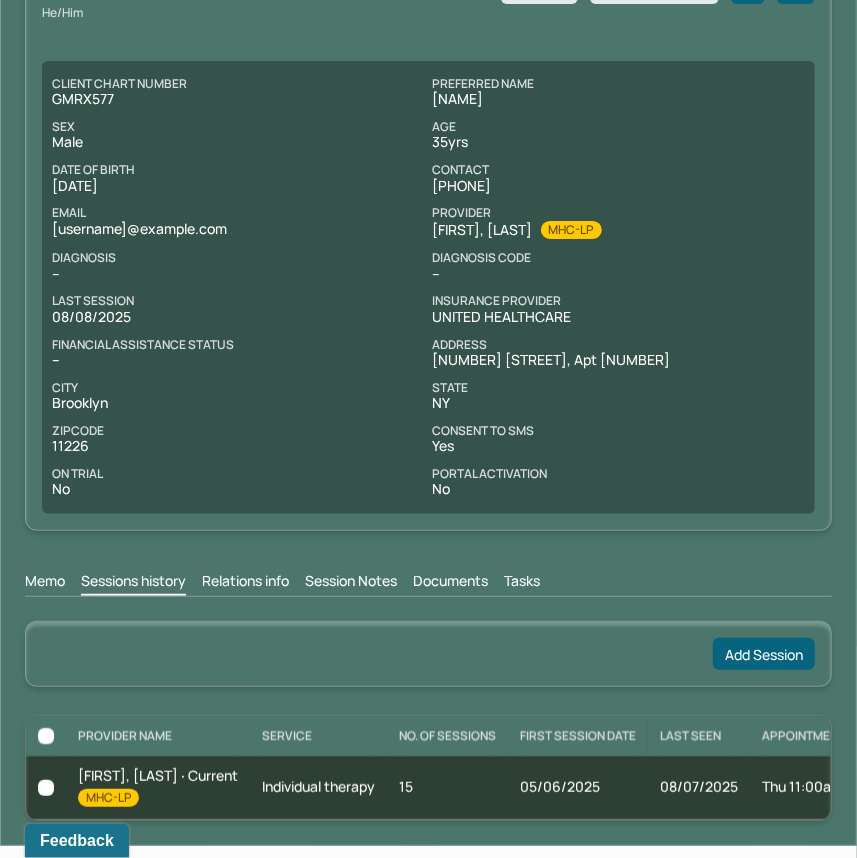 click on "Session Notes" at bounding box center [351, 583] 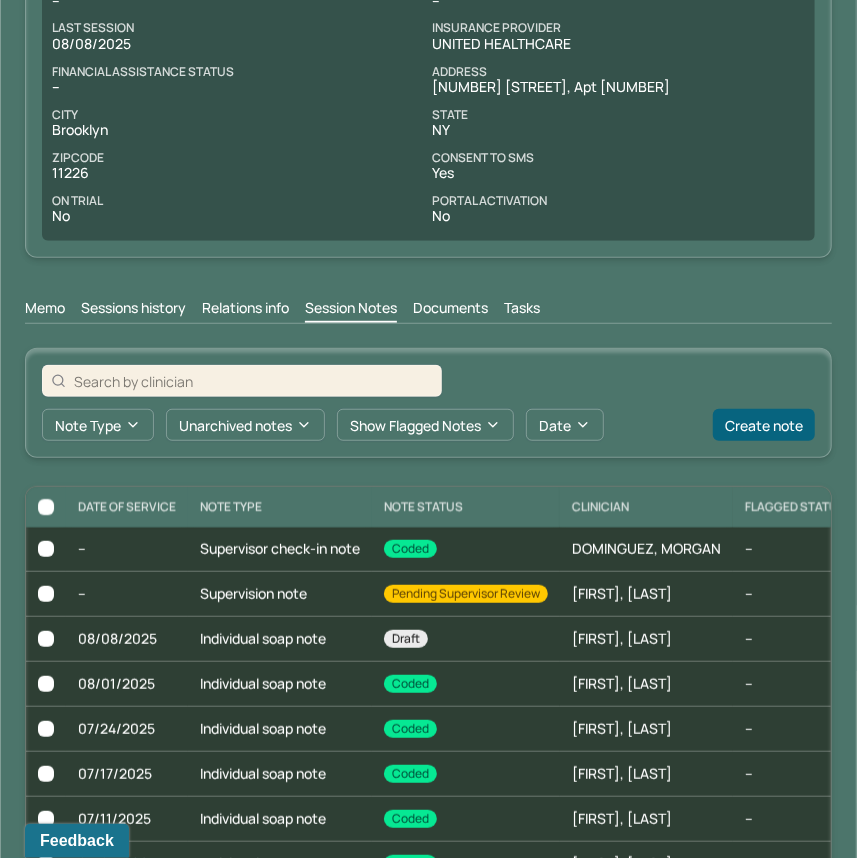 scroll, scrollTop: 436, scrollLeft: 0, axis: vertical 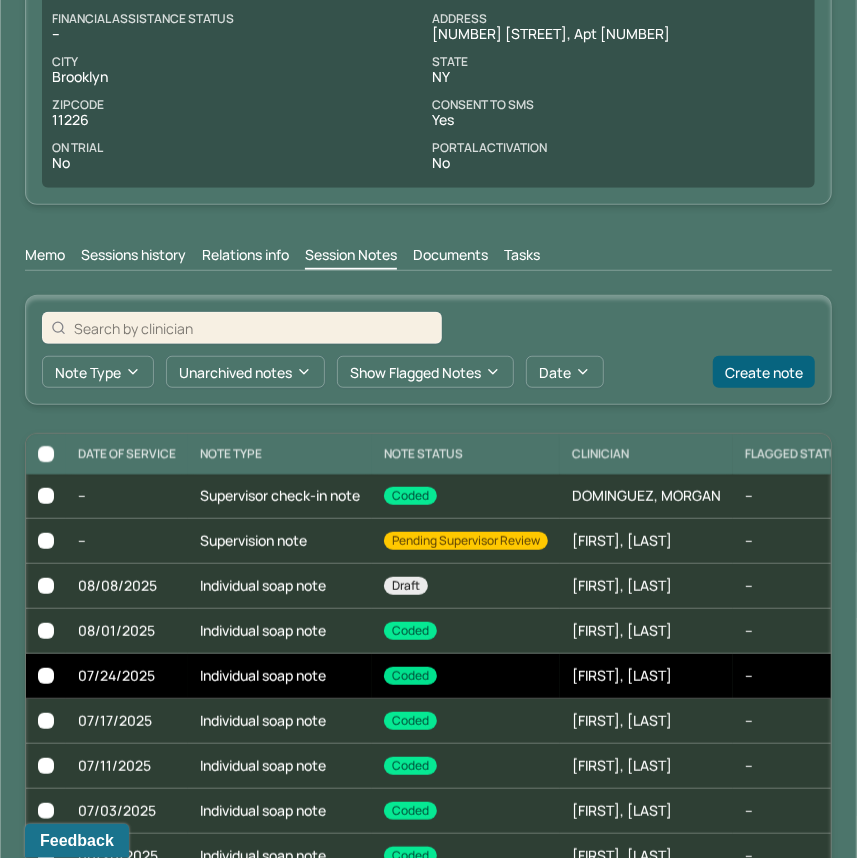 click on "Individual soap note" at bounding box center [280, 676] 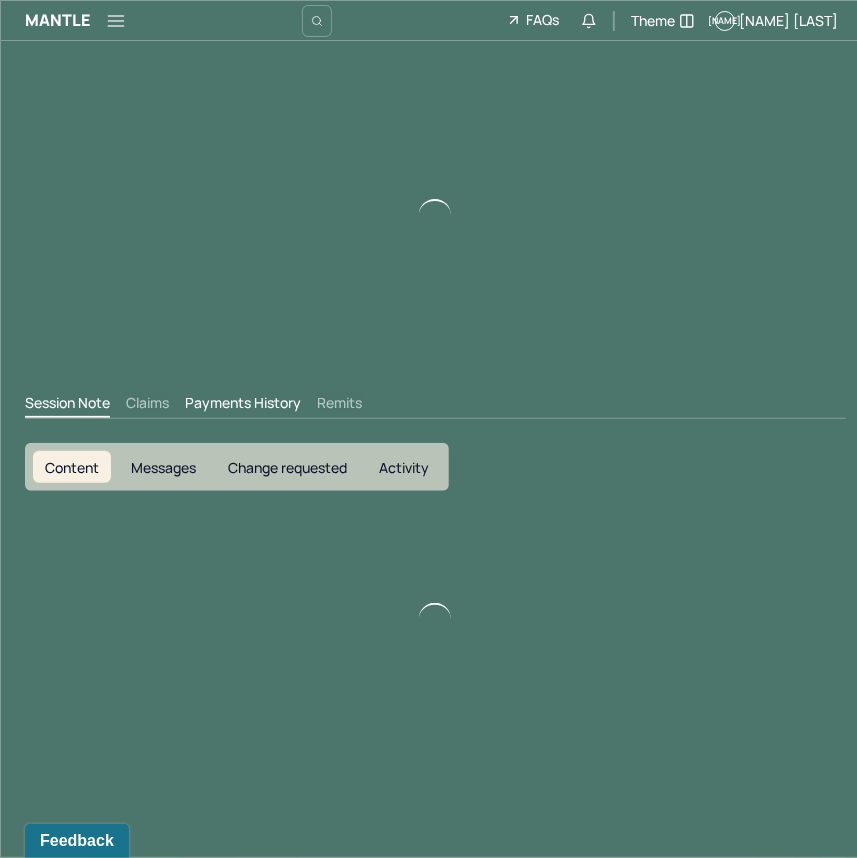 scroll, scrollTop: 0, scrollLeft: 0, axis: both 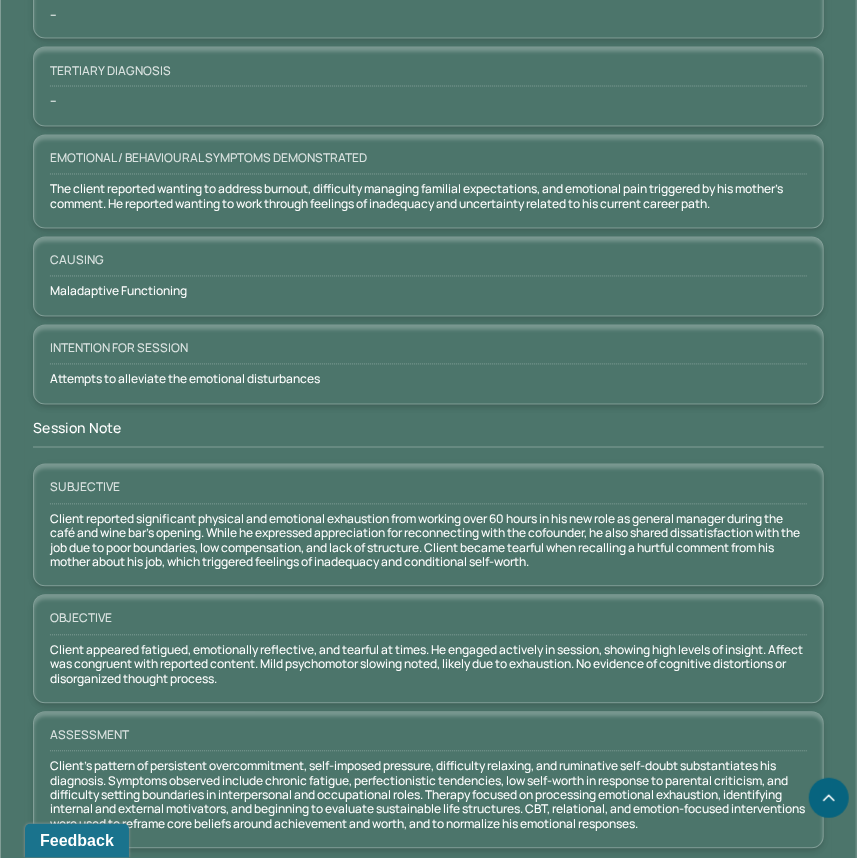 click on "Session Note" at bounding box center [428, 435] 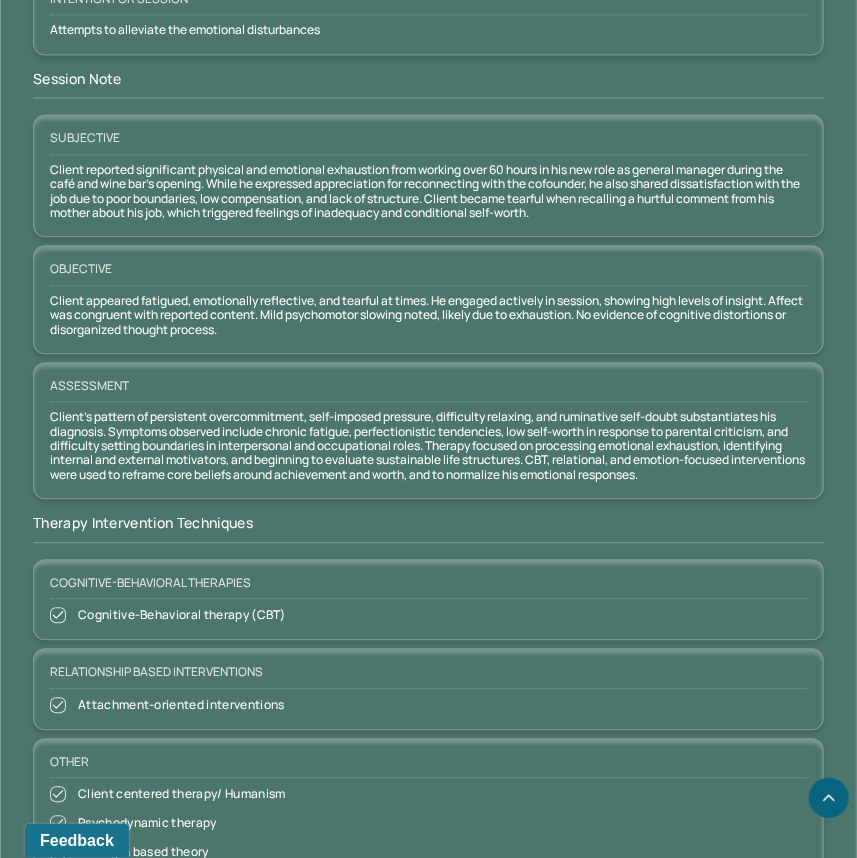 scroll, scrollTop: 1882, scrollLeft: 0, axis: vertical 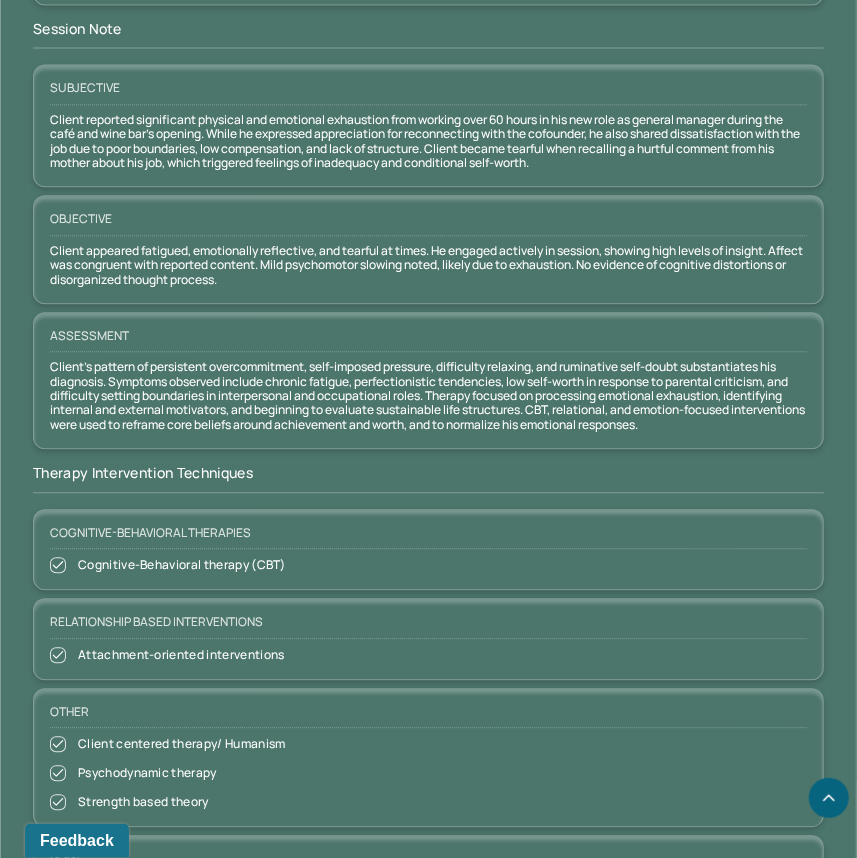 click on "RG Raymund's   Individual soap note -- Coded Actions PROVIDER CHENG, JACKLYN CLIENT NAME GOTIANGCO, RAYMUND APPOINTMENT Individual therapy   MANTLE CLAIM ID M07F07C1C63C00 PAYER CLAIM ID FF13852903 0086563354 SUBMISSION 07/28/2025 15:07PM POS CODE 10 - Telehealth Provided in Patient's Home DOB 04/11/1990  (35 Yrs) INSURANCE UHC CHART NUMBER GMRX577 CPT CODE 90837 DATE OF SERVICE 07/24/2025   11:00 AM   -   12:00 PM ( 1hr ) SIGNATURE JC  (07/25/2025, 9:38 AM) MODIFIER 95 Telemedicine DIAGNOSIS Edit Primary:   F41.1 GENERALIZED ANXIETY DISORDER ,  Secondary:   -- Tertiary:   -- Session Note Claims Payments History Remits Content Messages Change requested Activity Sections Session note Therapy intervention techniques Treatment plan/ progress Sections NOTE CONTENT Appointment location teletherapy Client Teletherapy Location Home Provider Teletherapy Location Home Consent was received for the teletherapy session Consent was received for the teletherapy session The teletherapy session was conducted via video -- --" at bounding box center (428, 178) 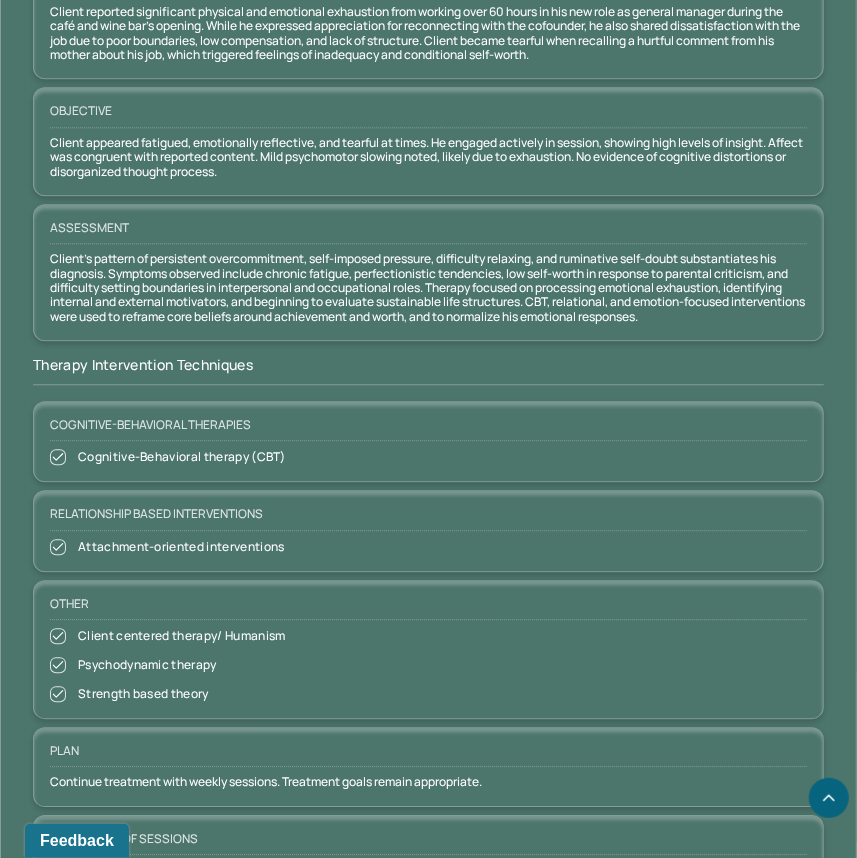 scroll, scrollTop: 1991, scrollLeft: 0, axis: vertical 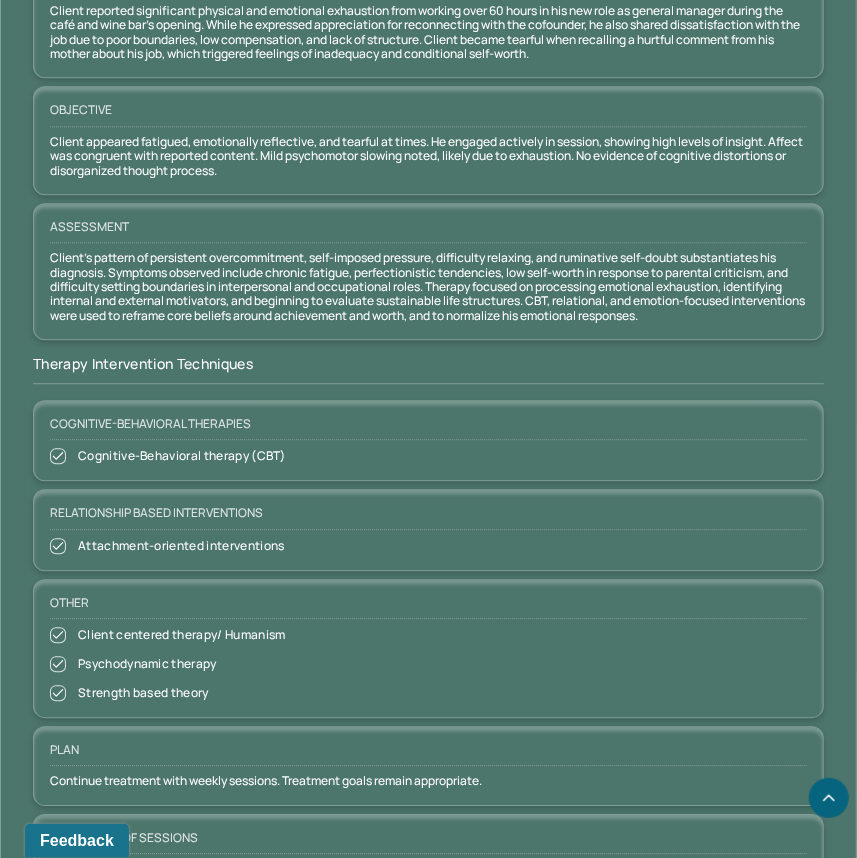 click on "Sections NOTE CONTENT Appointment location teletherapy Client Teletherapy Location Home Provider Teletherapy Location Home Consent was received for the teletherapy session Consent was received for the teletherapy session The teletherapy session was conducted via video The teletherapy session was conducted via video Primary diagnosis F41.1 GENERALIZED ANXIETY DISORDER Secondary diagnosis -- Tertiary diagnosis -- Emotional / Behavioural symptoms demonstrated Client reported wanting to address burnout, difficulty managing familial expectations, and emotional pain triggered by his mother’s comment. He reported wanting to work through feelings of inadequacy and uncertainty related to his current career path. Causing Maladaptive Functioning Intention for Session Attempts to alleviate the emotional disturbances Session Note Subjective Objective Assessment Therapy Intervention Techniques Cognitive-Behavioral therapies Cognitive-Behavioral therapy (CBT) Relationship based Interventions Other Psychodynamic therapy --" at bounding box center [428, 447] 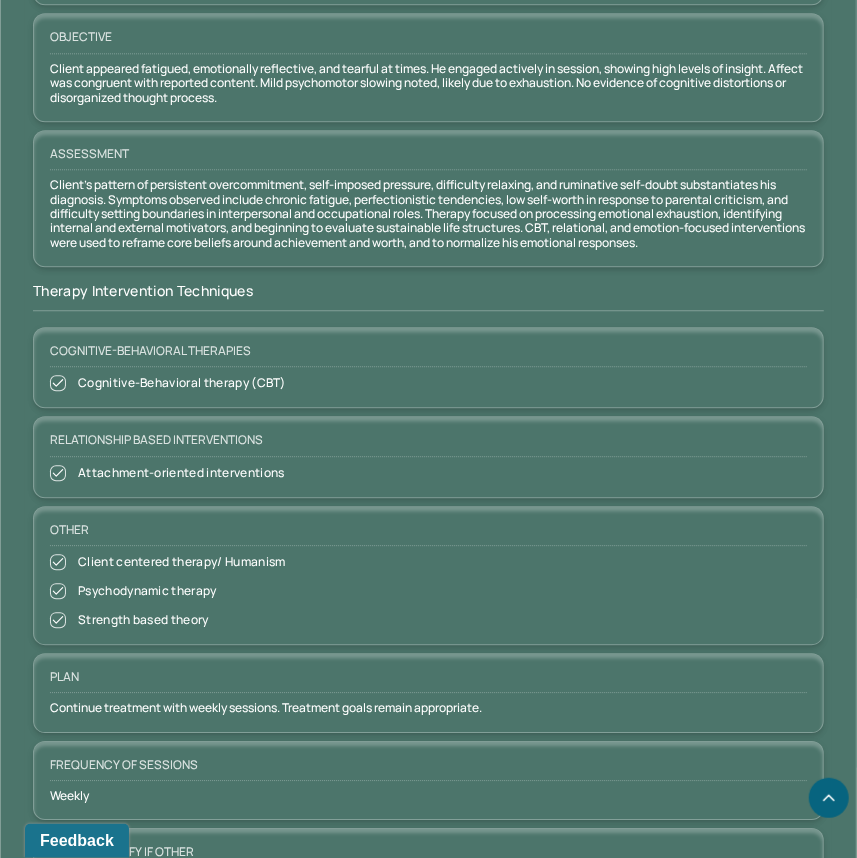 scroll, scrollTop: 2100, scrollLeft: 0, axis: vertical 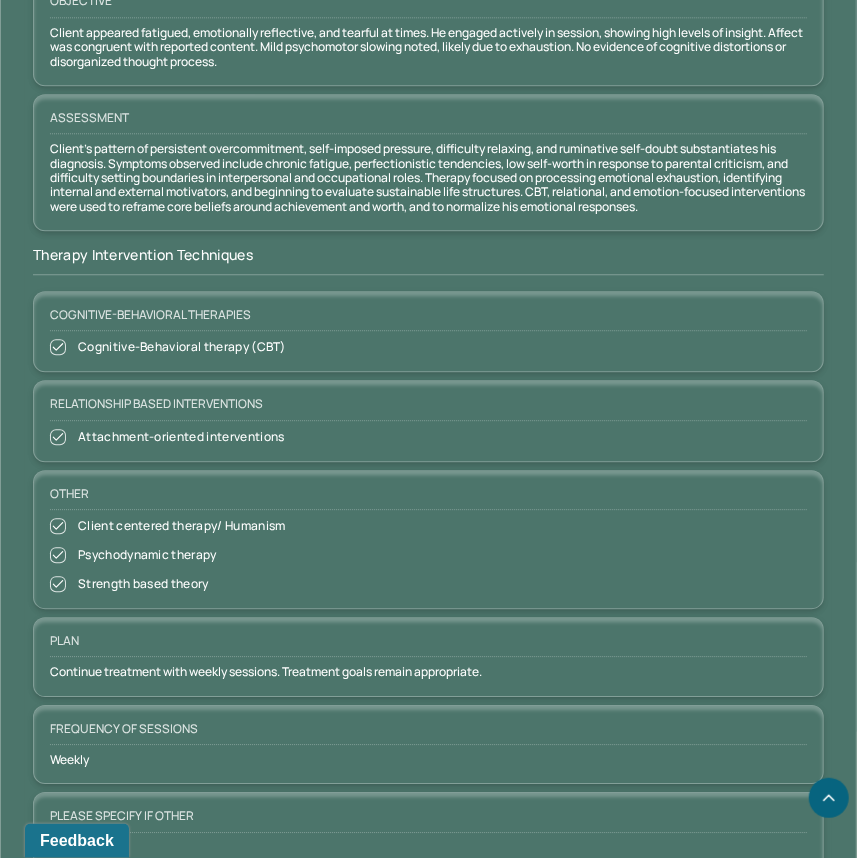 click on "RG Raymund's   Individual soap note -- Coded Actions PROVIDER CHENG, JACKLYN CLIENT NAME GOTIANGCO, RAYMUND APPOINTMENT Individual therapy   MANTLE CLAIM ID M07F07C1C63C00 PAYER CLAIM ID FF13852903 0086563354 SUBMISSION 07/28/2025 15:07PM POS CODE 10 - Telehealth Provided in Patient's Home DOB 04/11/1990  (35 Yrs) INSURANCE UHC CHART NUMBER GMRX577 CPT CODE 90837 DATE OF SERVICE 07/24/2025   11:00 AM   -   12:00 PM ( 1hr ) SIGNATURE JC  (07/25/2025, 9:38 AM) MODIFIER 95 Telemedicine DIAGNOSIS Edit Primary:   F41.1 GENERALIZED ANXIETY DISORDER ,  Secondary:   -- Tertiary:   -- Session Note Claims Payments History Remits Content Messages Change requested Activity Sections Session note Therapy intervention techniques Treatment plan/ progress Sections NOTE CONTENT Appointment location teletherapy Client Teletherapy Location Home Provider Teletherapy Location Home Consent was received for the teletherapy session Consent was received for the teletherapy session The teletherapy session was conducted via video -- --" at bounding box center [428, -40] 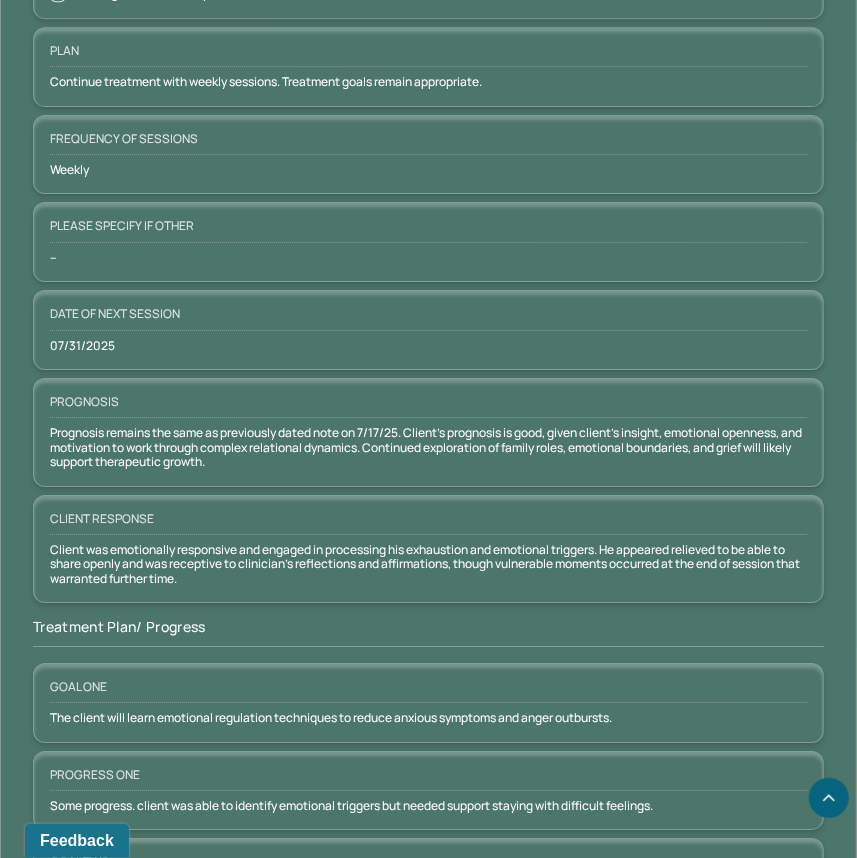 scroll, scrollTop: 2719, scrollLeft: 0, axis: vertical 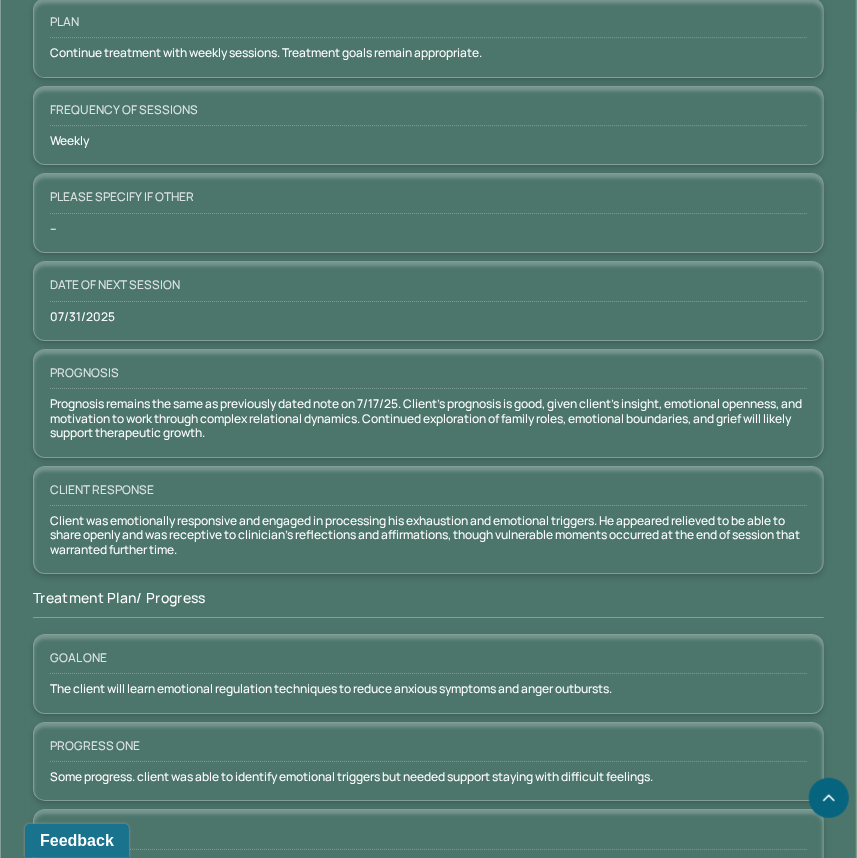 click on "Treatment Plan/ Progress" at bounding box center (428, 604) 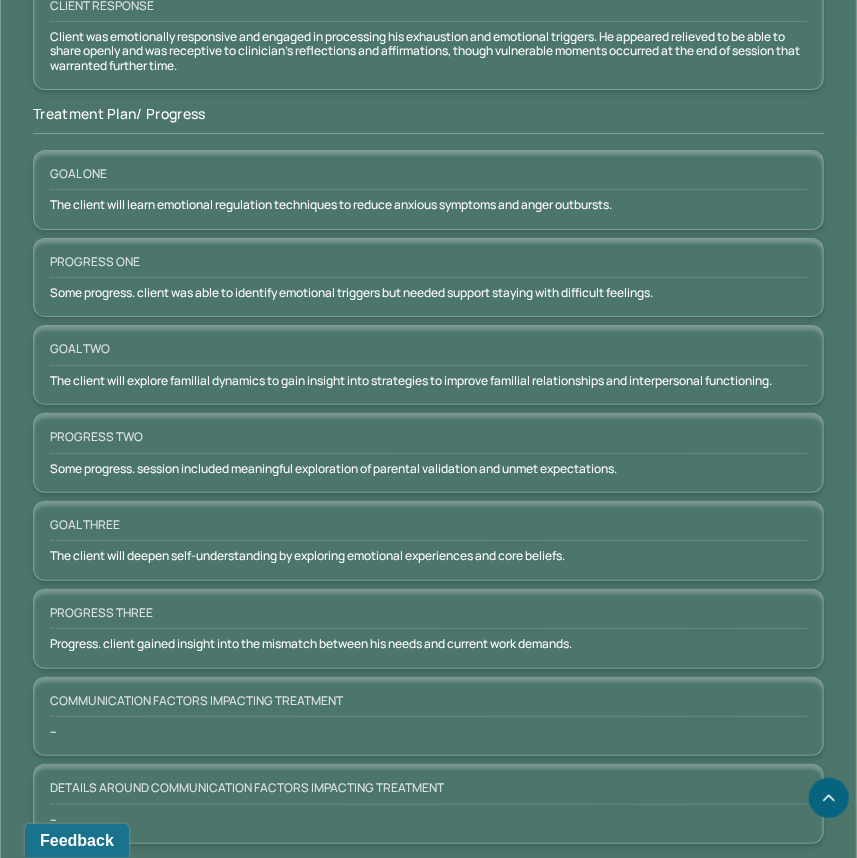 scroll, scrollTop: 3212, scrollLeft: 0, axis: vertical 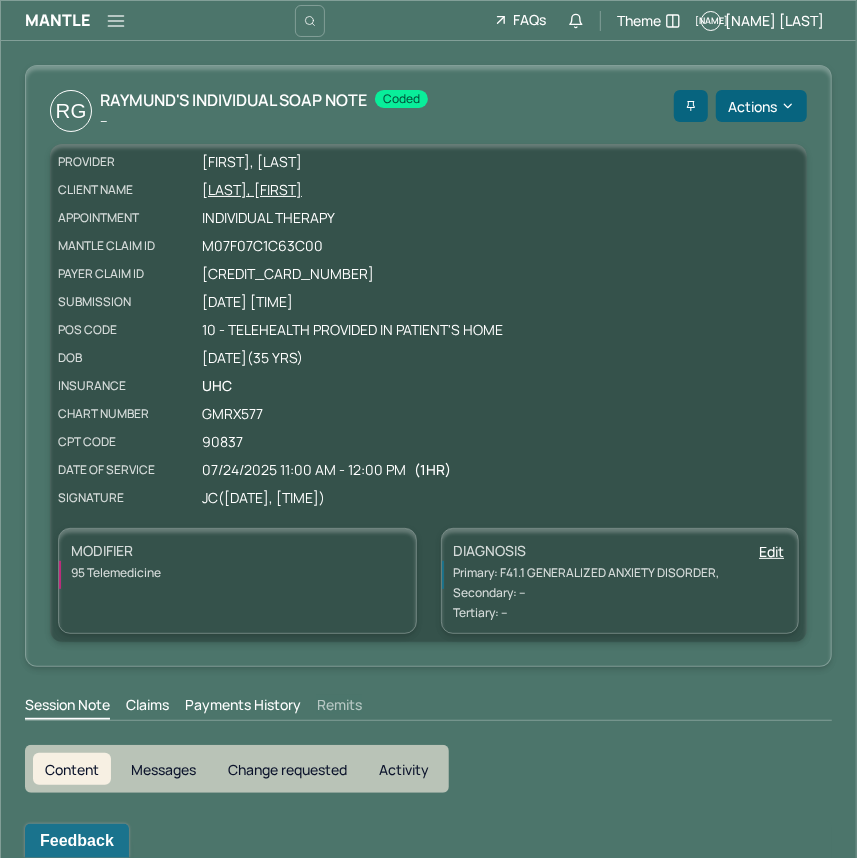 drag, startPoint x: 195, startPoint y: 186, endPoint x: 362, endPoint y: 187, distance: 167.00299 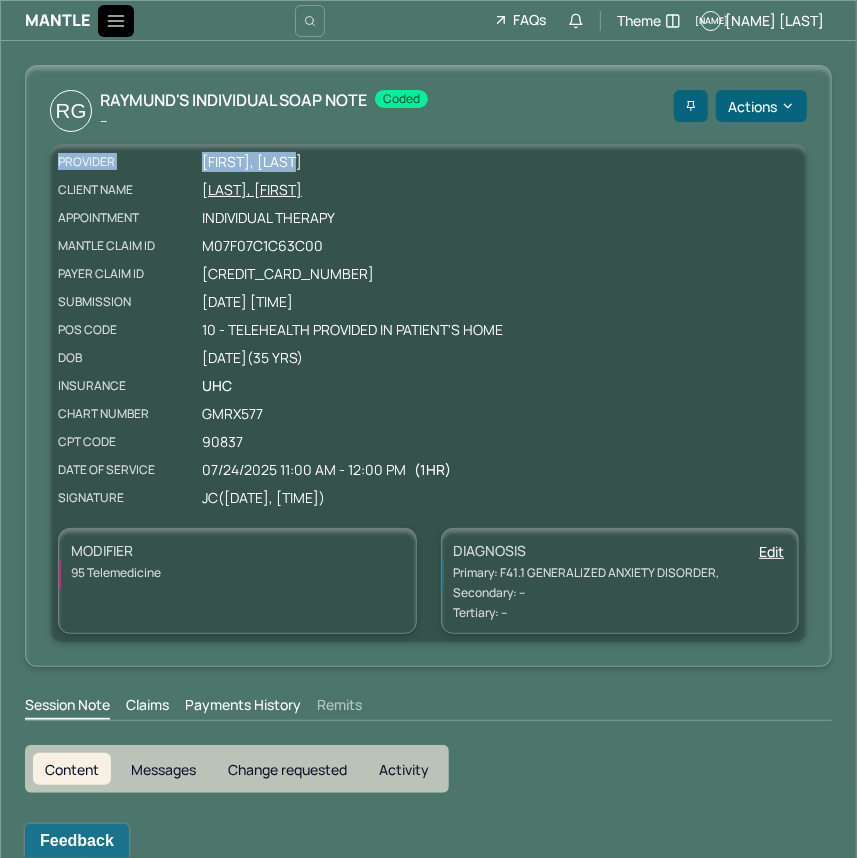 click 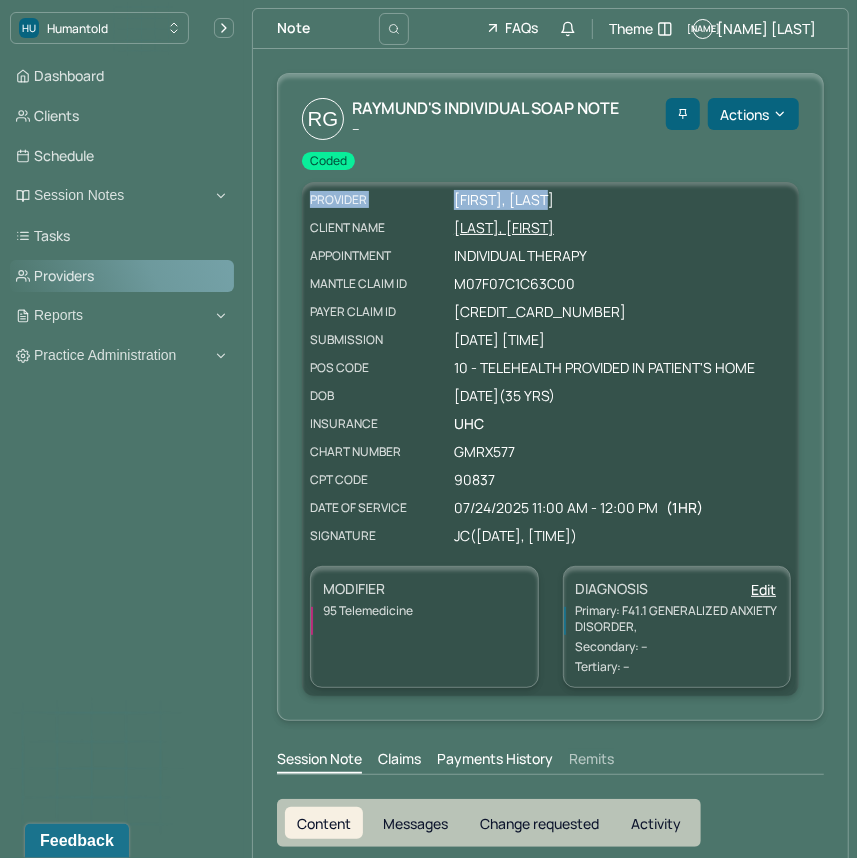 click on "Providers" at bounding box center (122, 276) 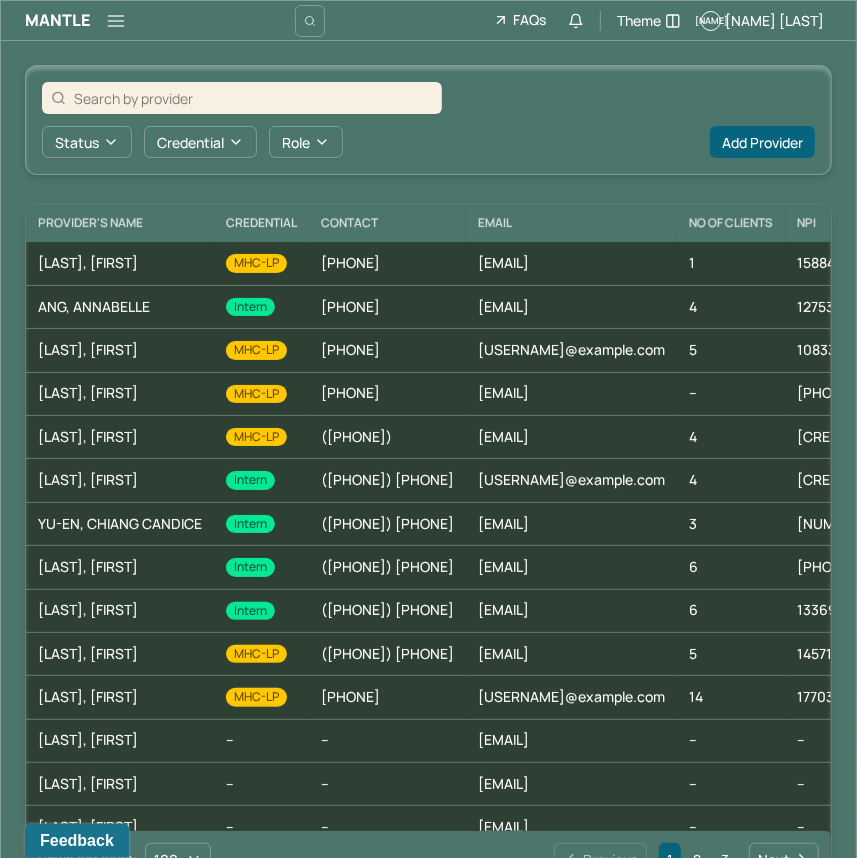 click at bounding box center (253, 98) 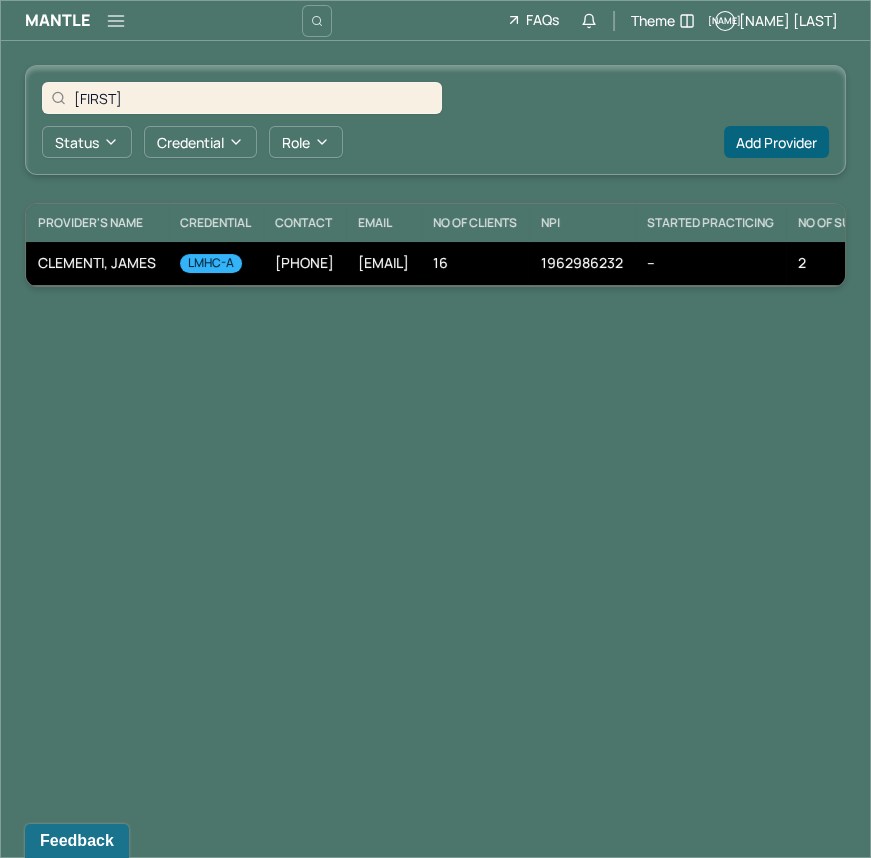type on "james" 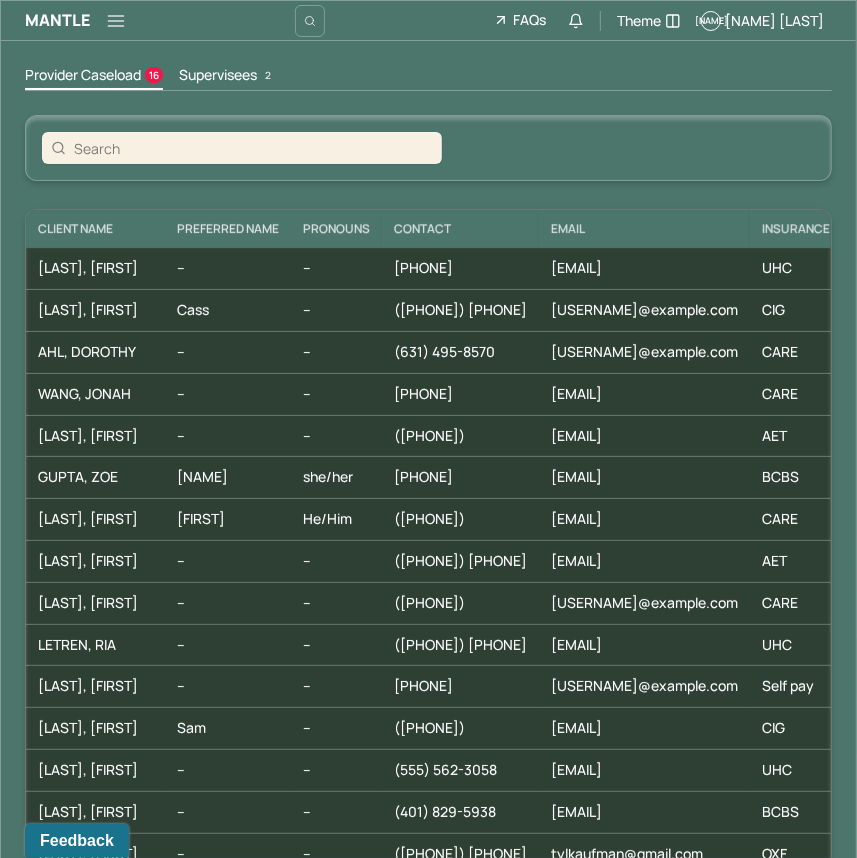 scroll, scrollTop: 61, scrollLeft: 0, axis: vertical 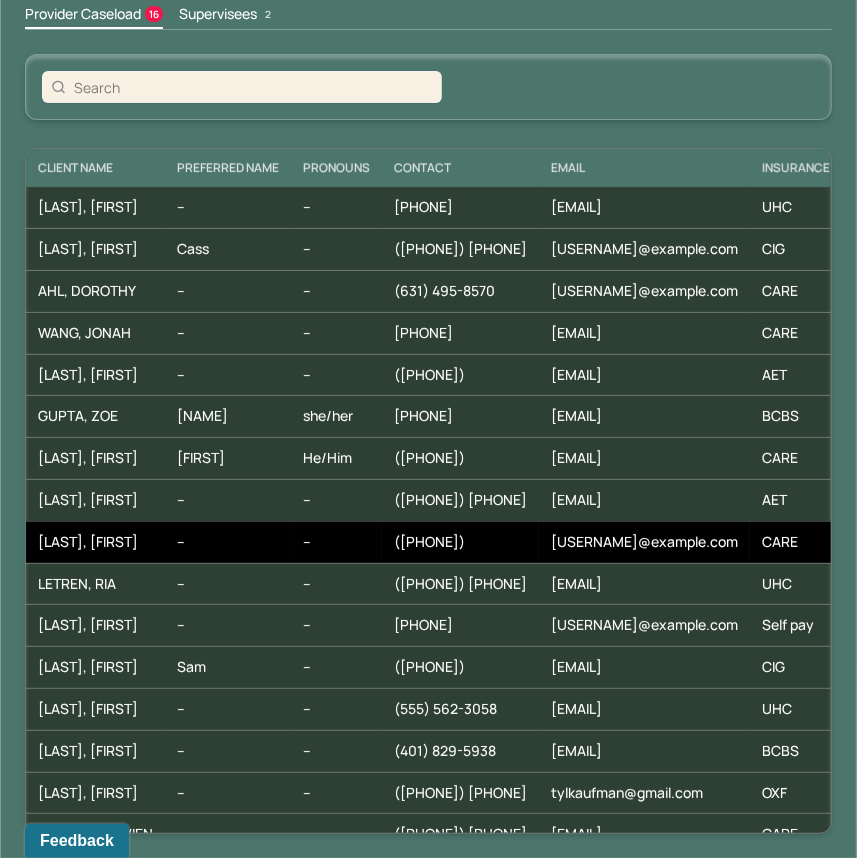 click on "CARE" at bounding box center [826, 542] 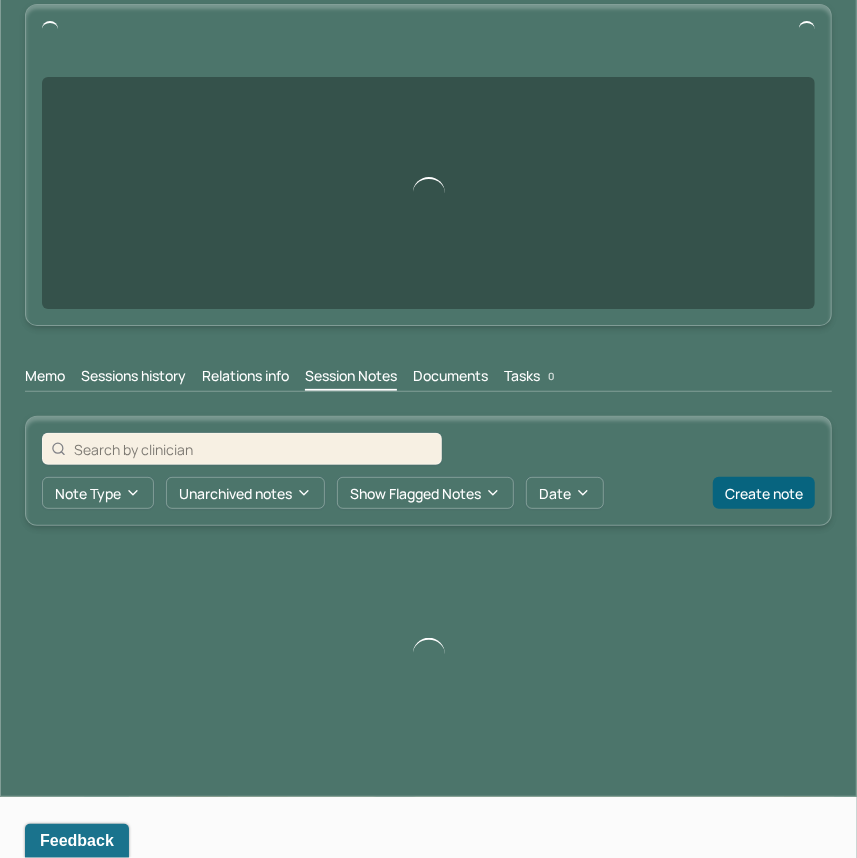 scroll, scrollTop: 0, scrollLeft: 0, axis: both 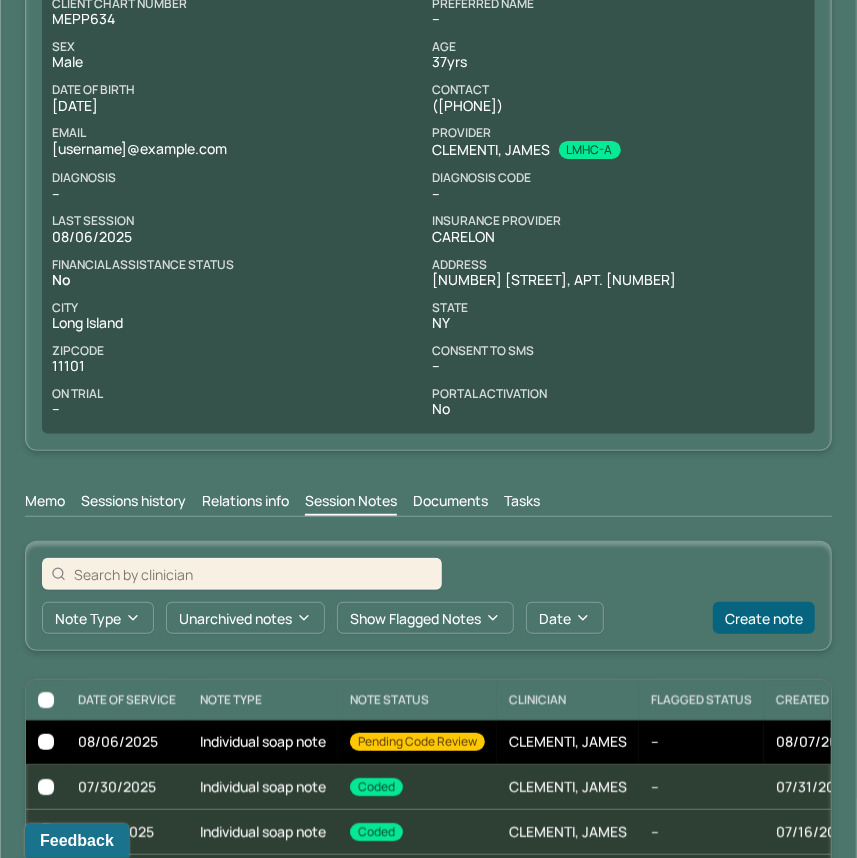 click on "Individual soap note" at bounding box center [263, 742] 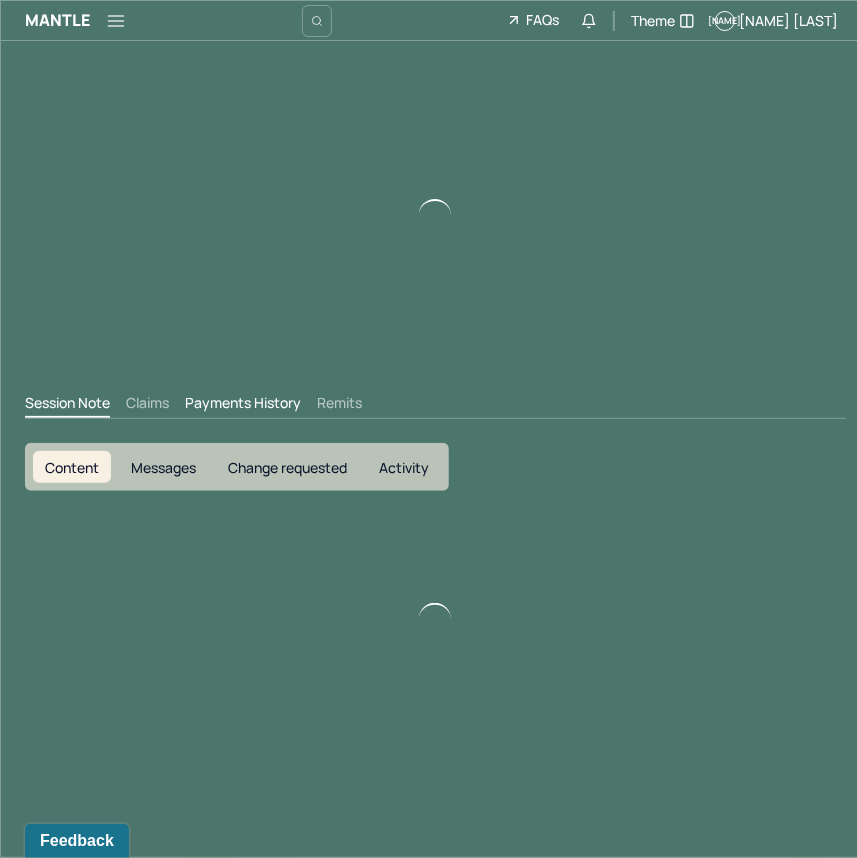 scroll, scrollTop: 0, scrollLeft: 0, axis: both 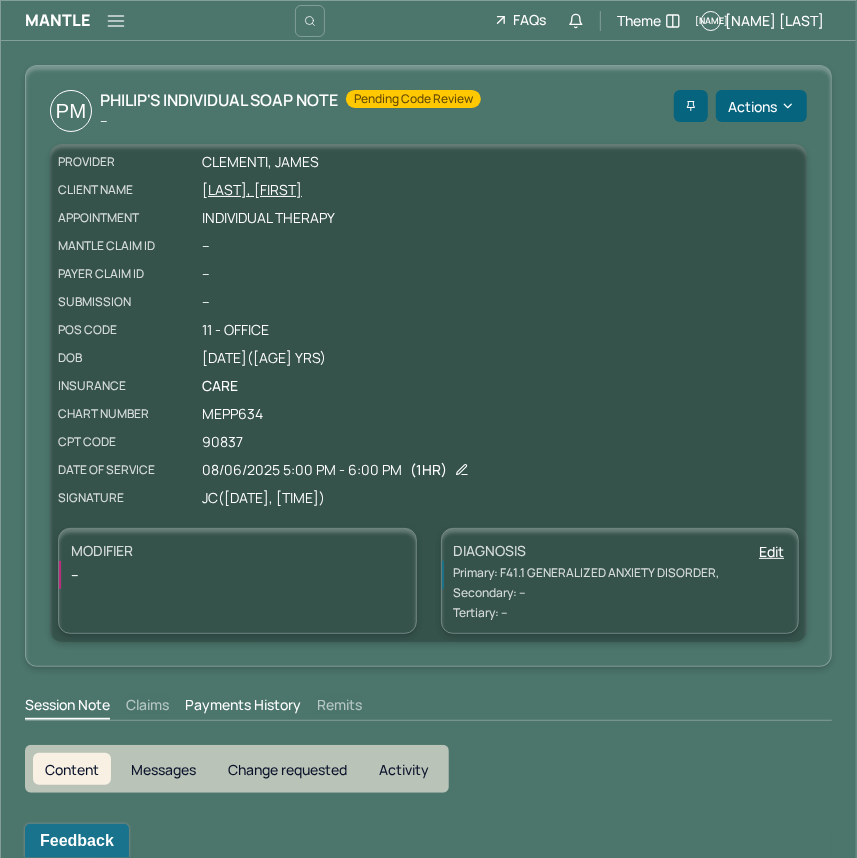 drag, startPoint x: 199, startPoint y: 193, endPoint x: 351, endPoint y: 193, distance: 152 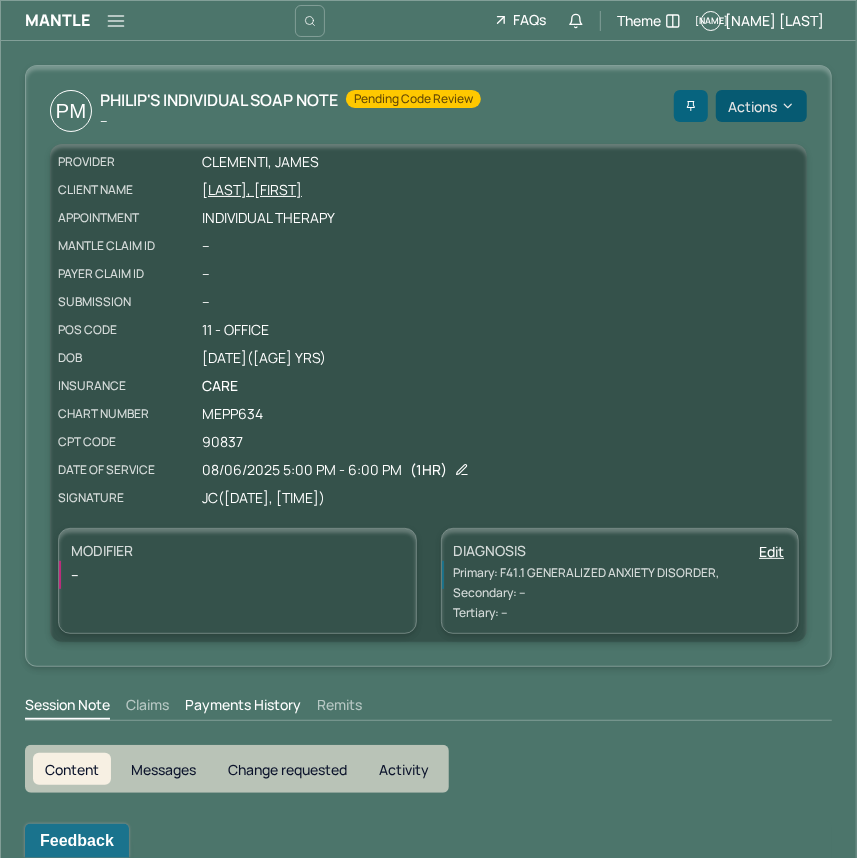 click on "Actions" at bounding box center (761, 106) 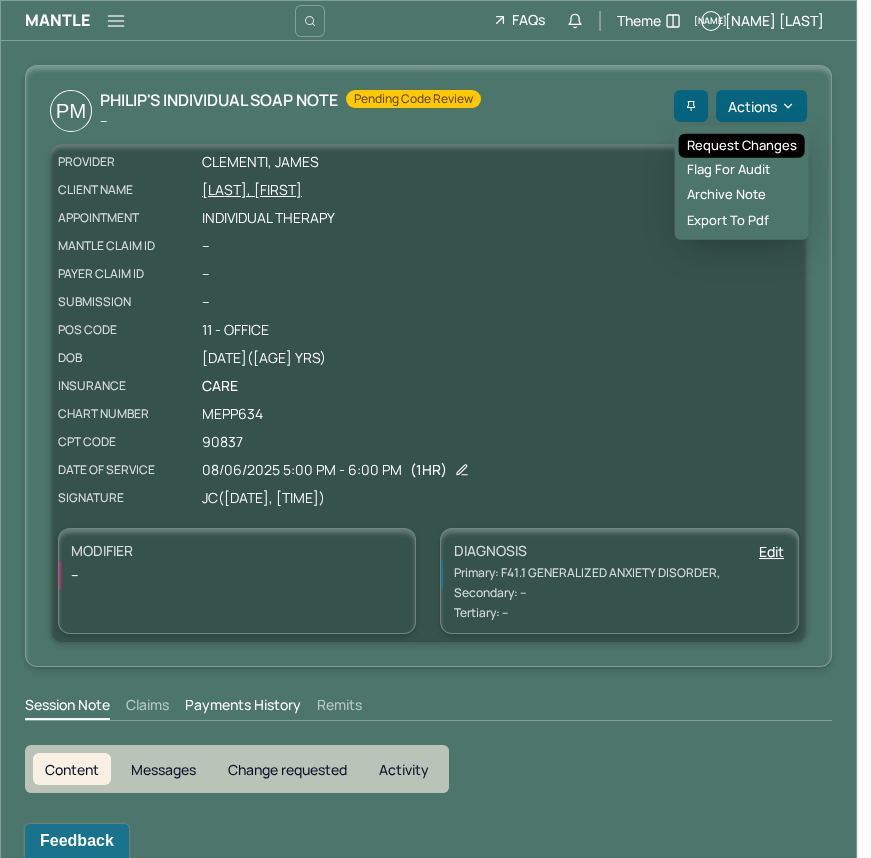 click on "Request changes" at bounding box center [742, 146] 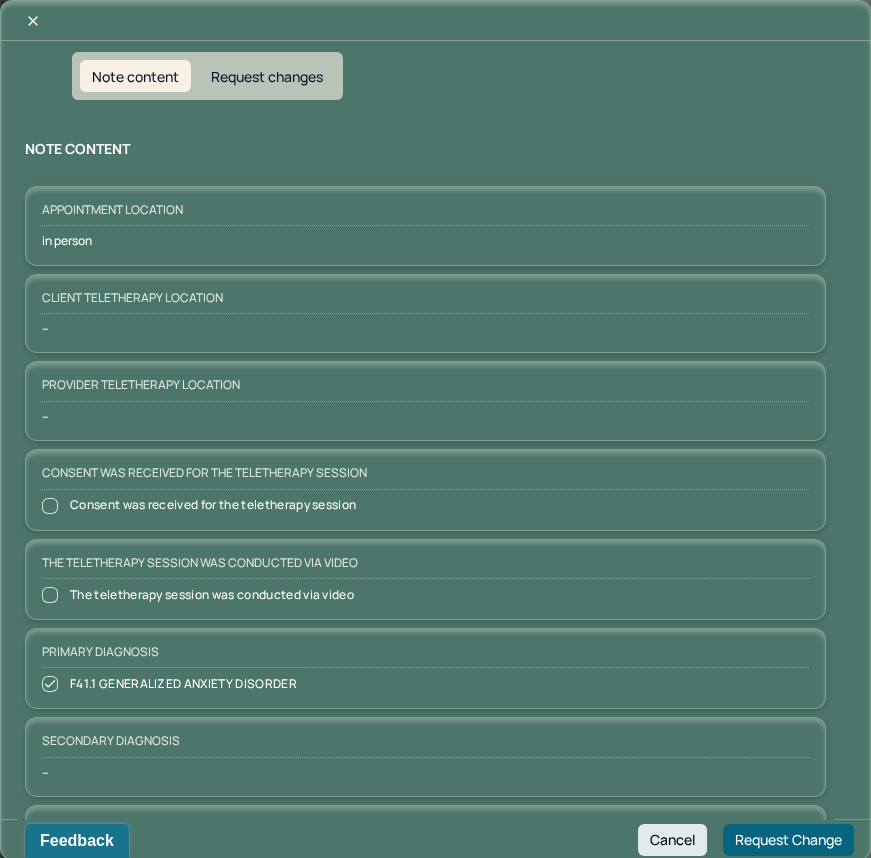 click on "Request changes" at bounding box center [267, 76] 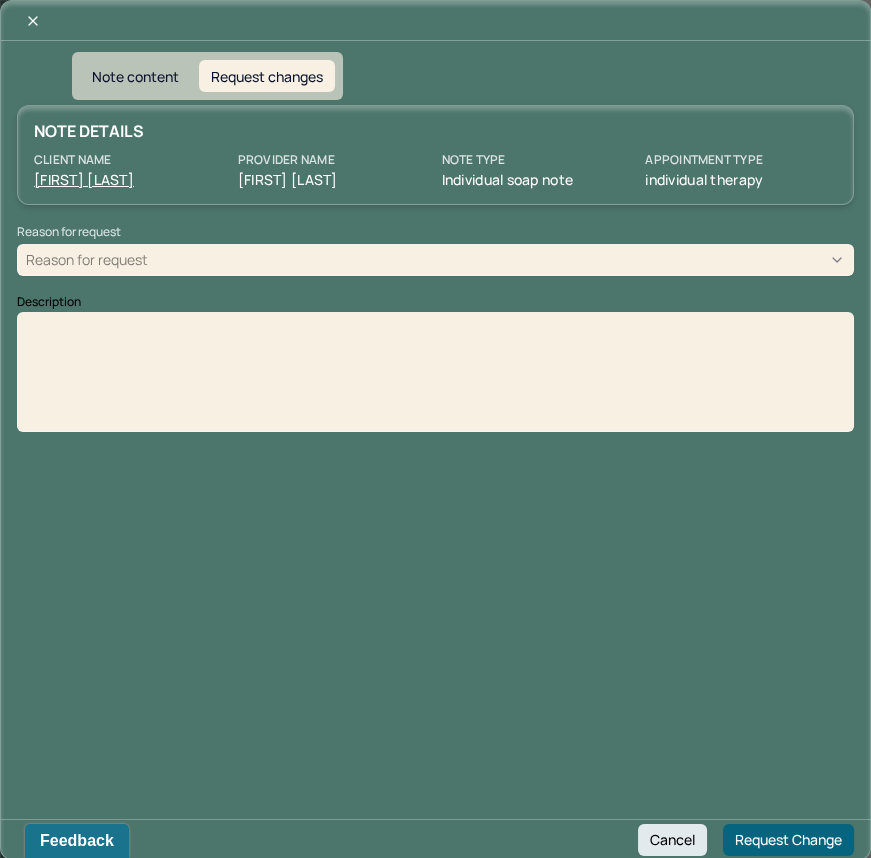 click on "Reason for request" at bounding box center [435, 260] 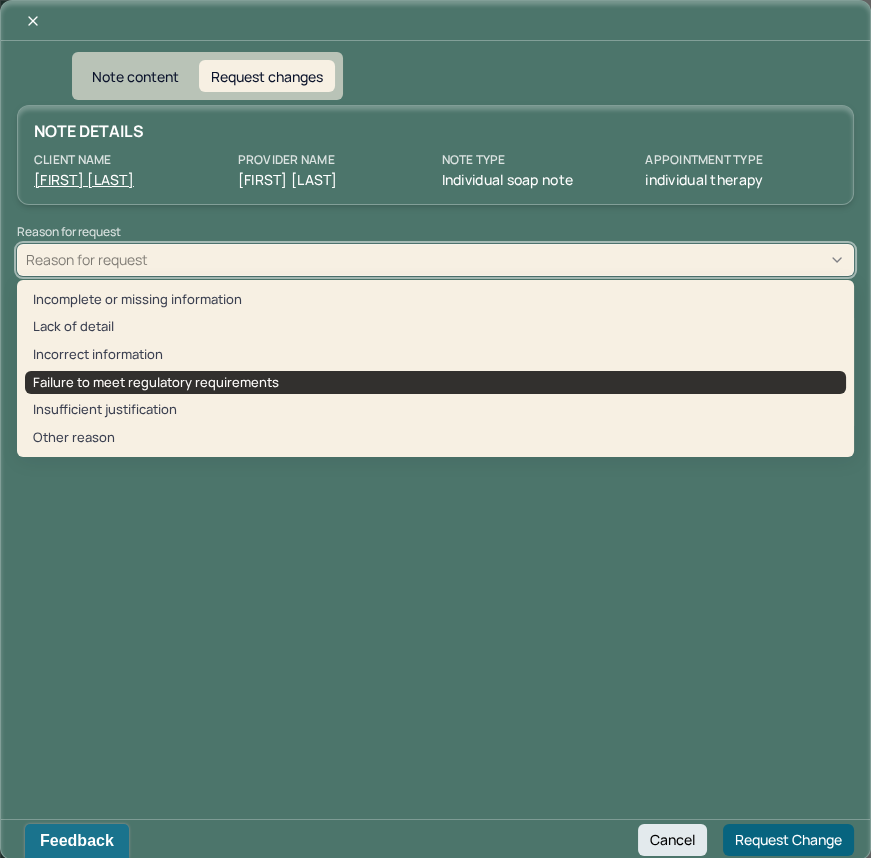 click on "Failure to meet regulatory requirements" at bounding box center (435, 383) 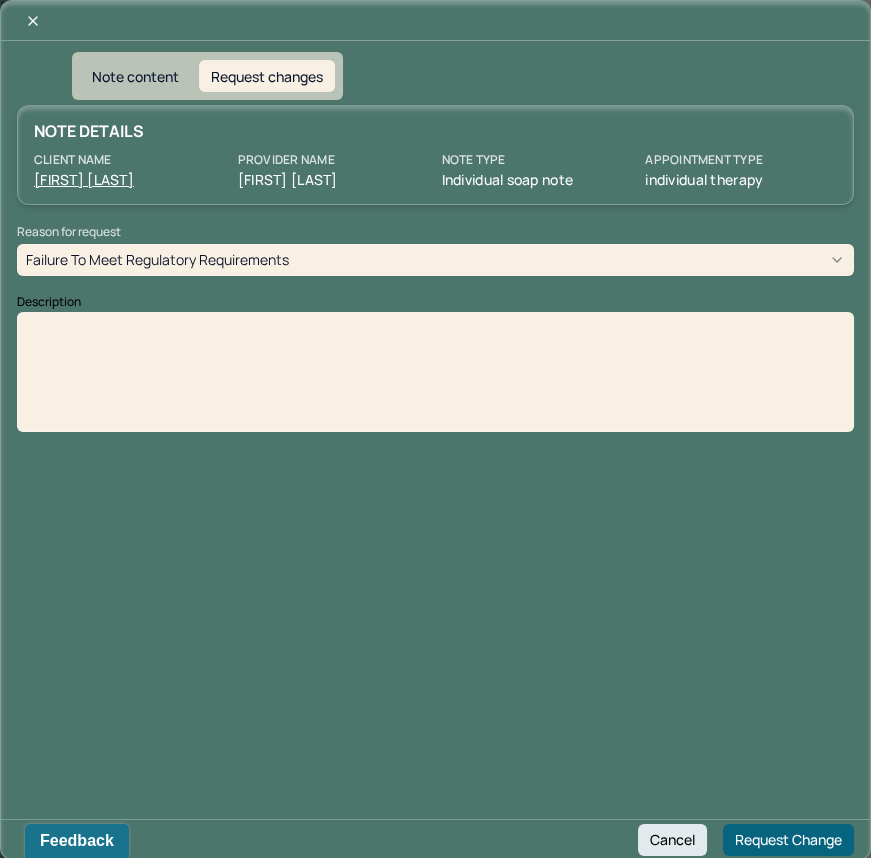 click at bounding box center [436, 379] 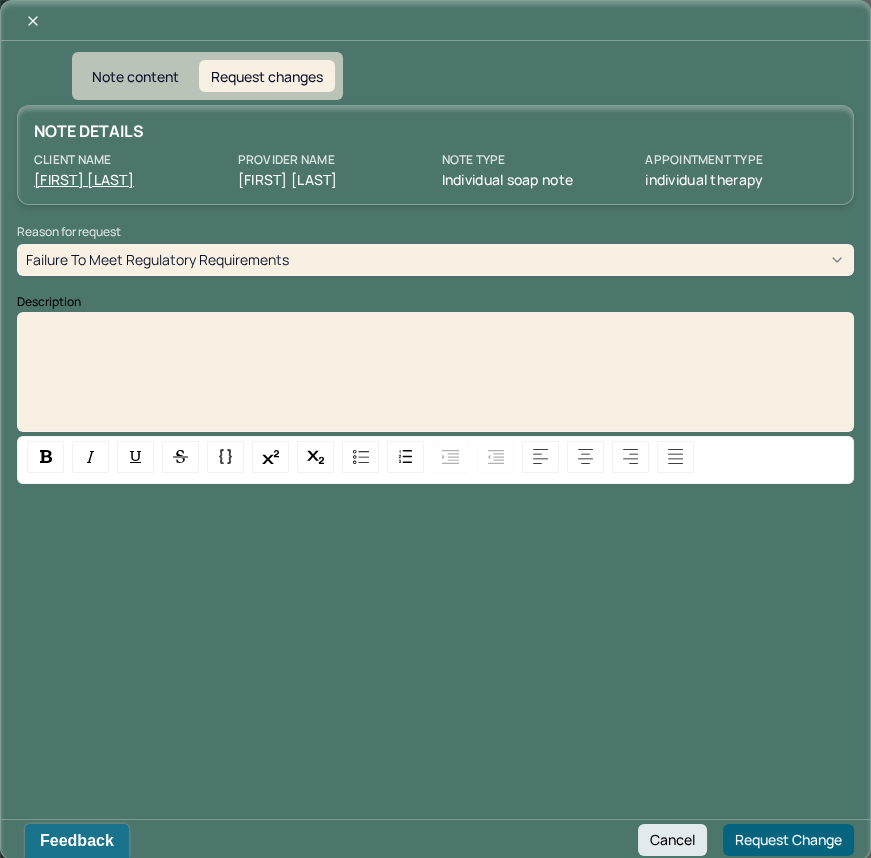 scroll, scrollTop: 530, scrollLeft: 0, axis: vertical 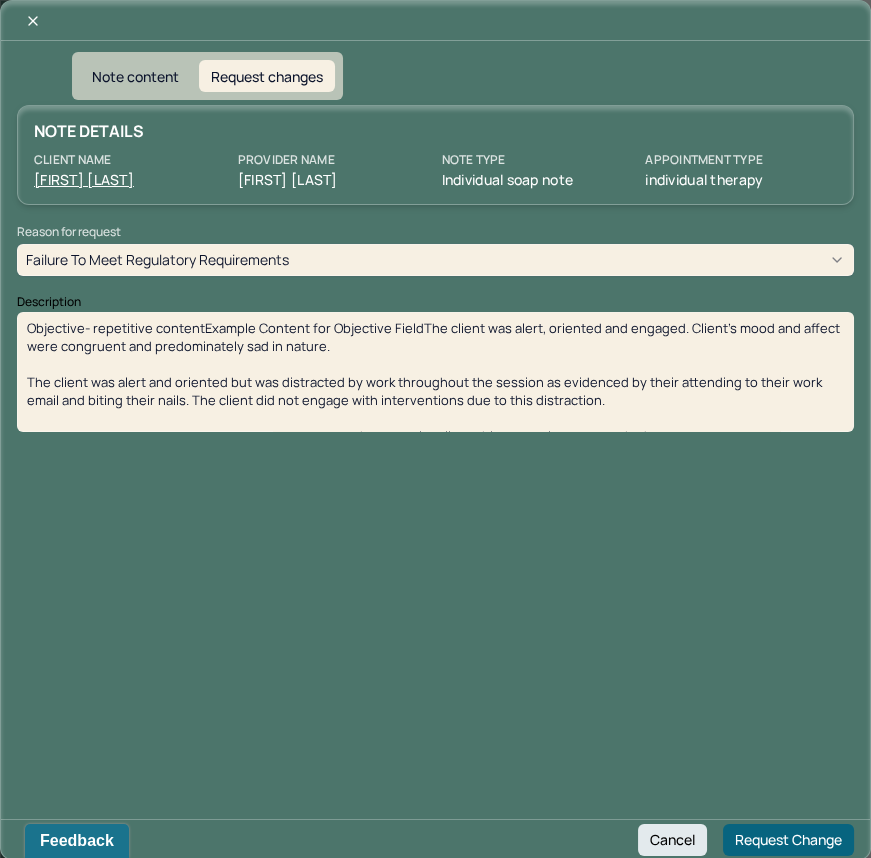 click on "Objective- repetitive contentExample Content for Objective FieldThe client was alert, oriented and engaged. Client’s mood and affect were congruent and predominately sad in nature." at bounding box center [435, 337] 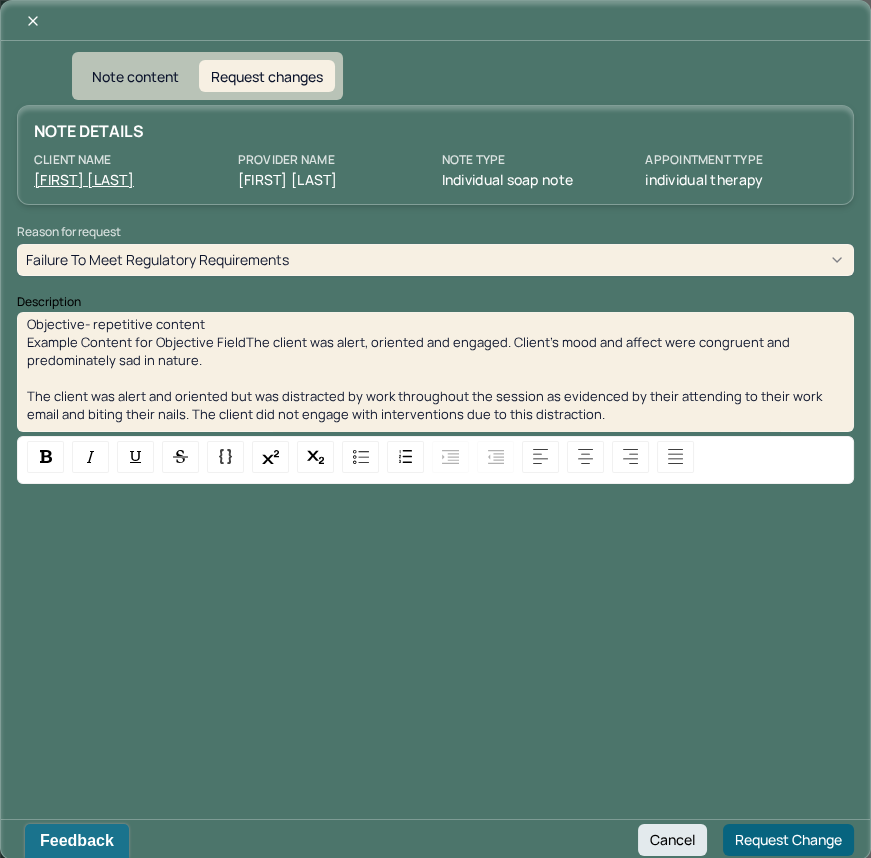 scroll, scrollTop: 0, scrollLeft: 0, axis: both 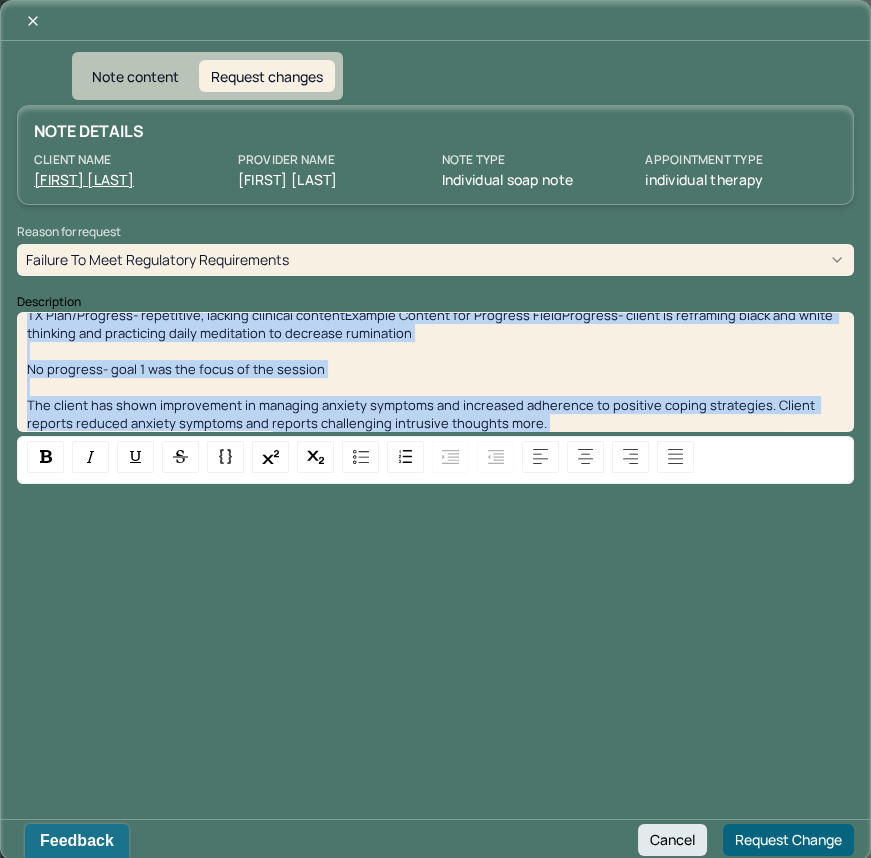 drag, startPoint x: 26, startPoint y: 343, endPoint x: 906, endPoint y: 441, distance: 885.44 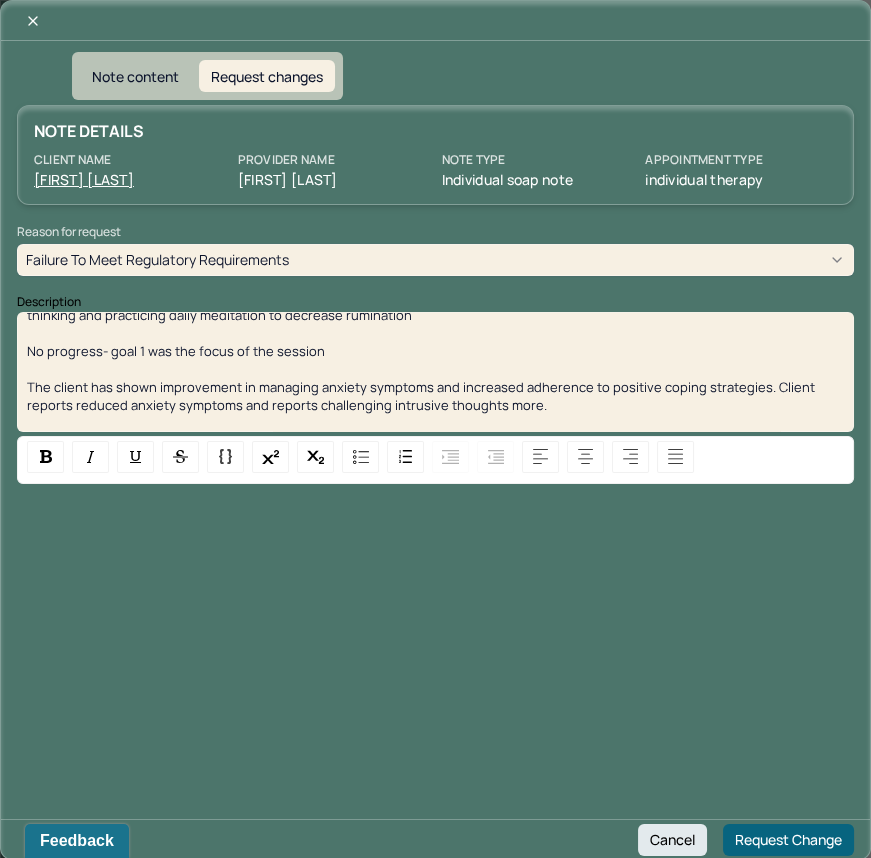 scroll, scrollTop: 734, scrollLeft: 0, axis: vertical 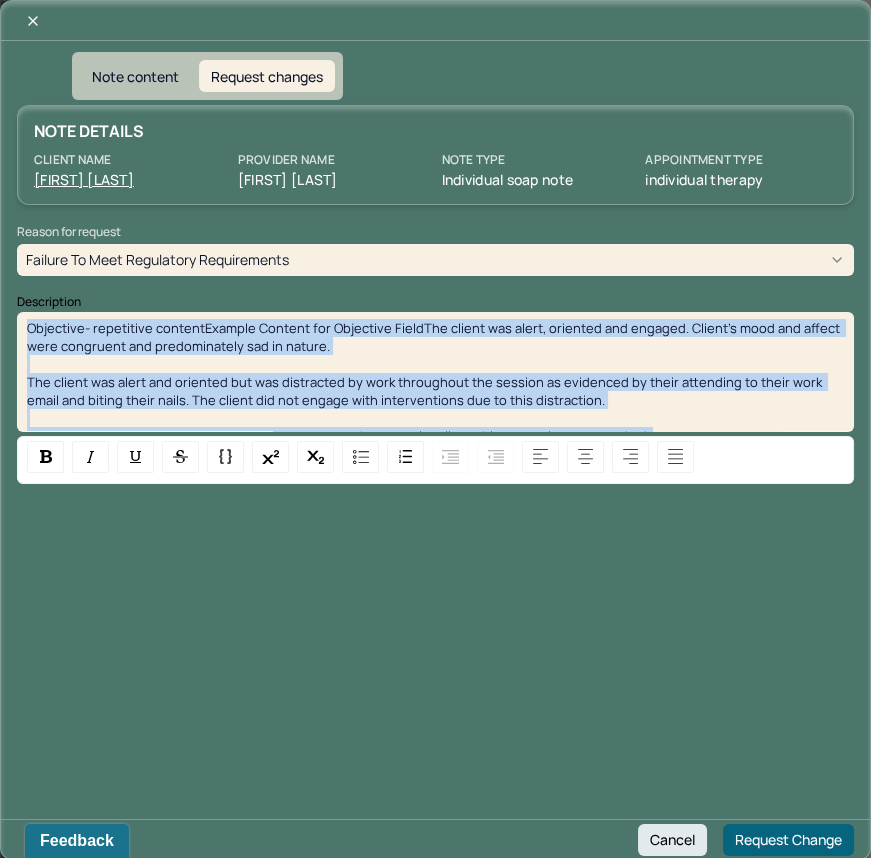 drag, startPoint x: 455, startPoint y: 421, endPoint x: -1, endPoint y: 286, distance: 475.56387 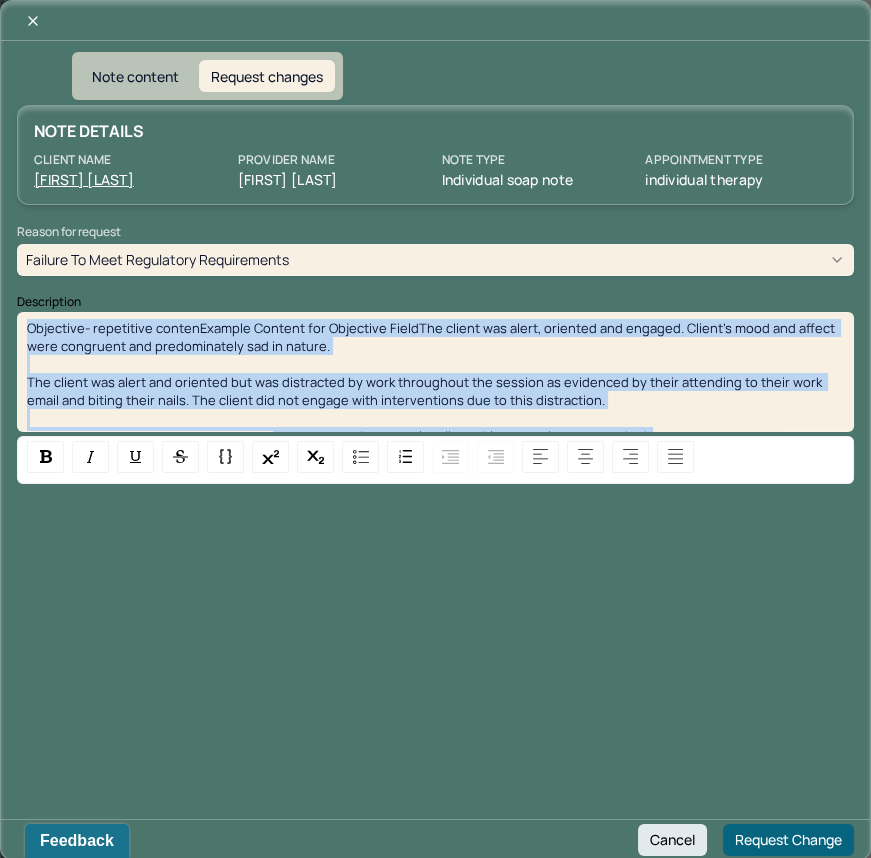 scroll, scrollTop: 734, scrollLeft: 0, axis: vertical 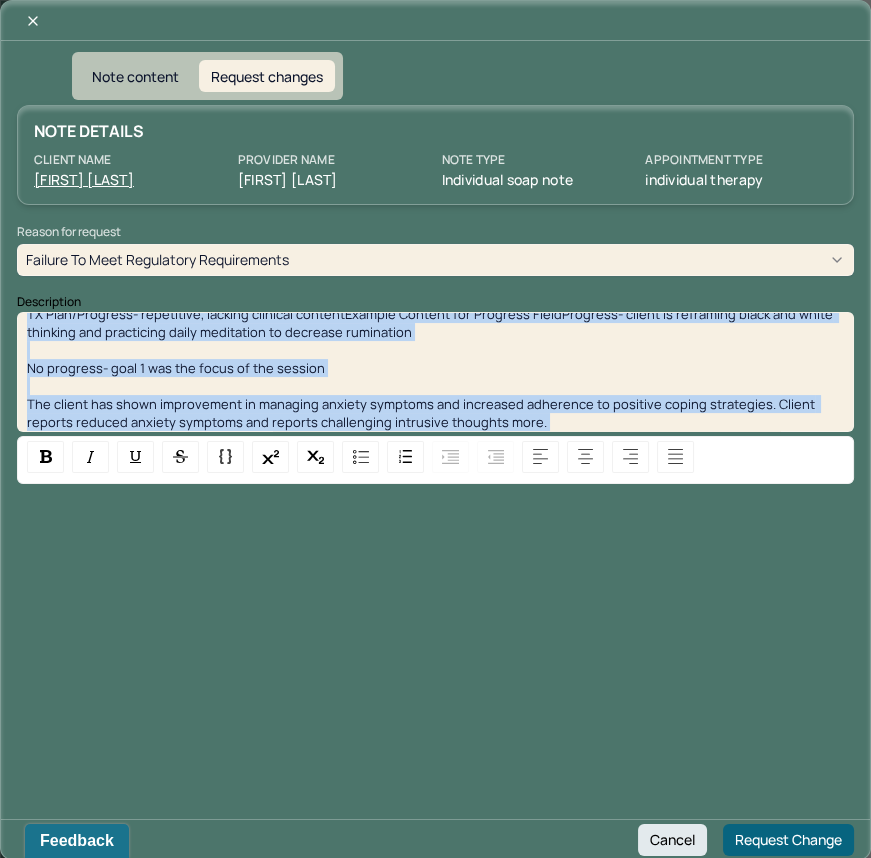 drag, startPoint x: 29, startPoint y: 325, endPoint x: 636, endPoint y: 544, distance: 645.2984 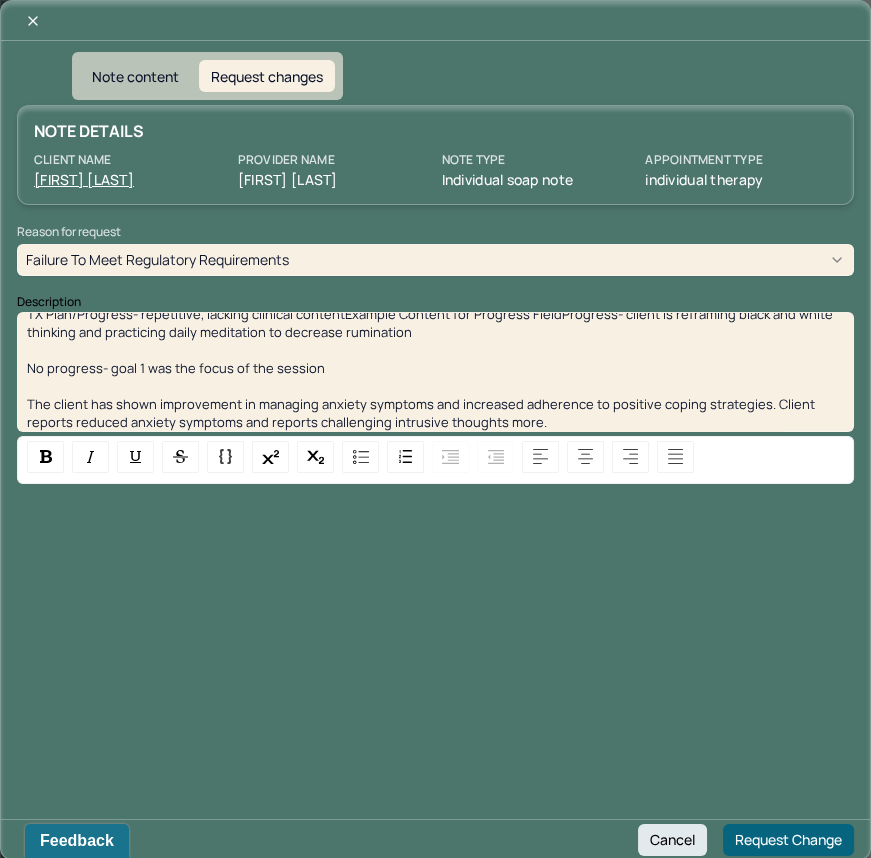 scroll, scrollTop: 13, scrollLeft: 0, axis: vertical 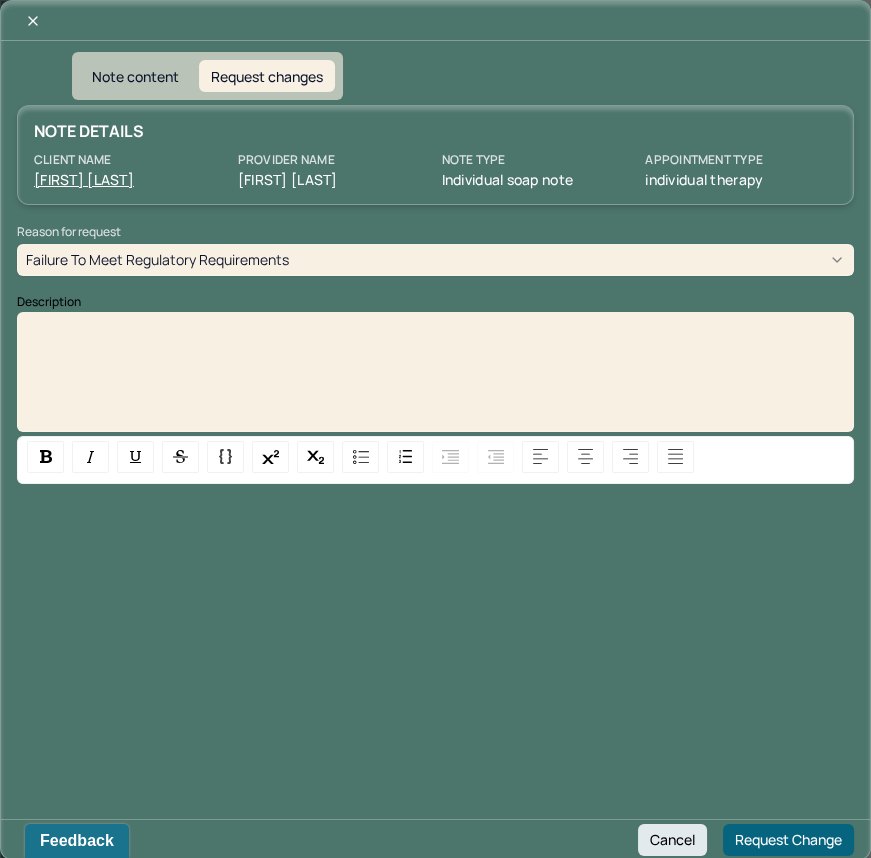 click at bounding box center (436, 379) 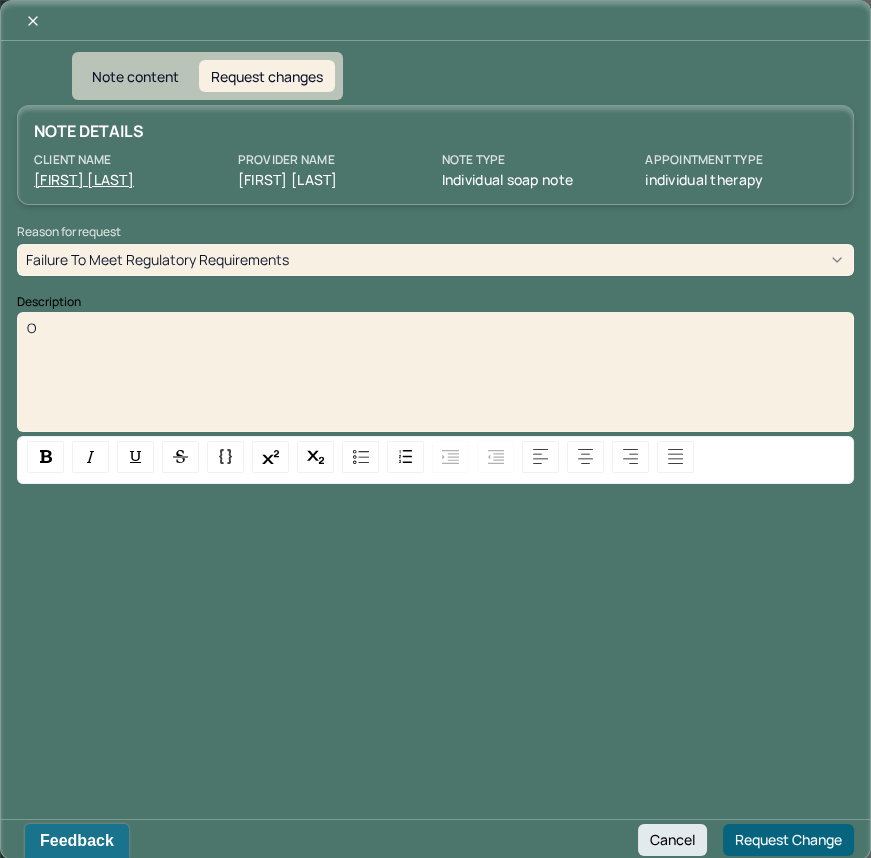 type 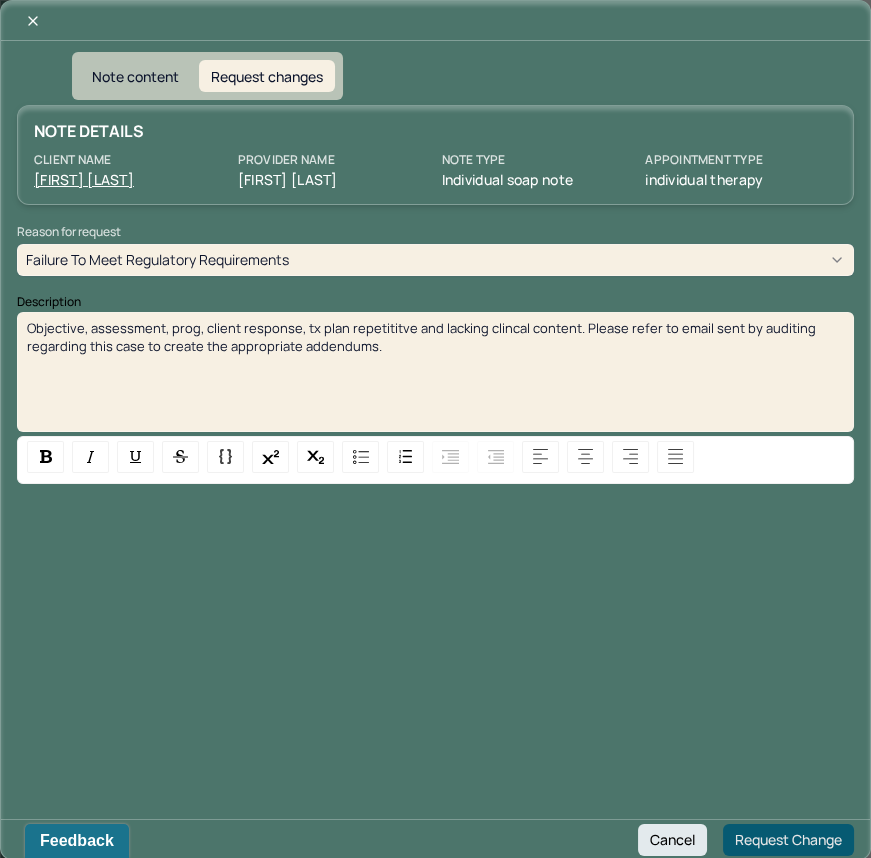 click on "Request Change" at bounding box center [788, 840] 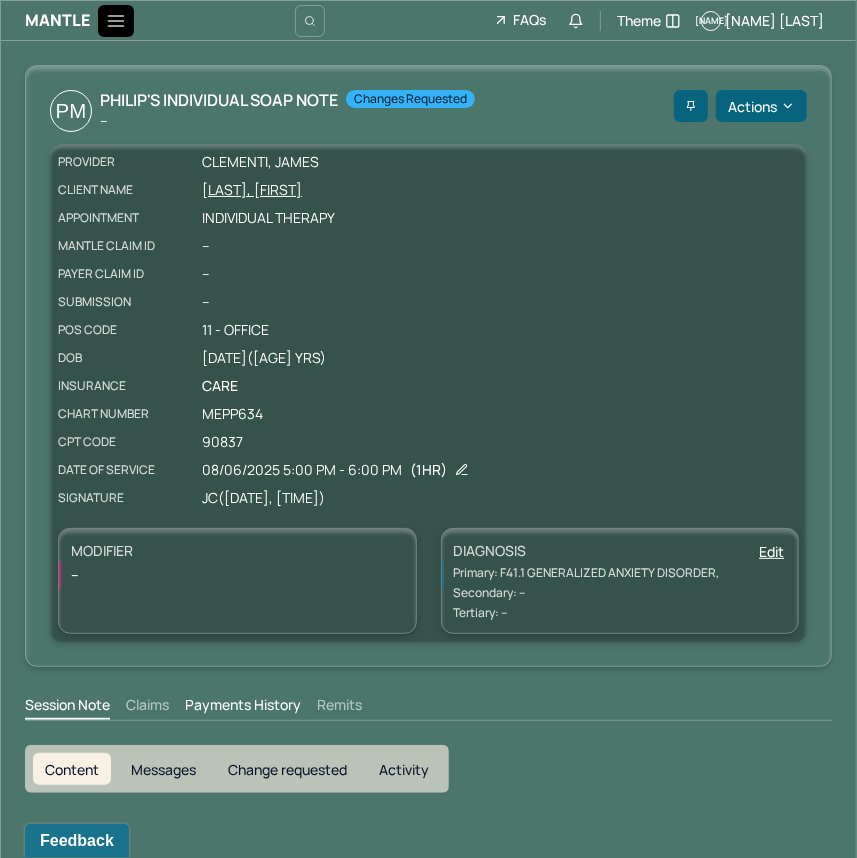 click at bounding box center [116, 21] 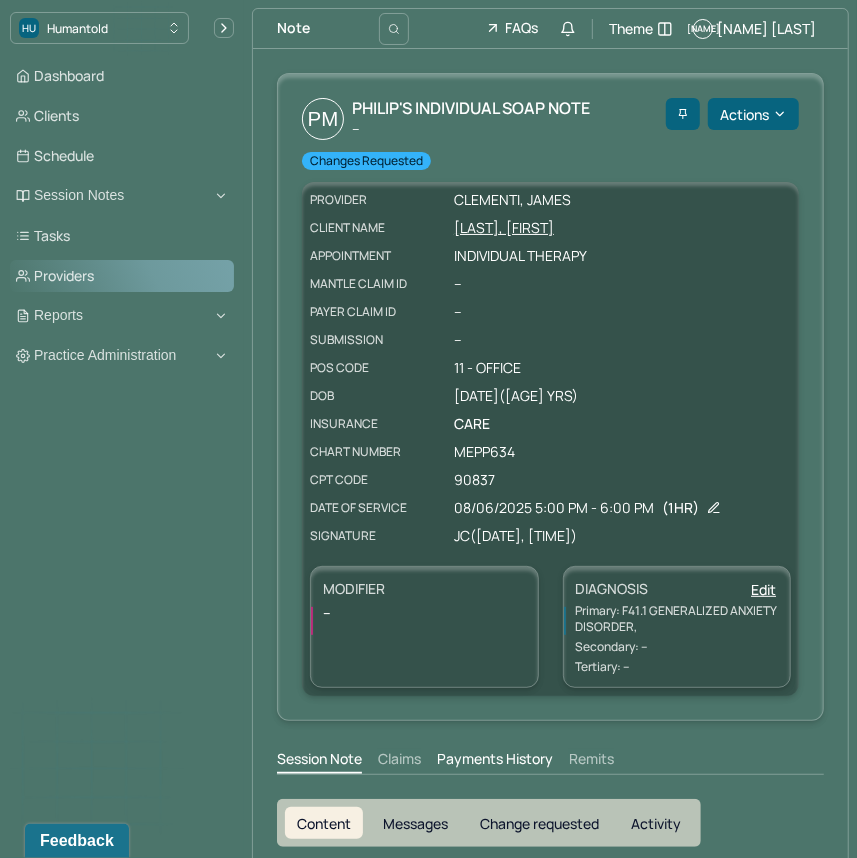 click on "Providers" at bounding box center [122, 276] 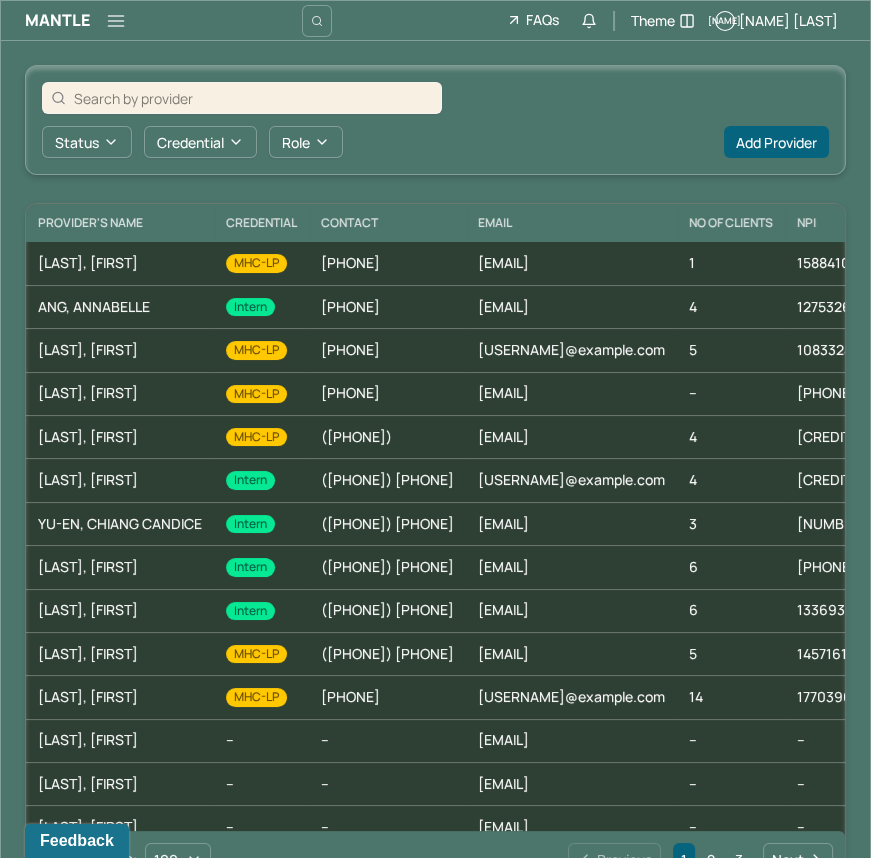click at bounding box center [253, 98] 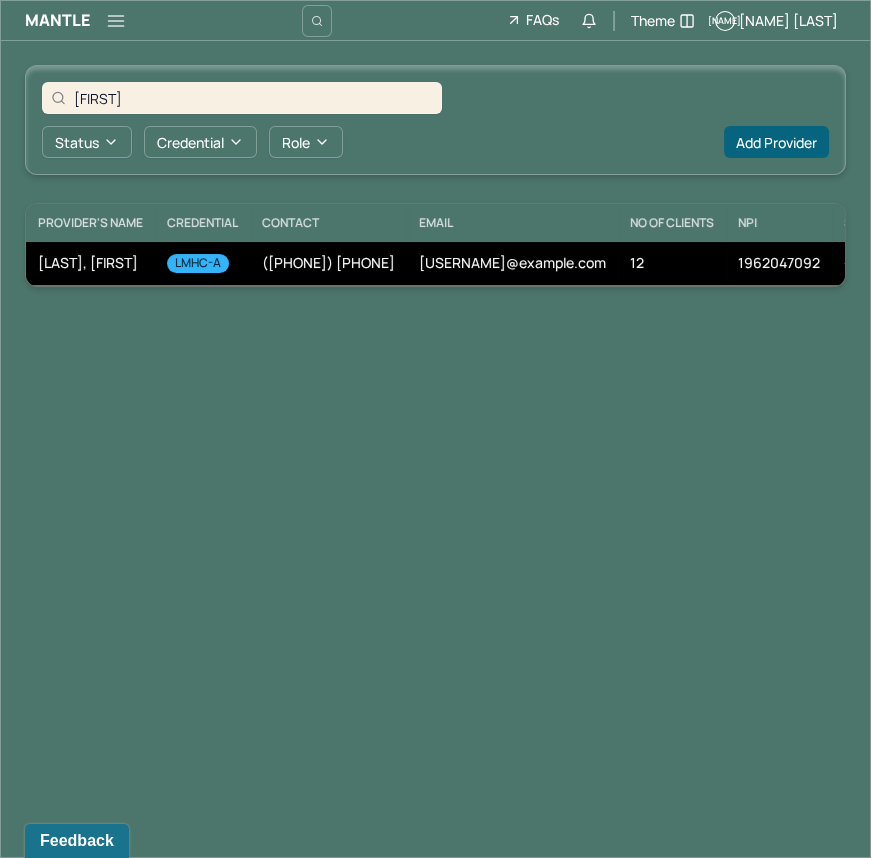 type on "janay" 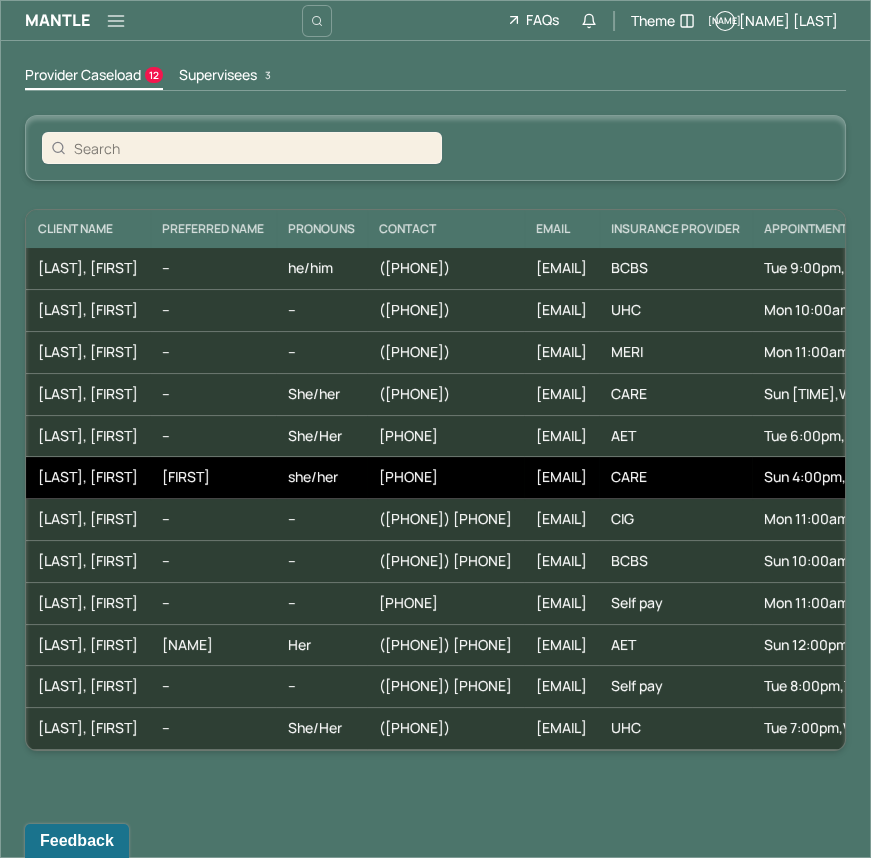 click on "Masha" at bounding box center [213, 478] 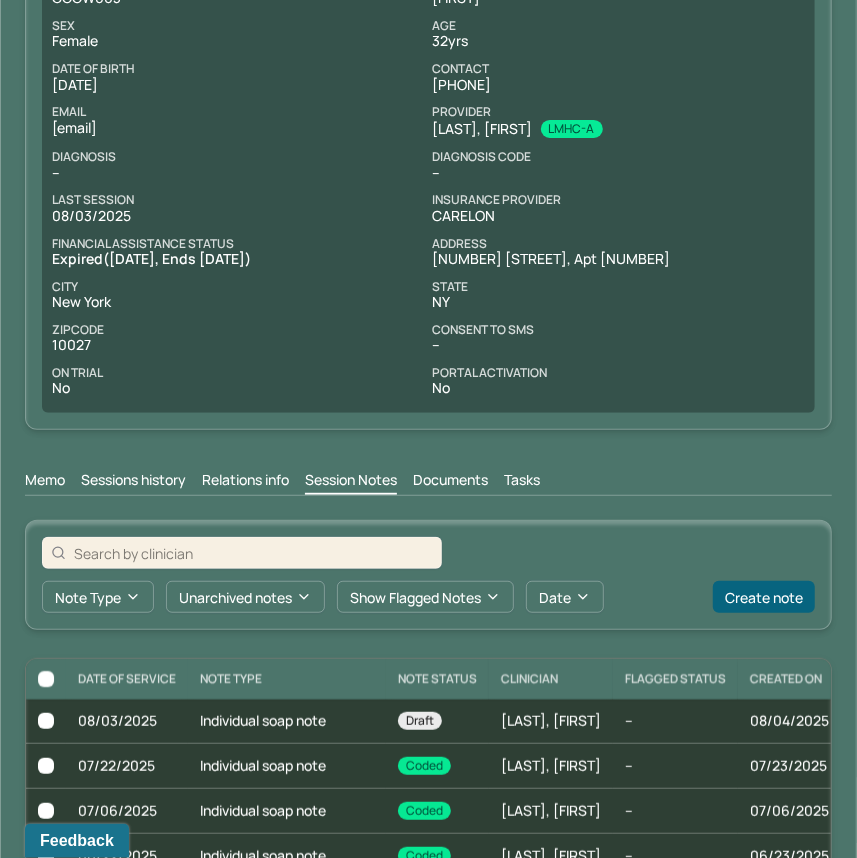 scroll, scrollTop: 213, scrollLeft: 0, axis: vertical 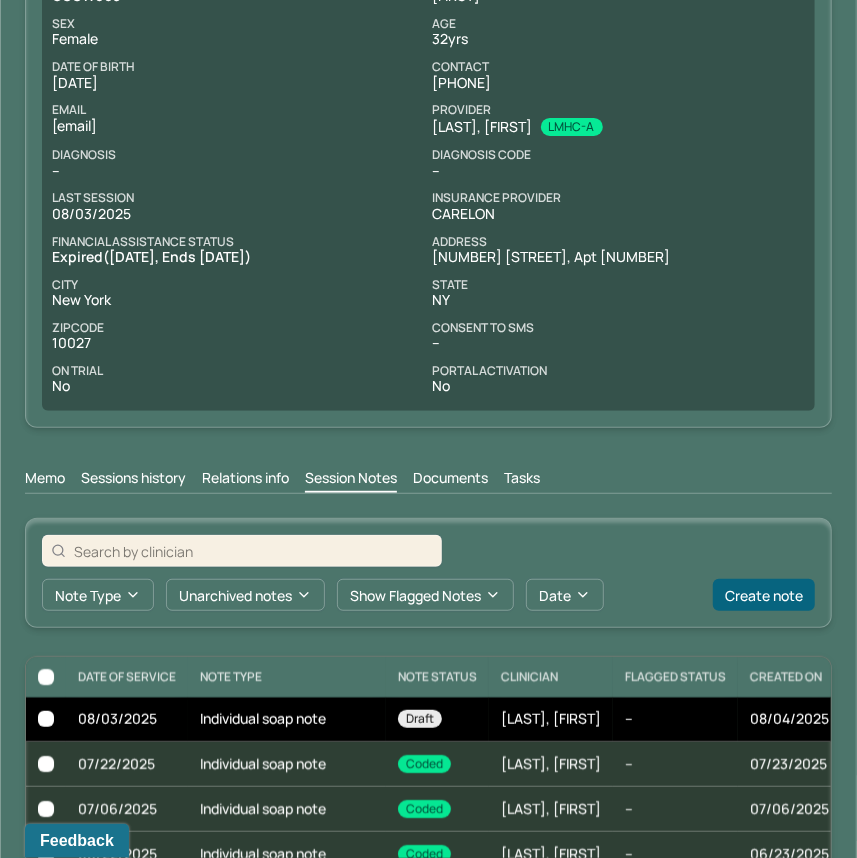 click on "Individual soap note" at bounding box center [287, 719] 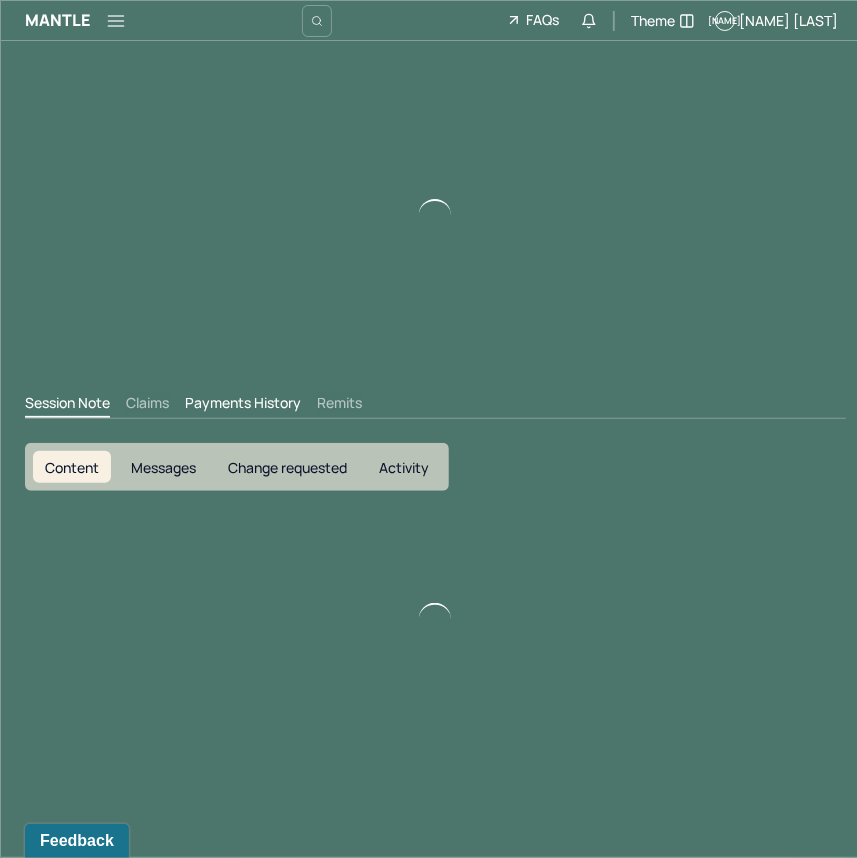 scroll, scrollTop: 0, scrollLeft: 0, axis: both 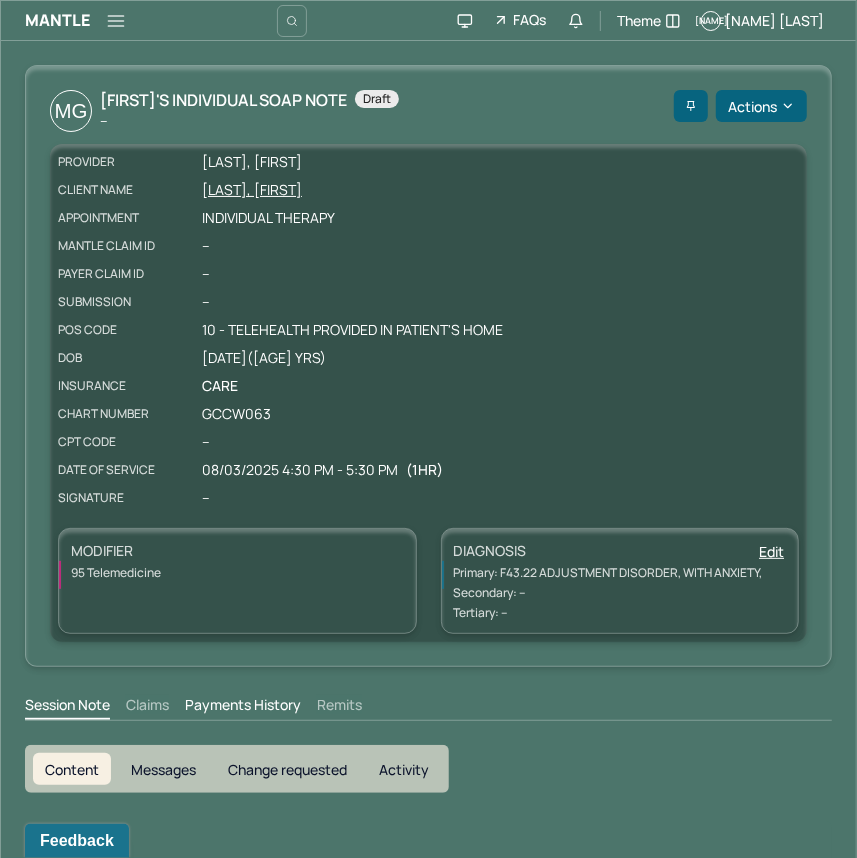 click on "Mantle Note  FAQs Theme KM Kristjana   Mccarthy" at bounding box center (428, 21) 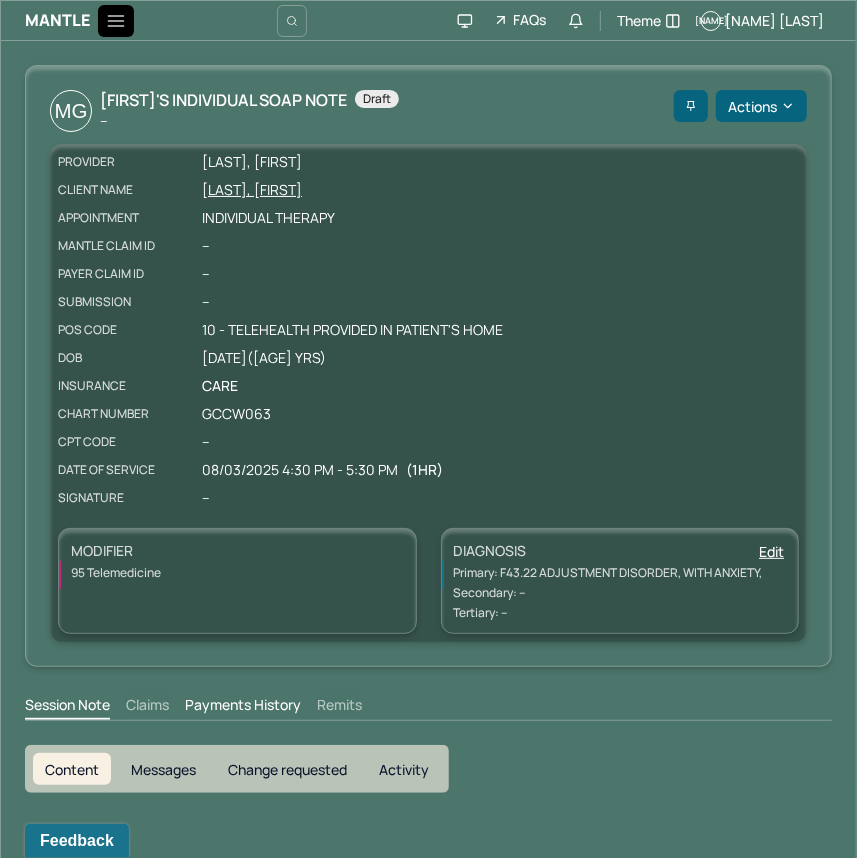 click 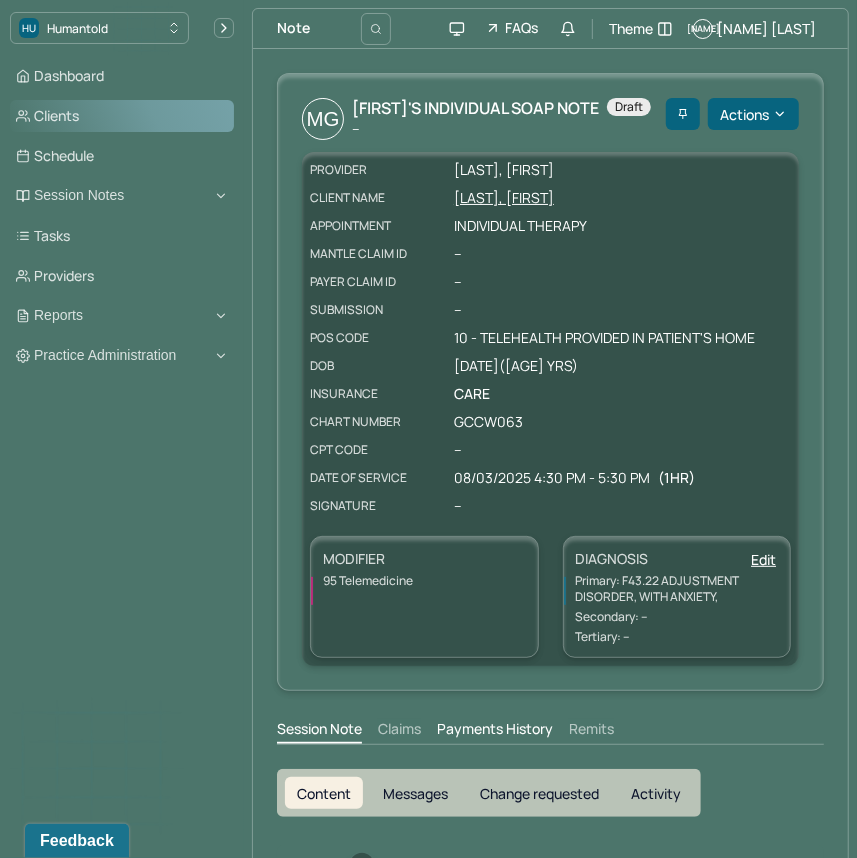 click on "Clients" at bounding box center (122, 116) 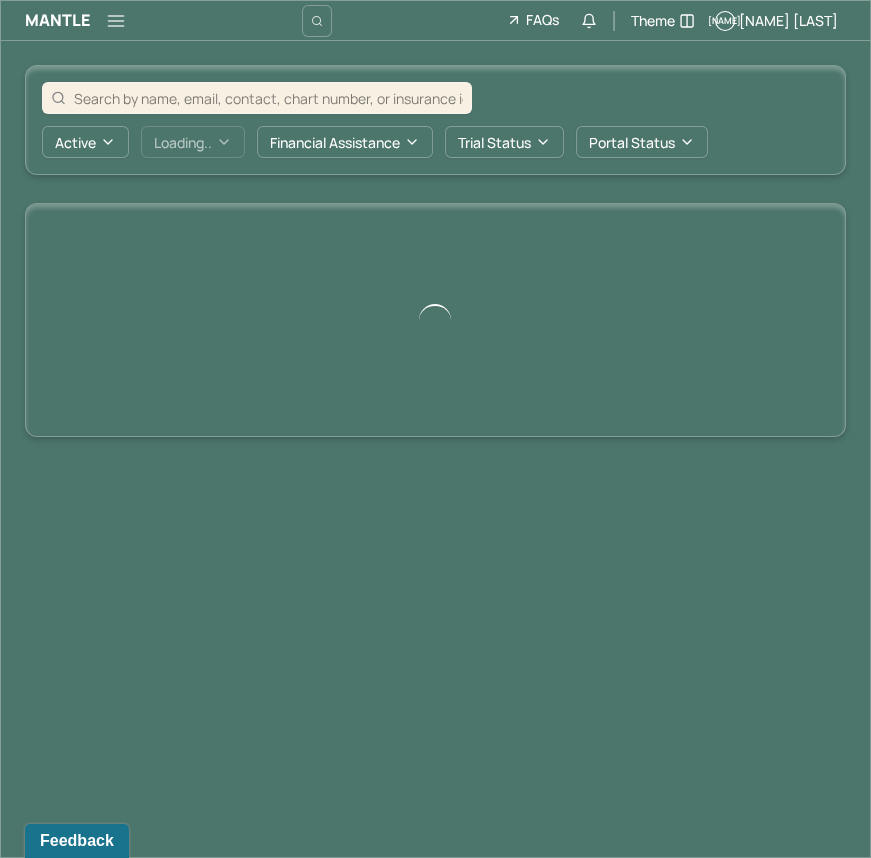 click at bounding box center (257, 98) 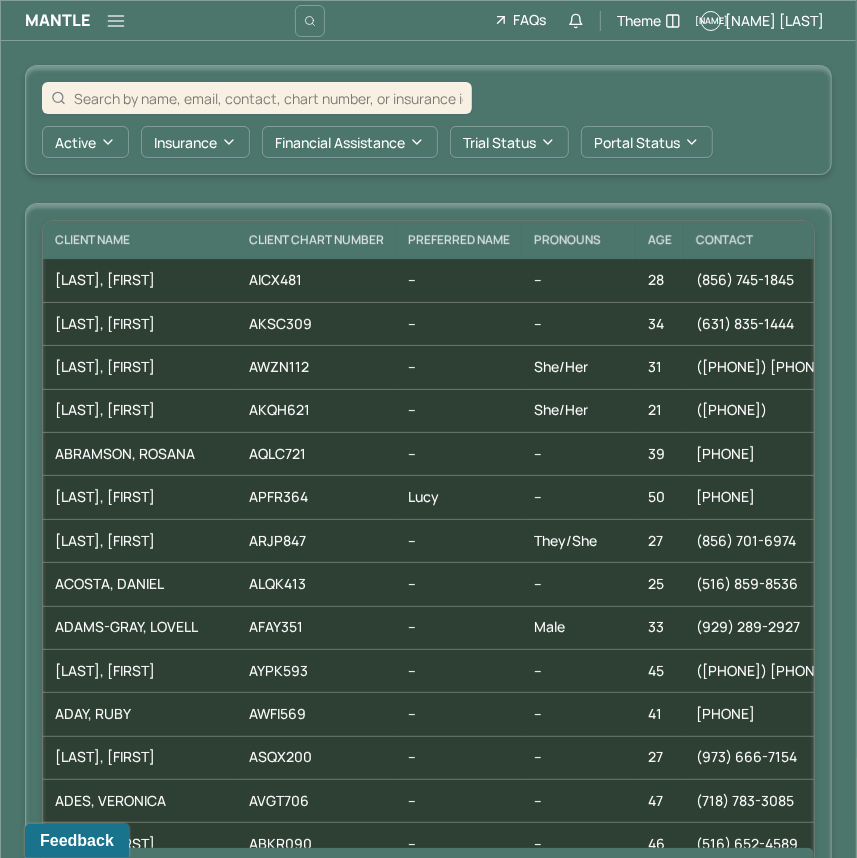 click at bounding box center [268, 98] 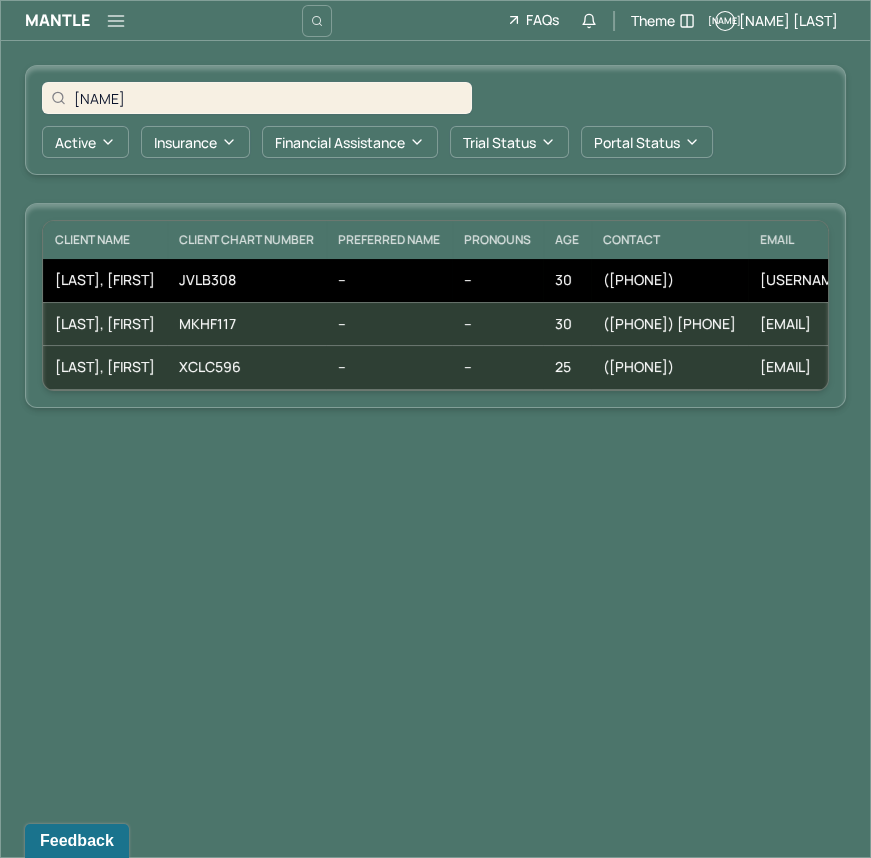 type on "jasmine" 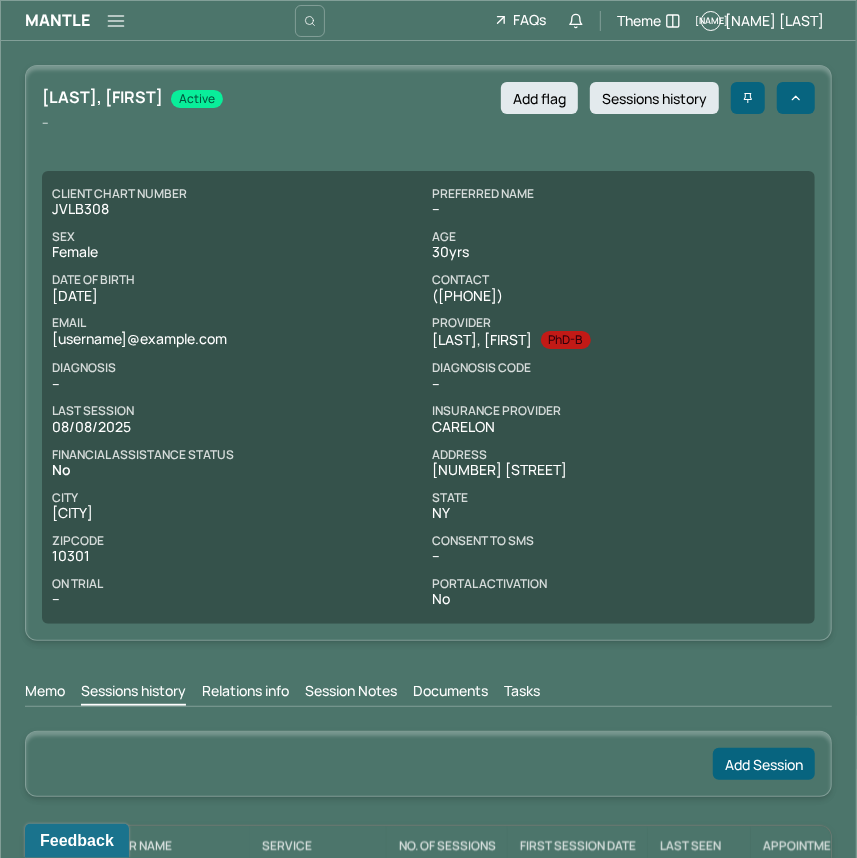 click 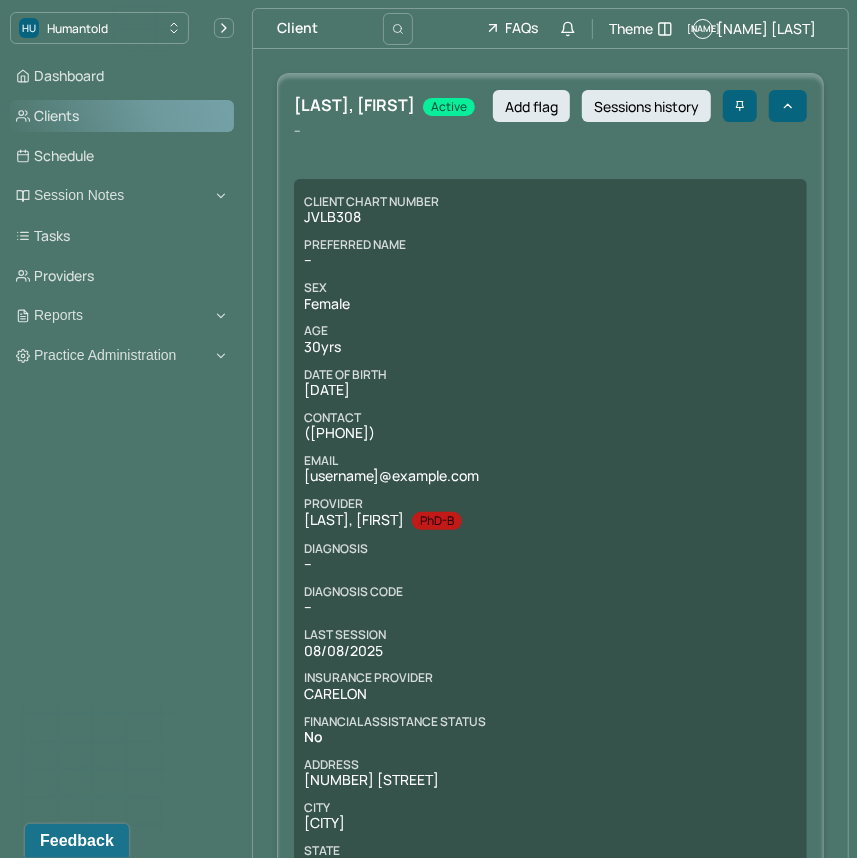 click on "Clients" at bounding box center (122, 116) 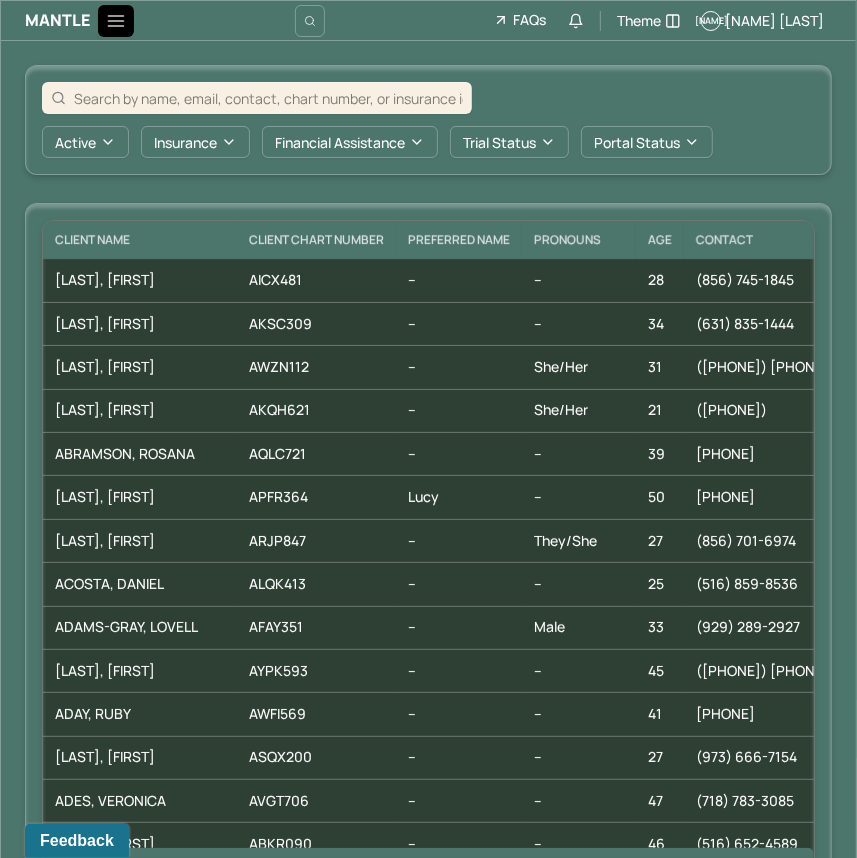 click 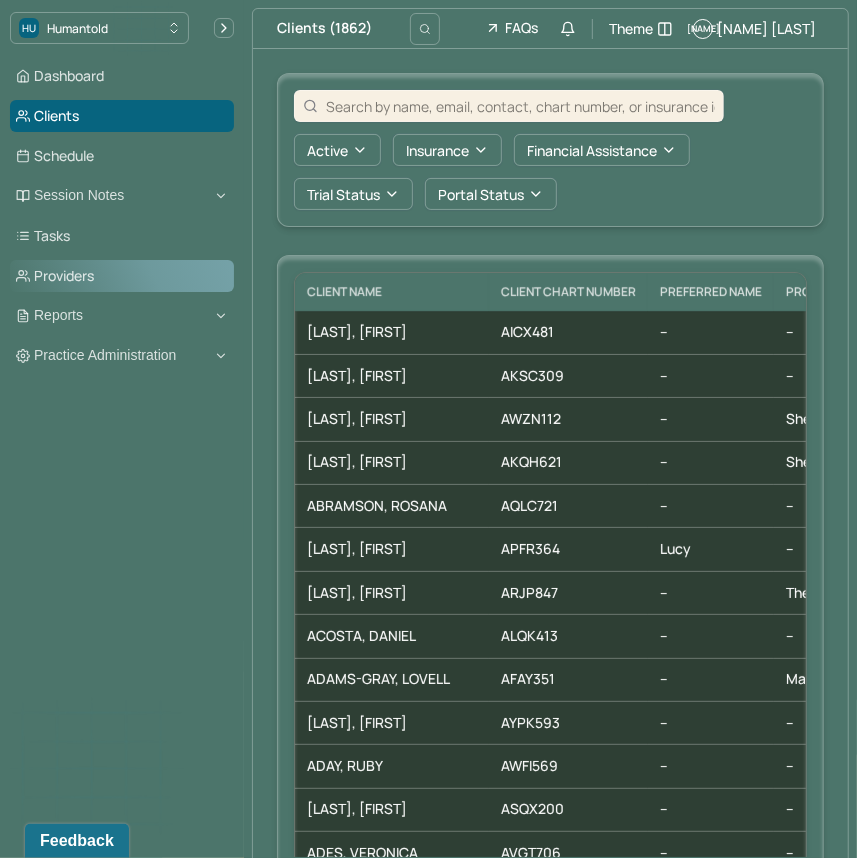 click on "Providers" at bounding box center (122, 276) 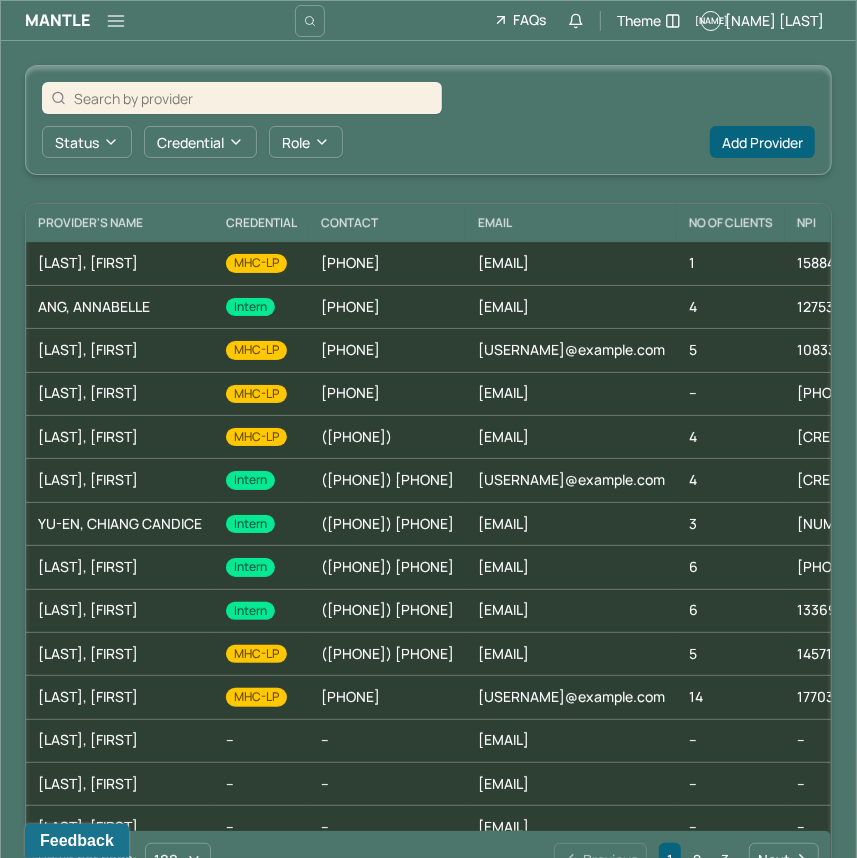 click at bounding box center (253, 98) 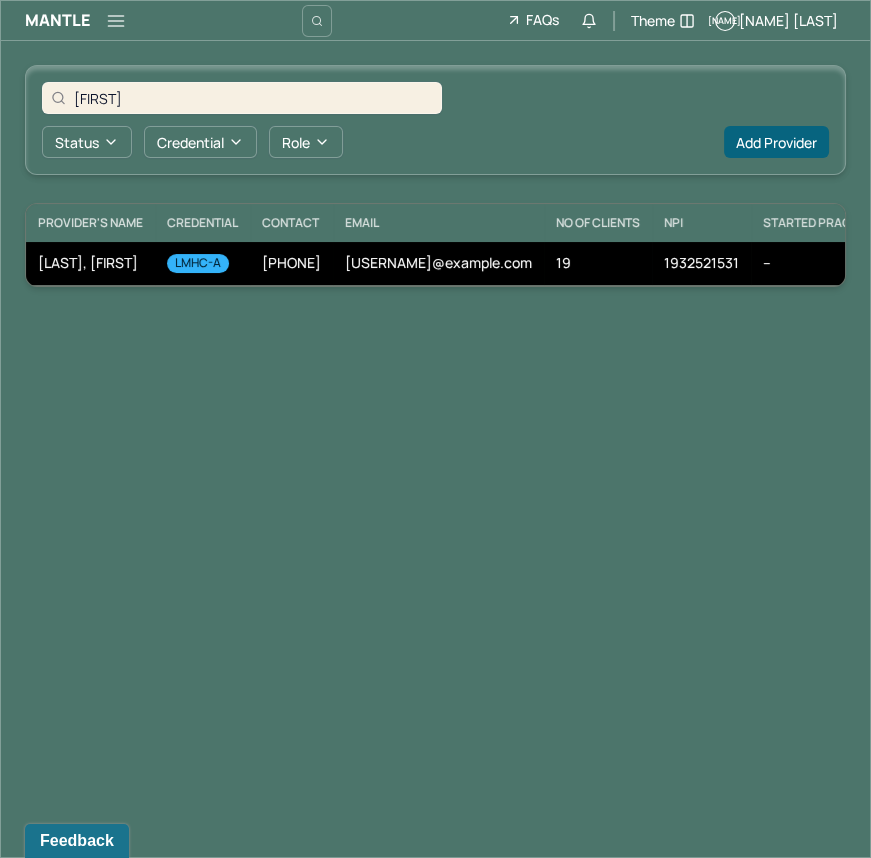 type on "javier" 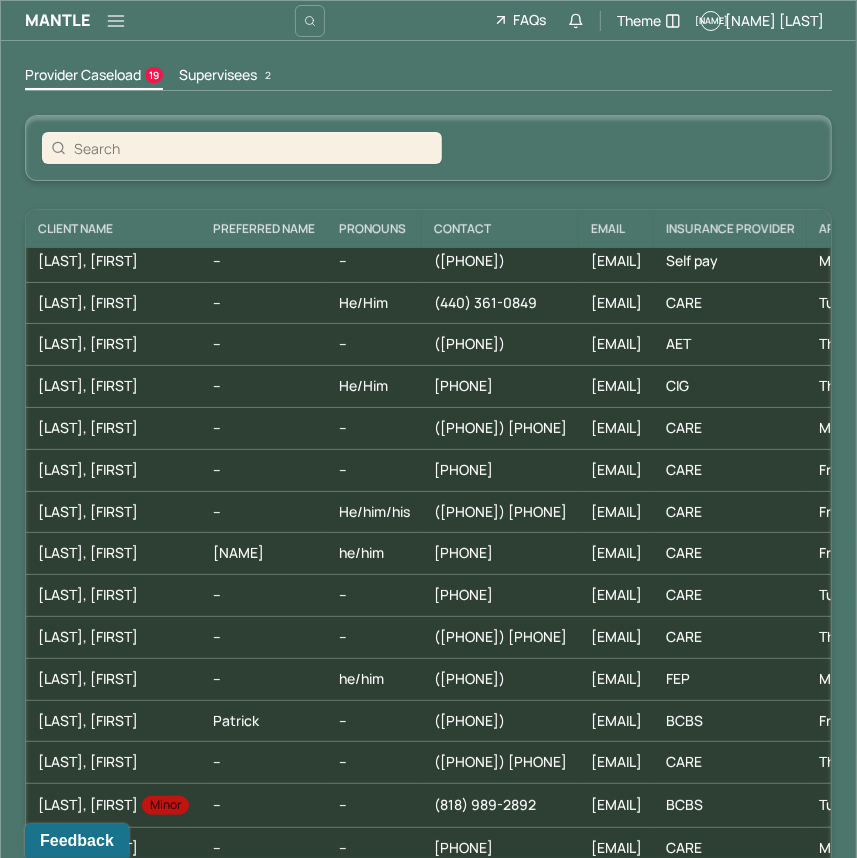 scroll, scrollTop: 160, scrollLeft: 0, axis: vertical 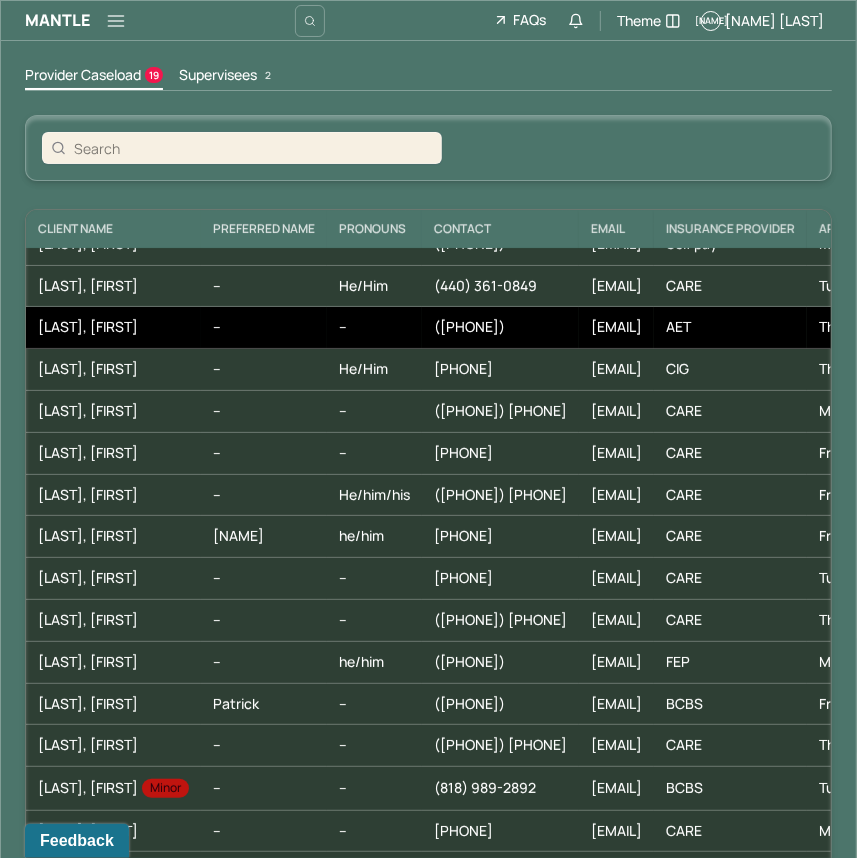 click on "BACCHIOCCHI, GINA" at bounding box center (113, 327) 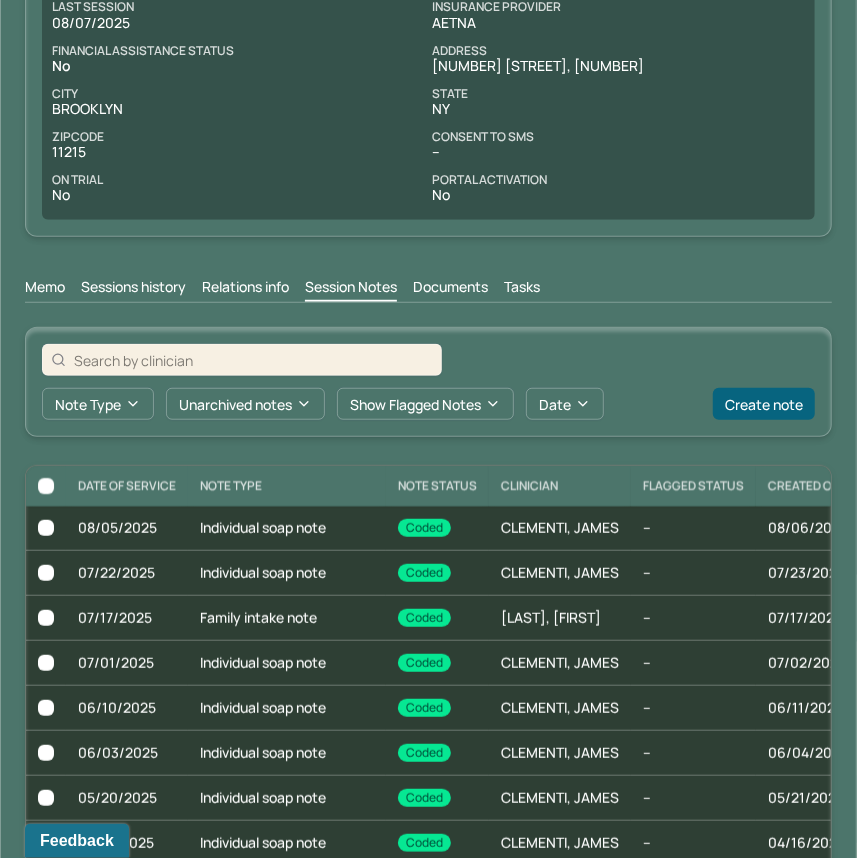 scroll, scrollTop: 477, scrollLeft: 0, axis: vertical 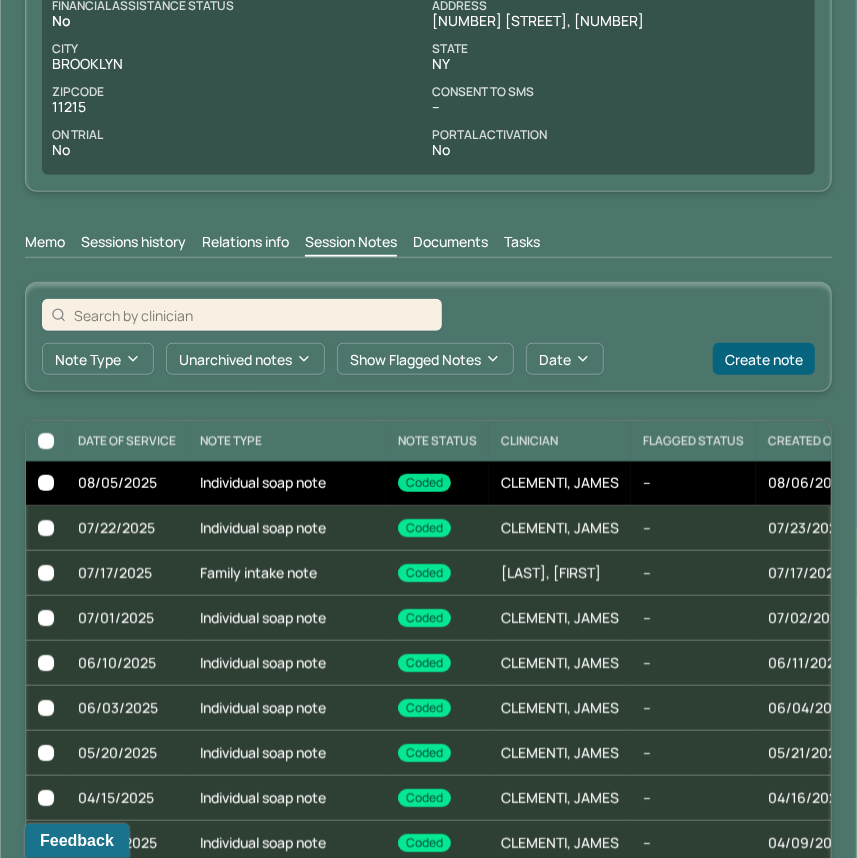 click on "Individual soap note" at bounding box center [287, 483] 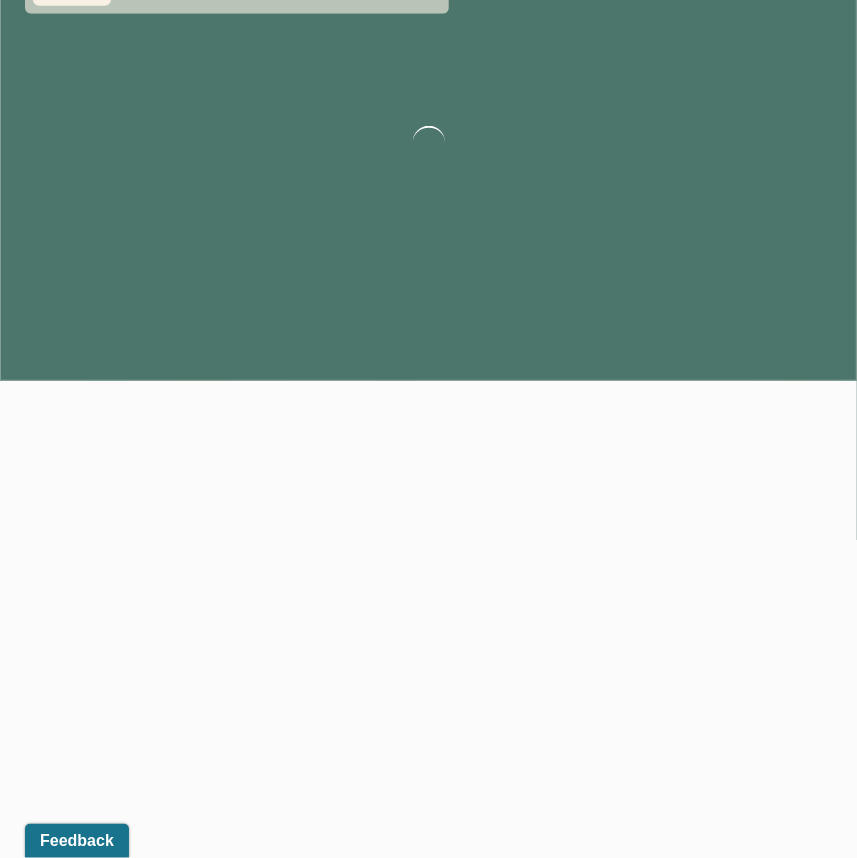 scroll, scrollTop: 0, scrollLeft: 0, axis: both 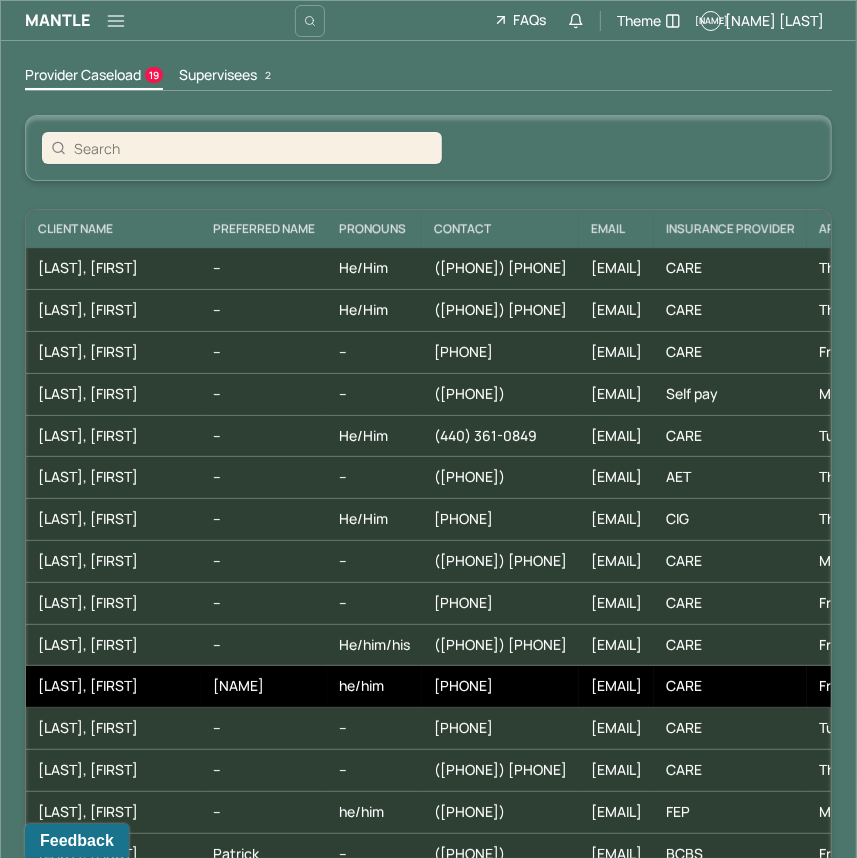click on "Jared" at bounding box center (264, 687) 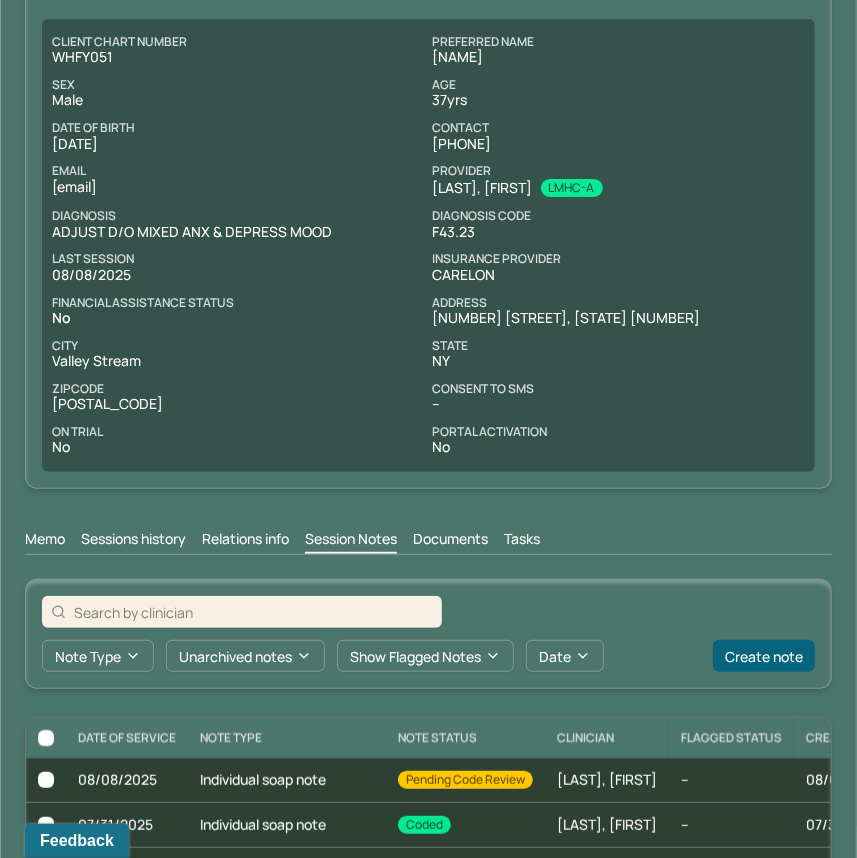 scroll, scrollTop: 242, scrollLeft: 0, axis: vertical 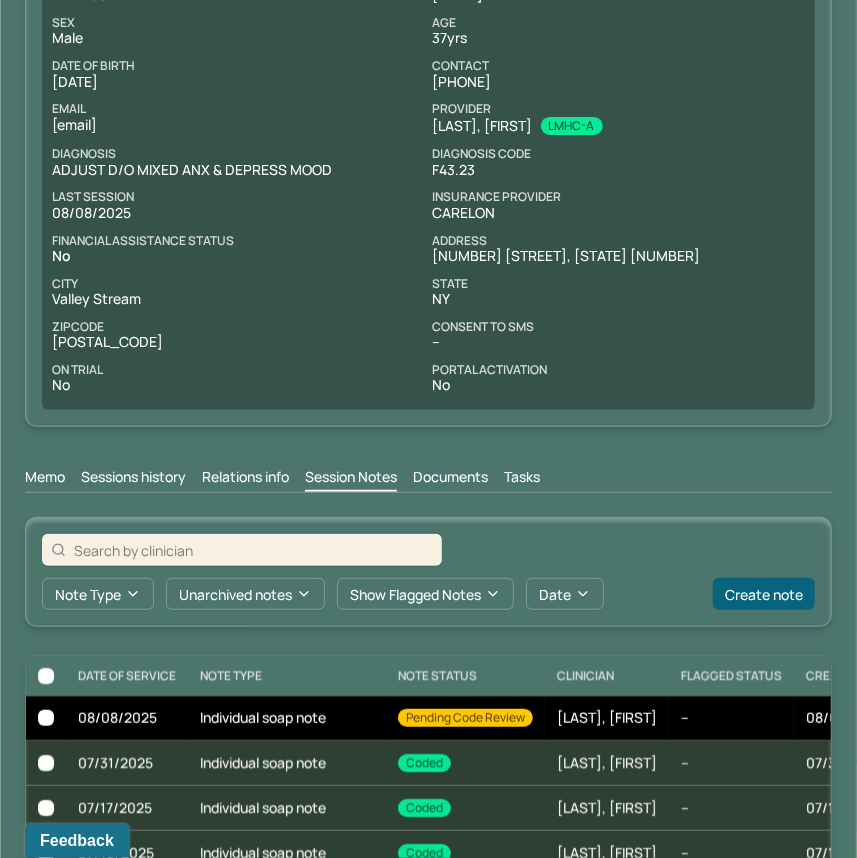 click on "Individual soap note" at bounding box center (287, 718) 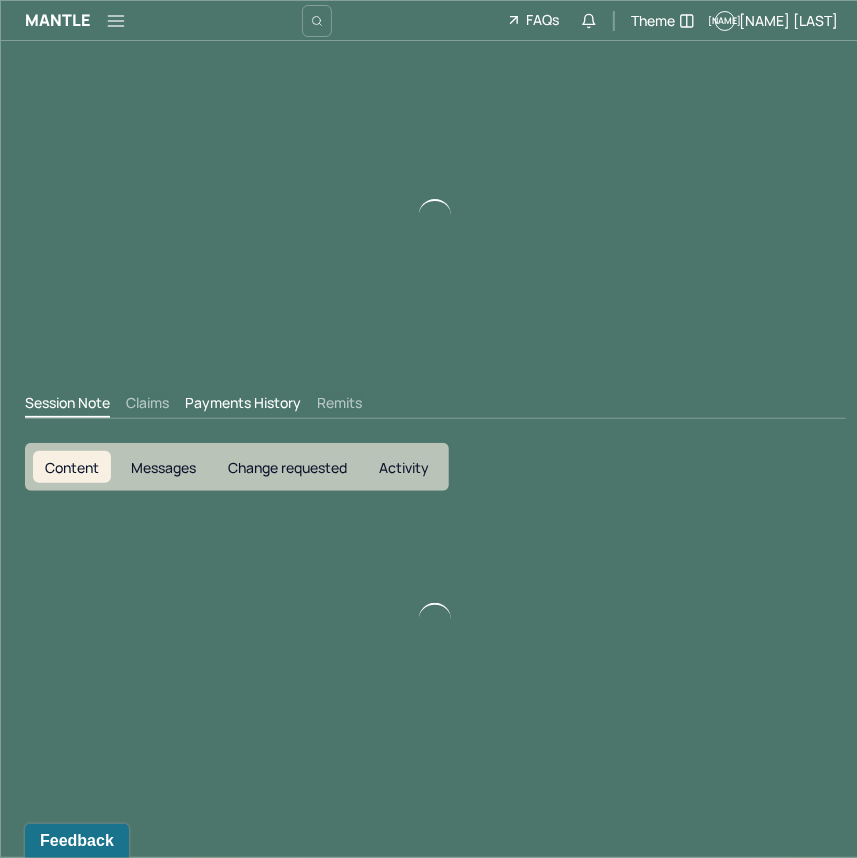 scroll, scrollTop: 0, scrollLeft: 0, axis: both 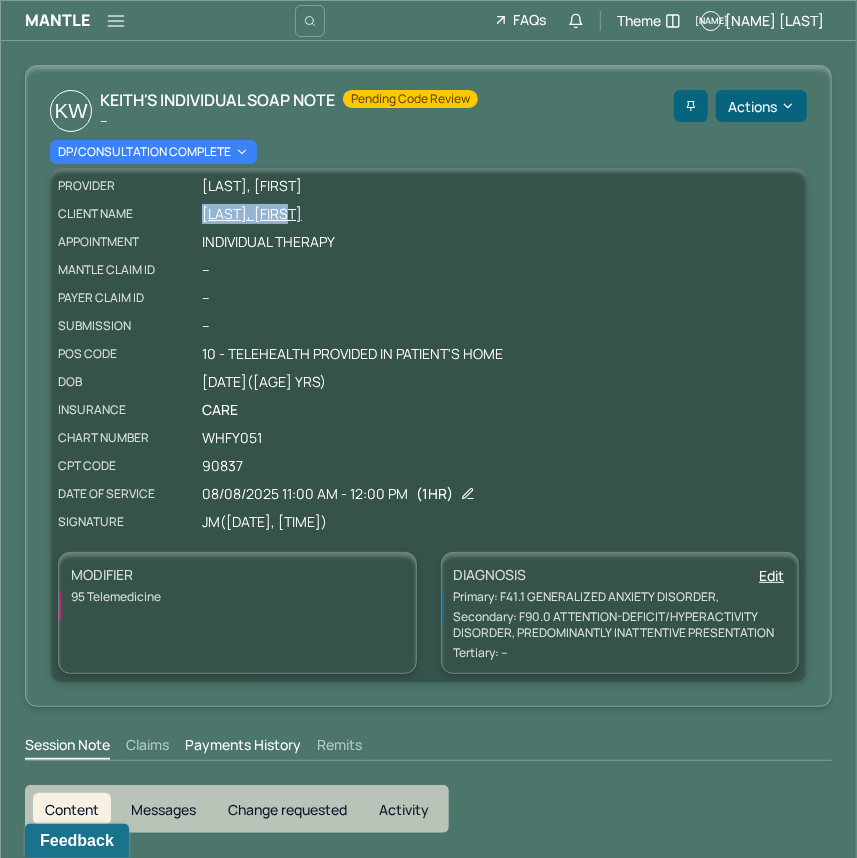 drag, startPoint x: 194, startPoint y: 207, endPoint x: 307, endPoint y: 214, distance: 113.216606 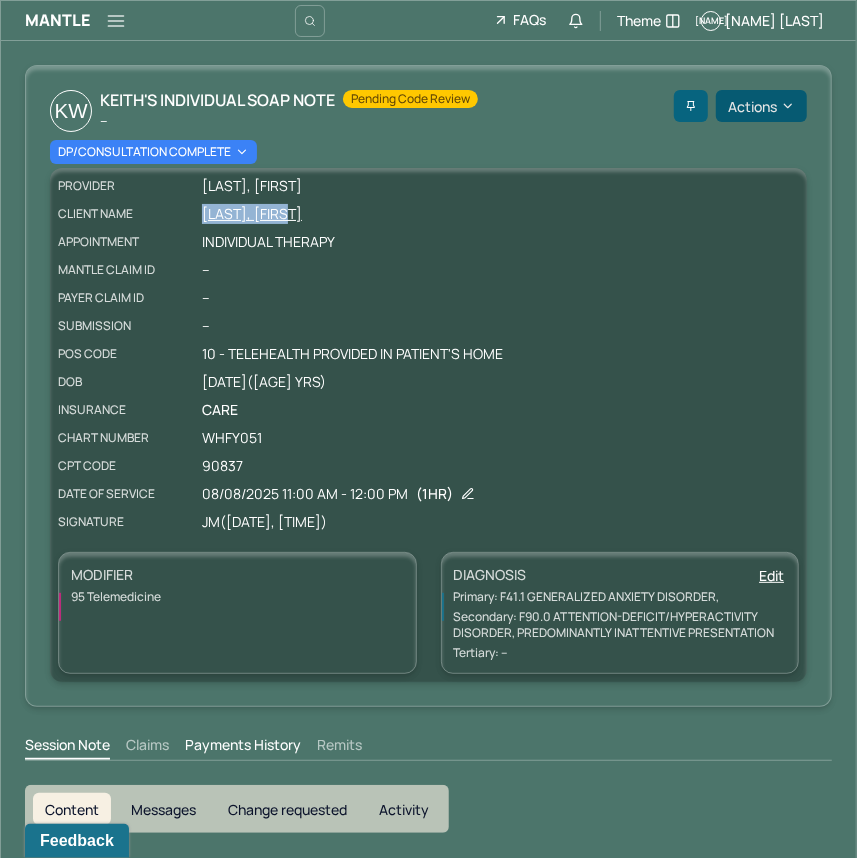 click on "Actions" at bounding box center (761, 106) 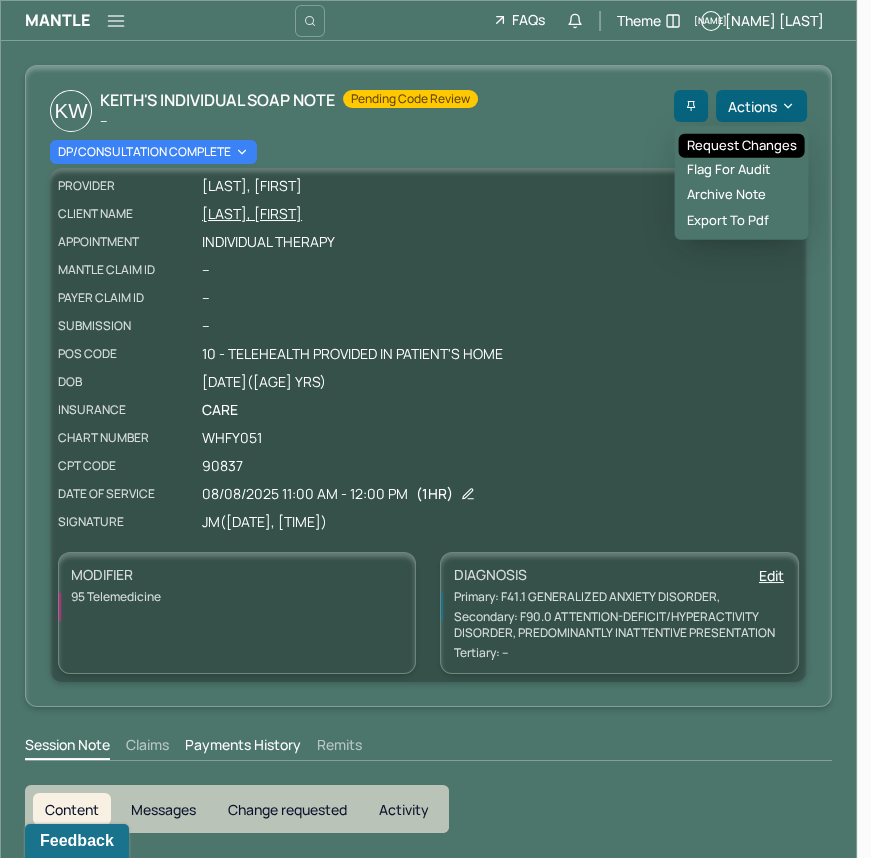 click on "Request changes" at bounding box center (742, 146) 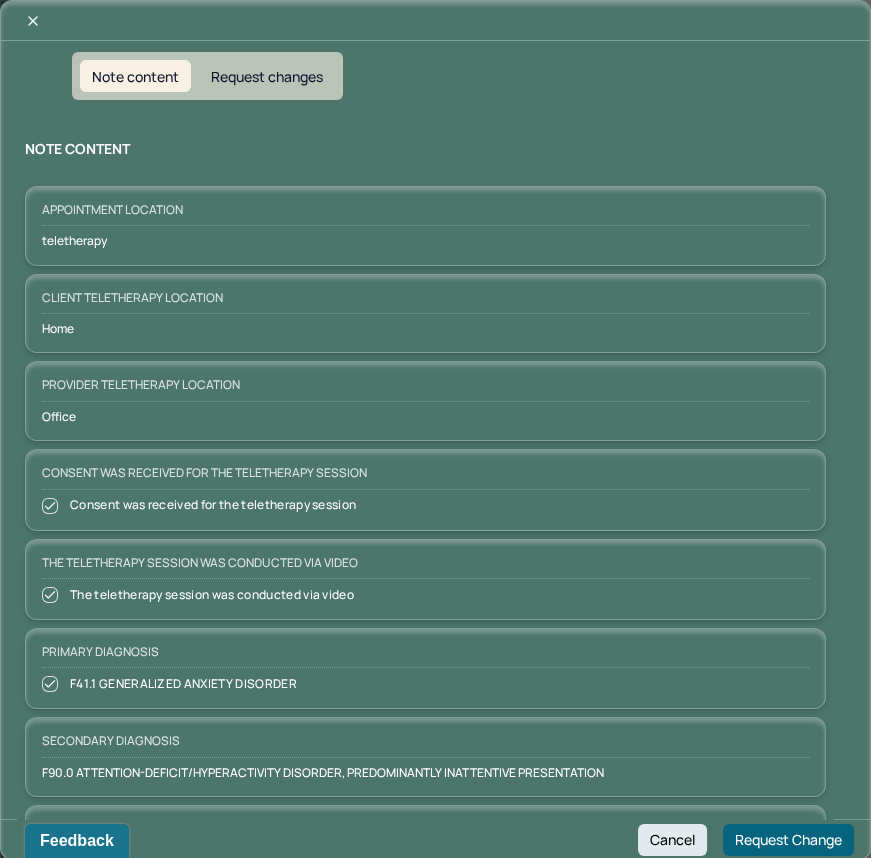 click on "Request changes" at bounding box center [267, 76] 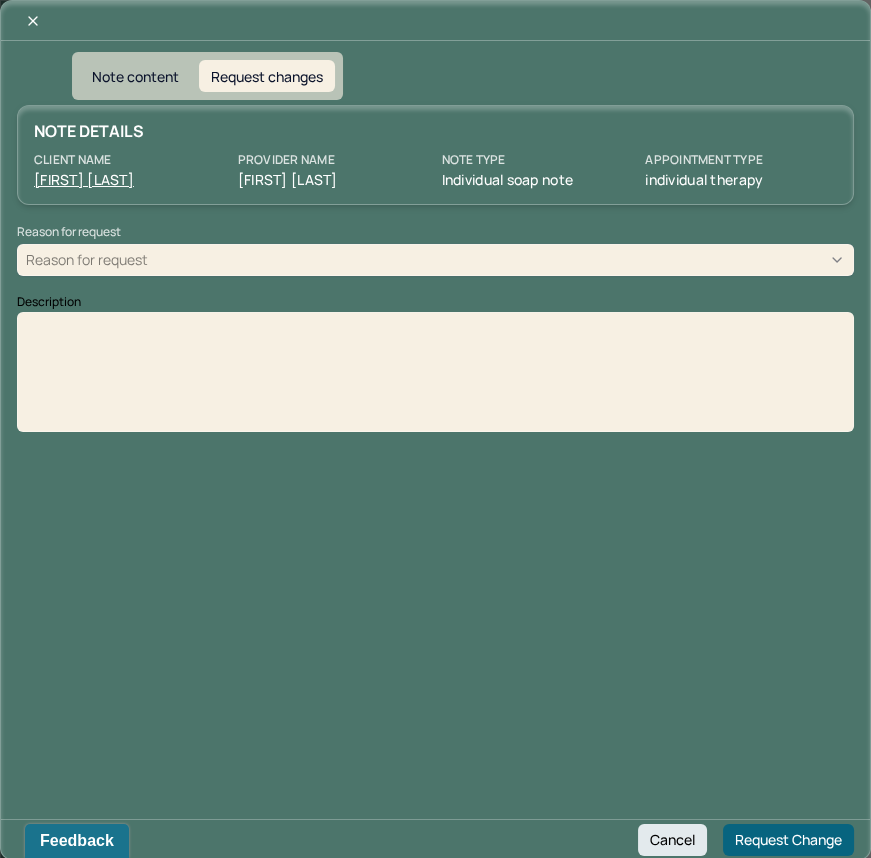 click on "Reason for request" at bounding box center (435, 260) 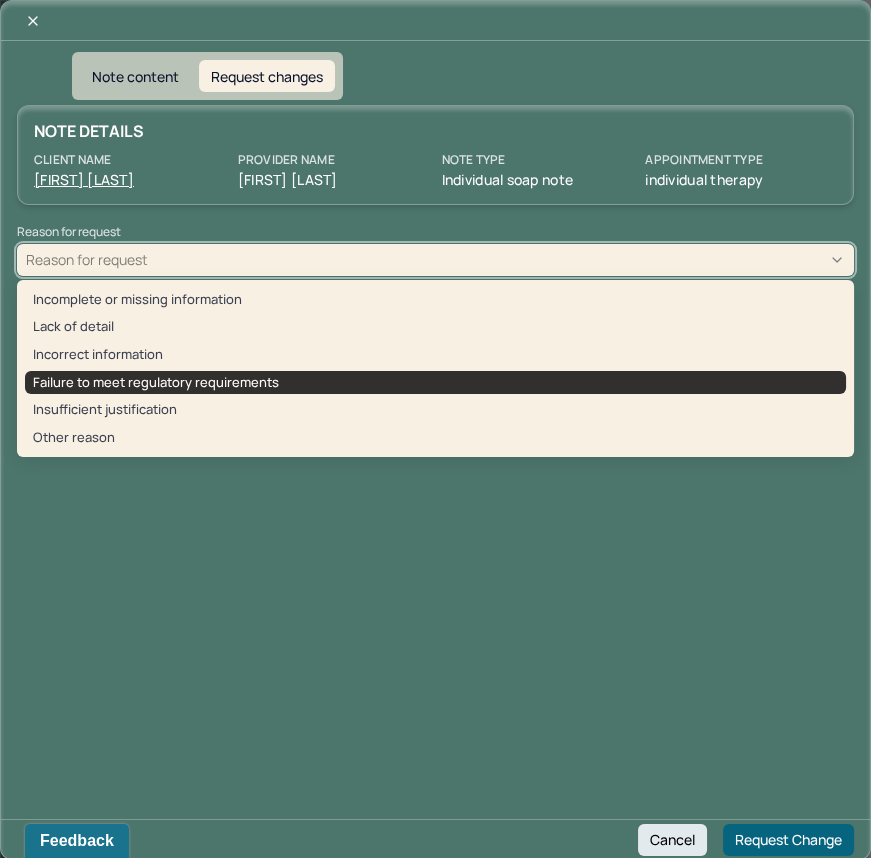 click on "Failure to meet regulatory requirements" at bounding box center (435, 383) 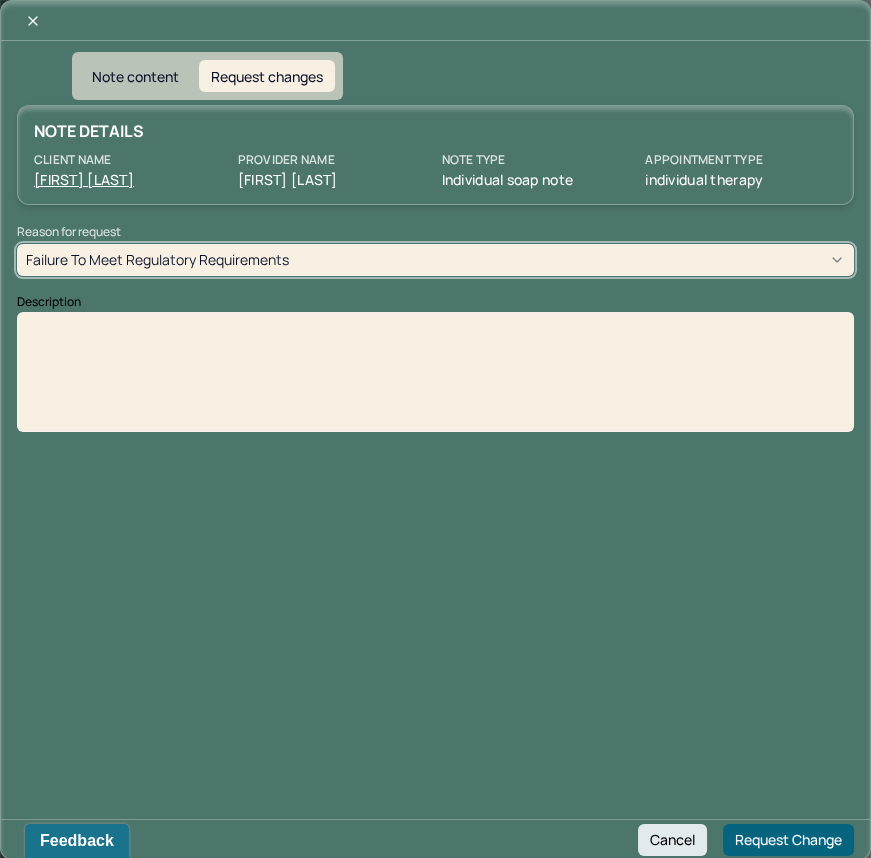 drag, startPoint x: 271, startPoint y: 373, endPoint x: 293, endPoint y: 316, distance: 61.09828 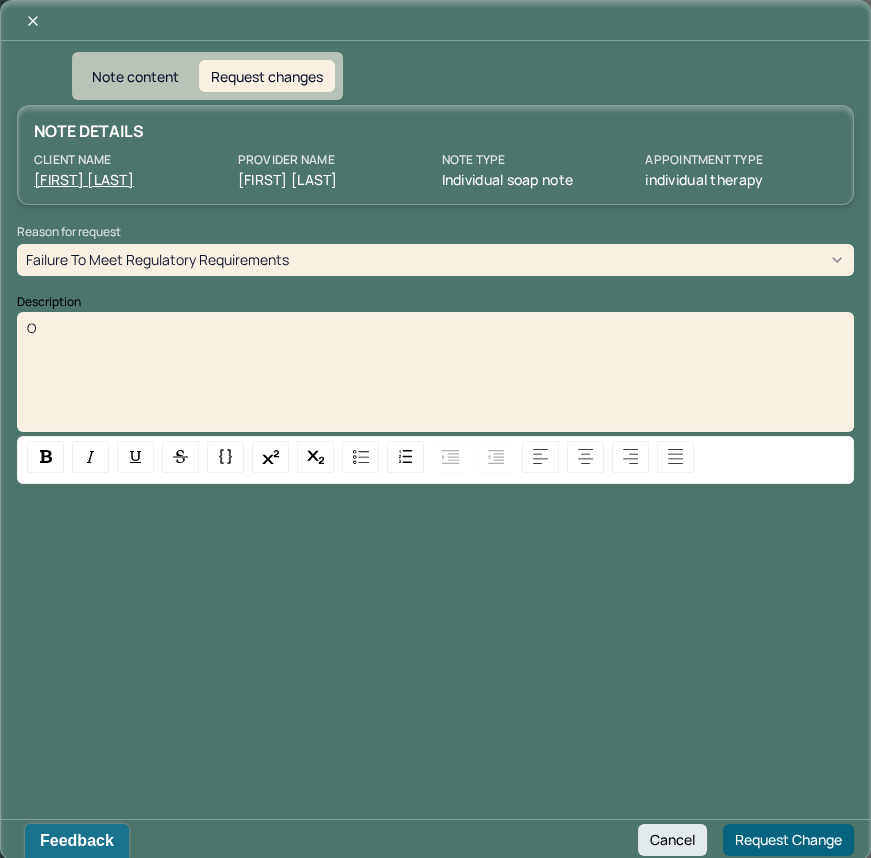 type 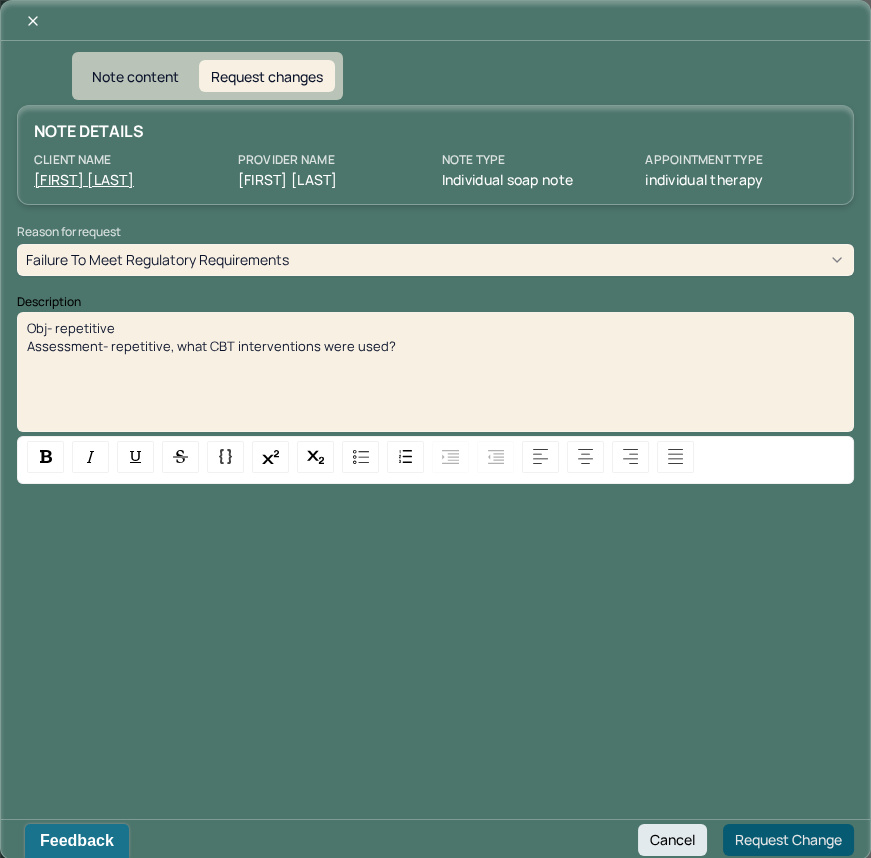 click on "Request Change" at bounding box center (788, 840) 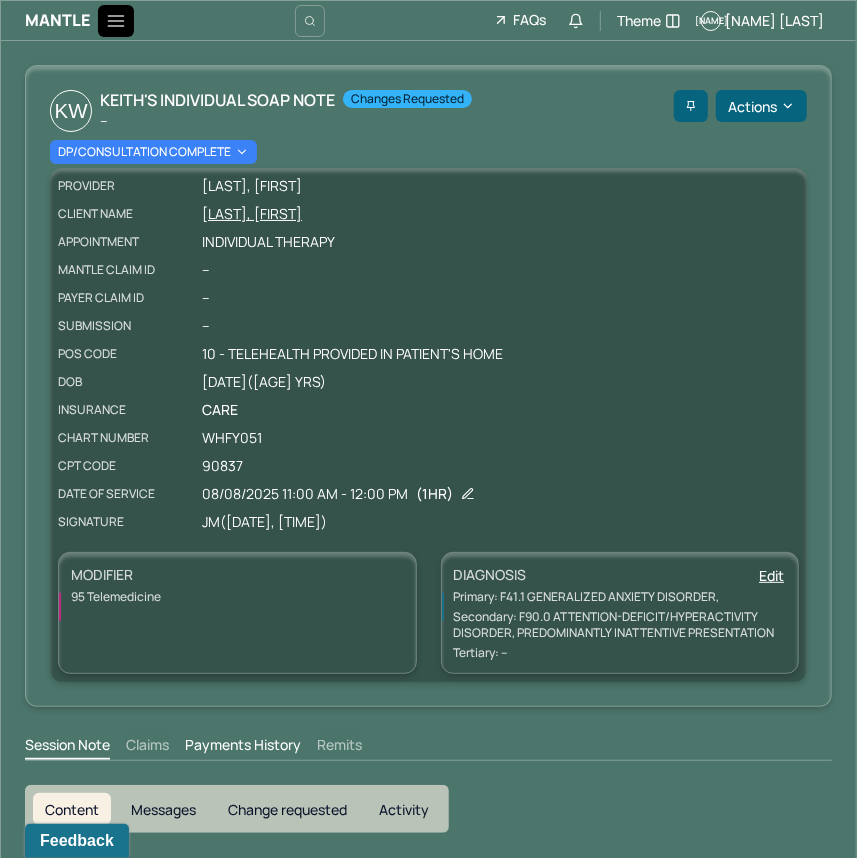 click 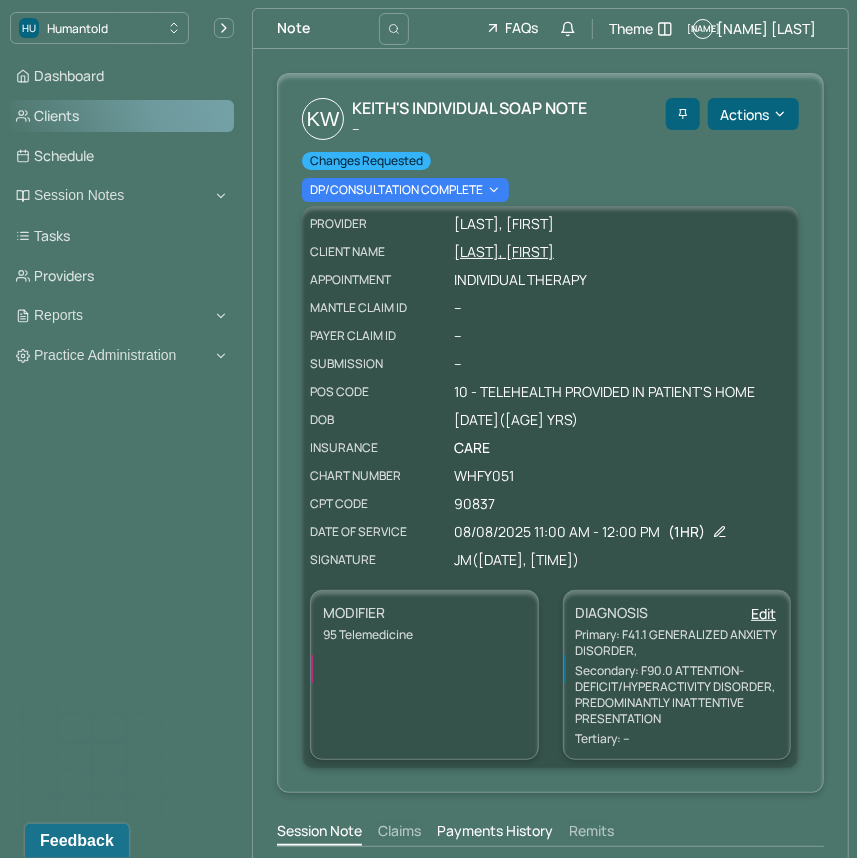 click on "Clients" at bounding box center [122, 116] 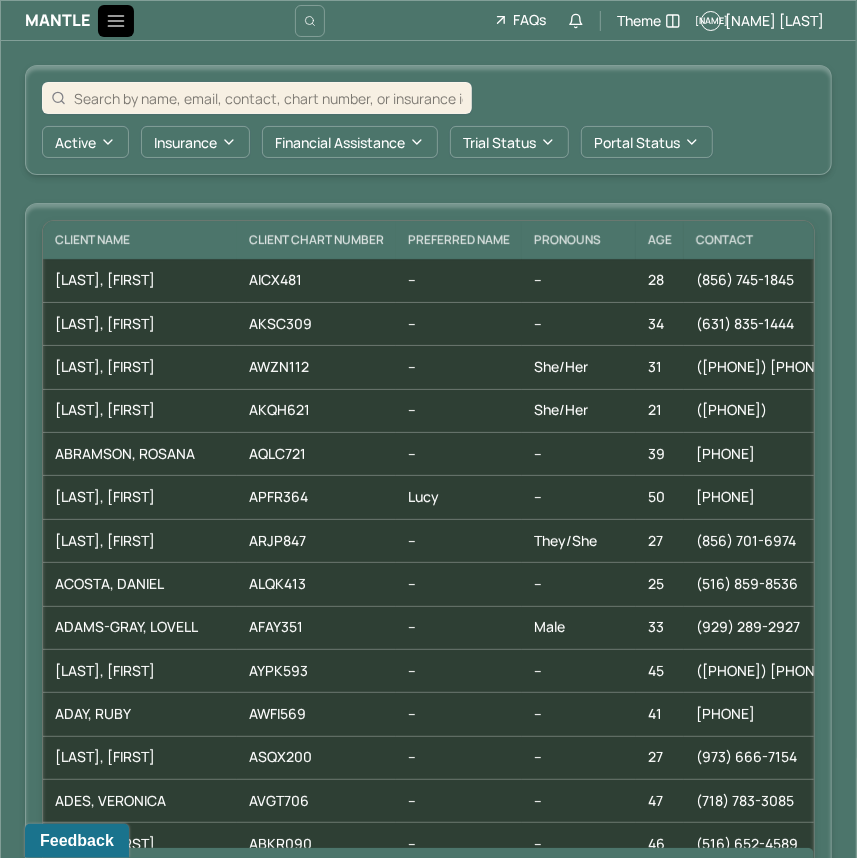 click 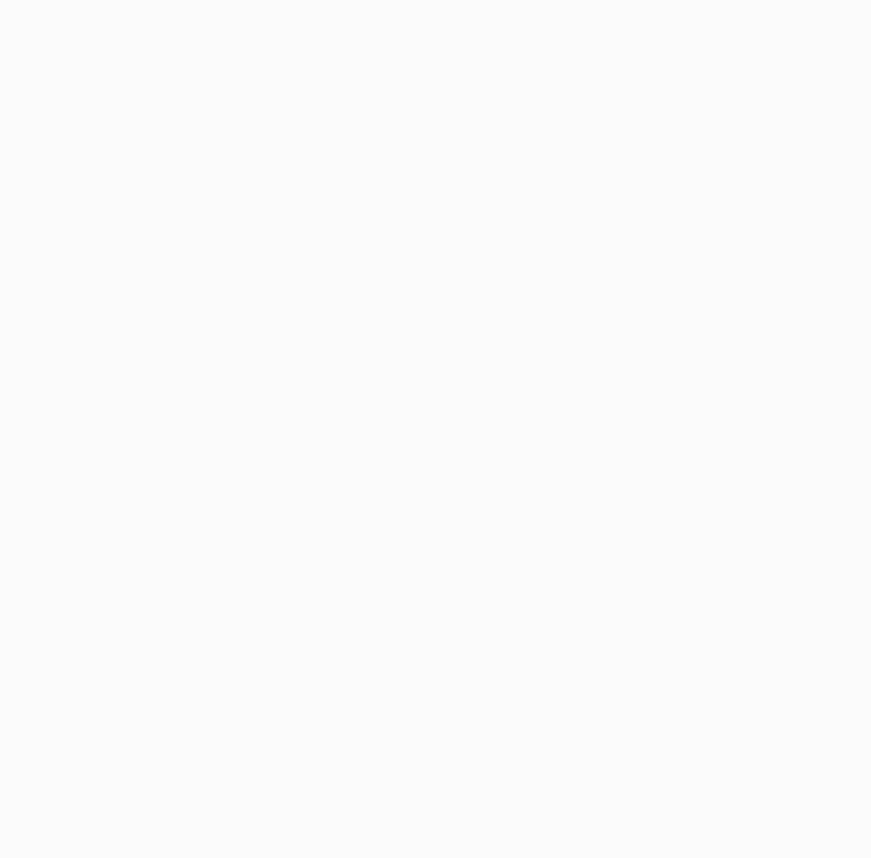 scroll, scrollTop: 0, scrollLeft: 0, axis: both 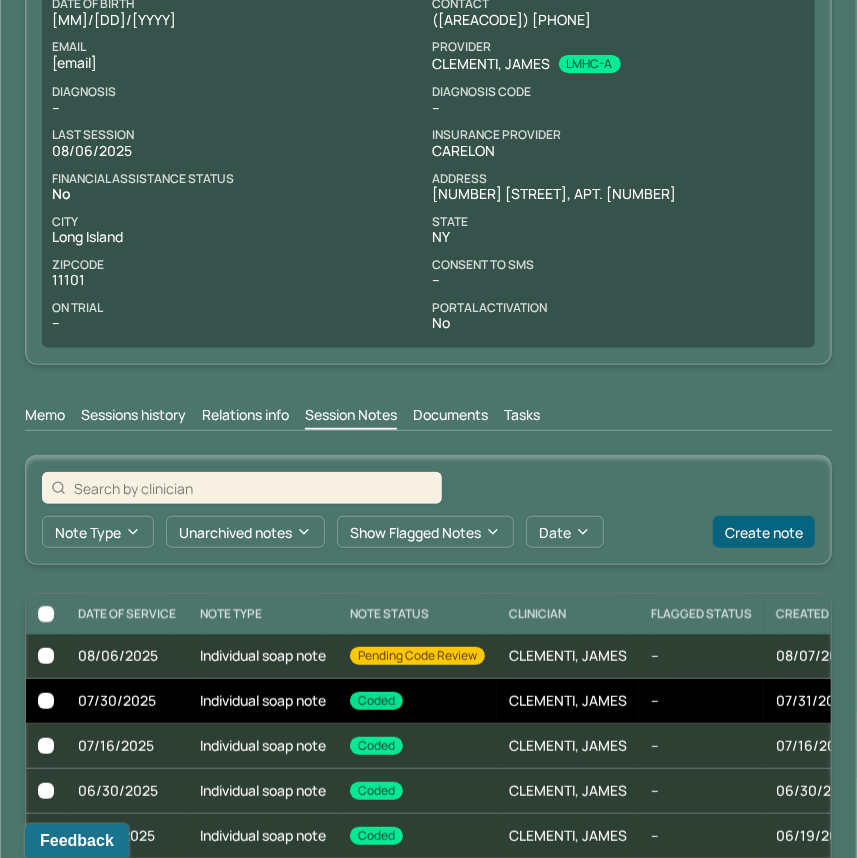 click on "Individual soap note" at bounding box center [263, 701] 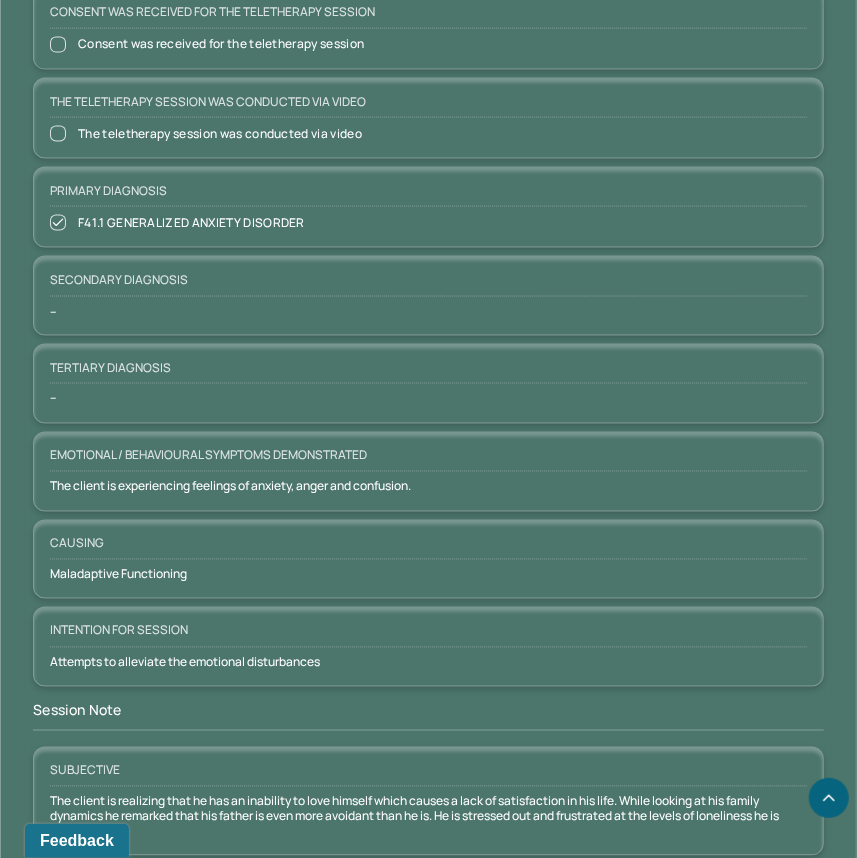 scroll, scrollTop: 1201, scrollLeft: 0, axis: vertical 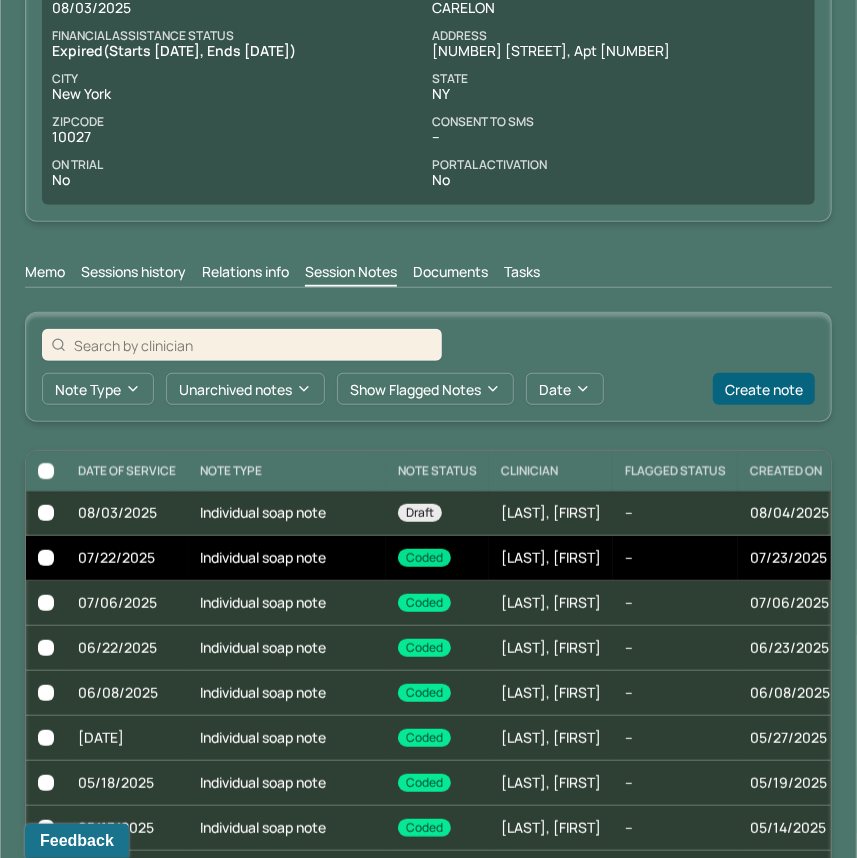 click on "Individual soap note" at bounding box center (287, 558) 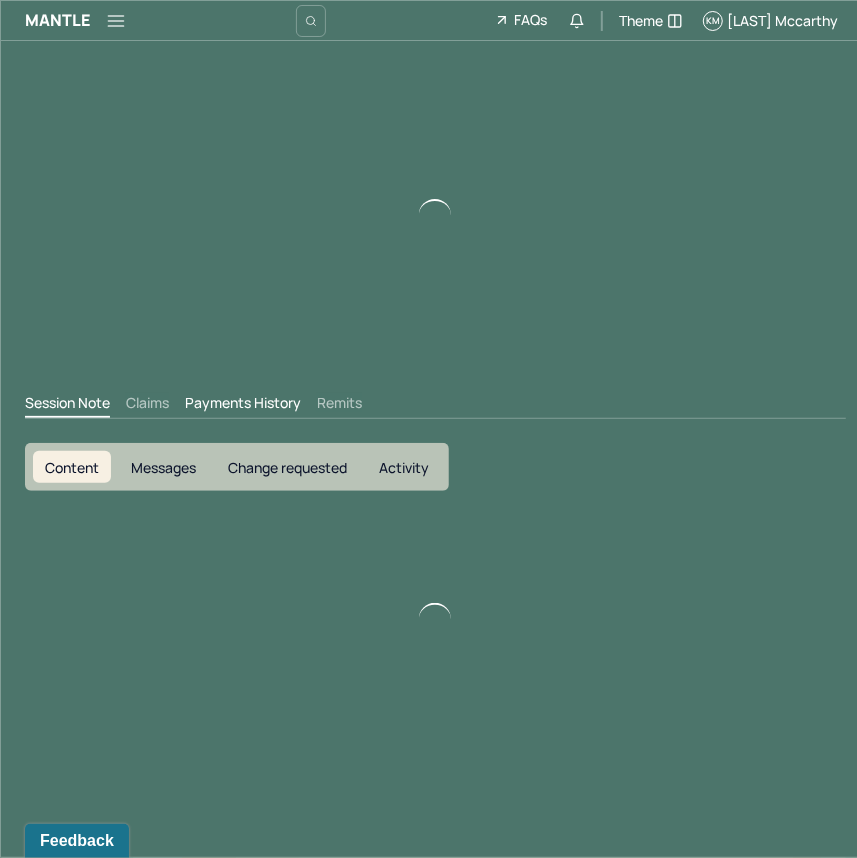 scroll, scrollTop: 0, scrollLeft: 0, axis: both 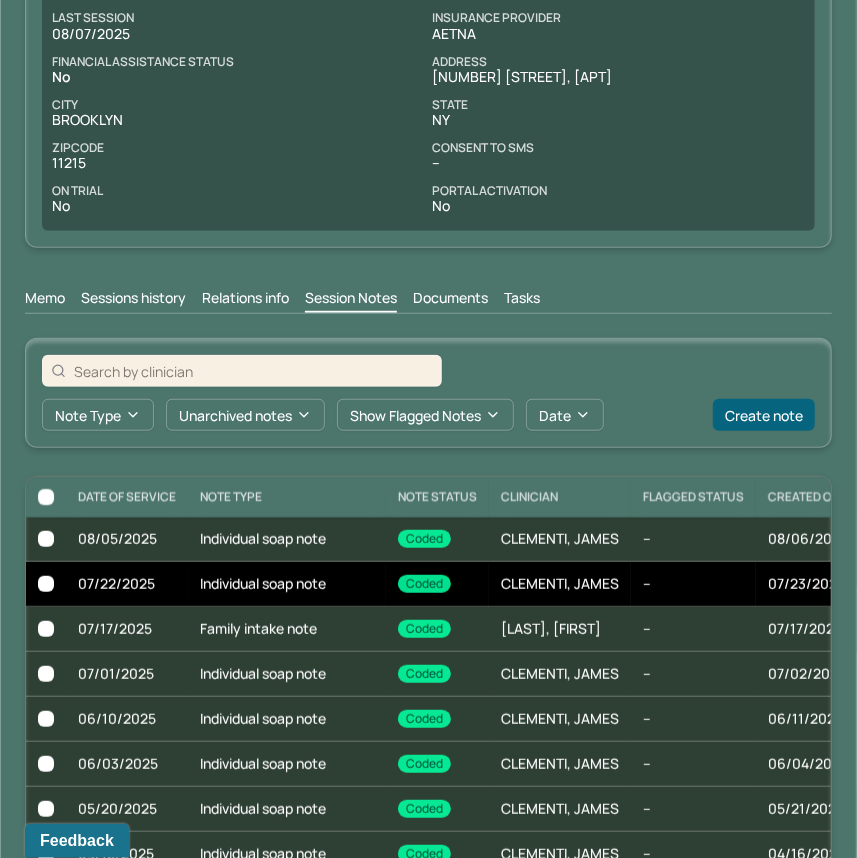 click on "Individual soap note" at bounding box center (287, 584) 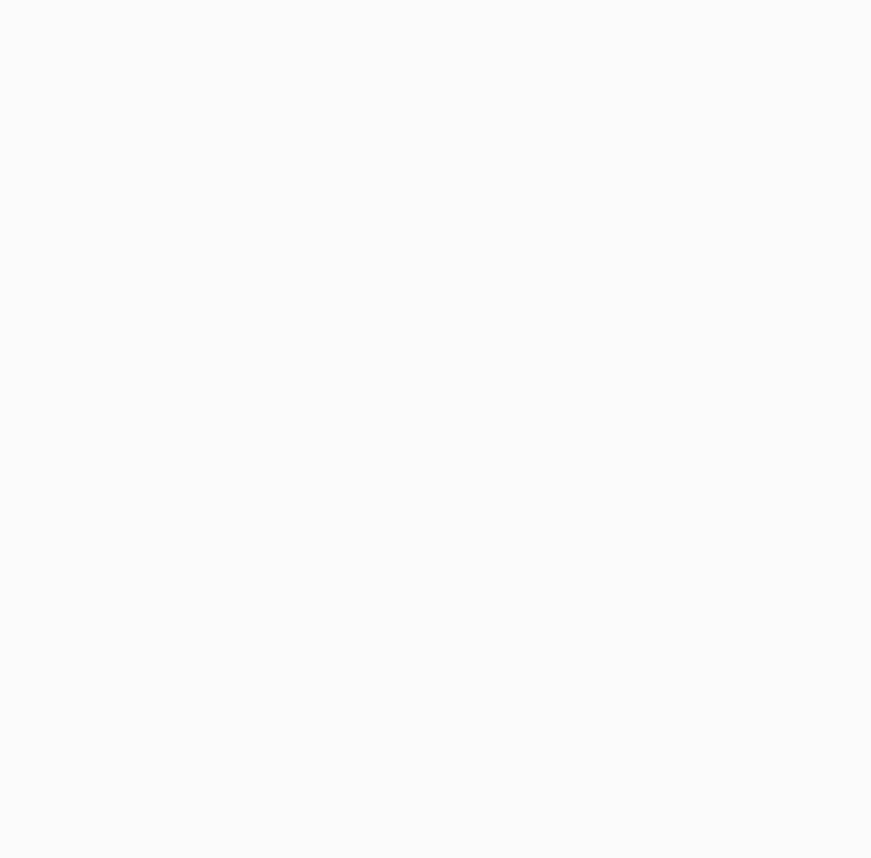 scroll, scrollTop: 0, scrollLeft: 0, axis: both 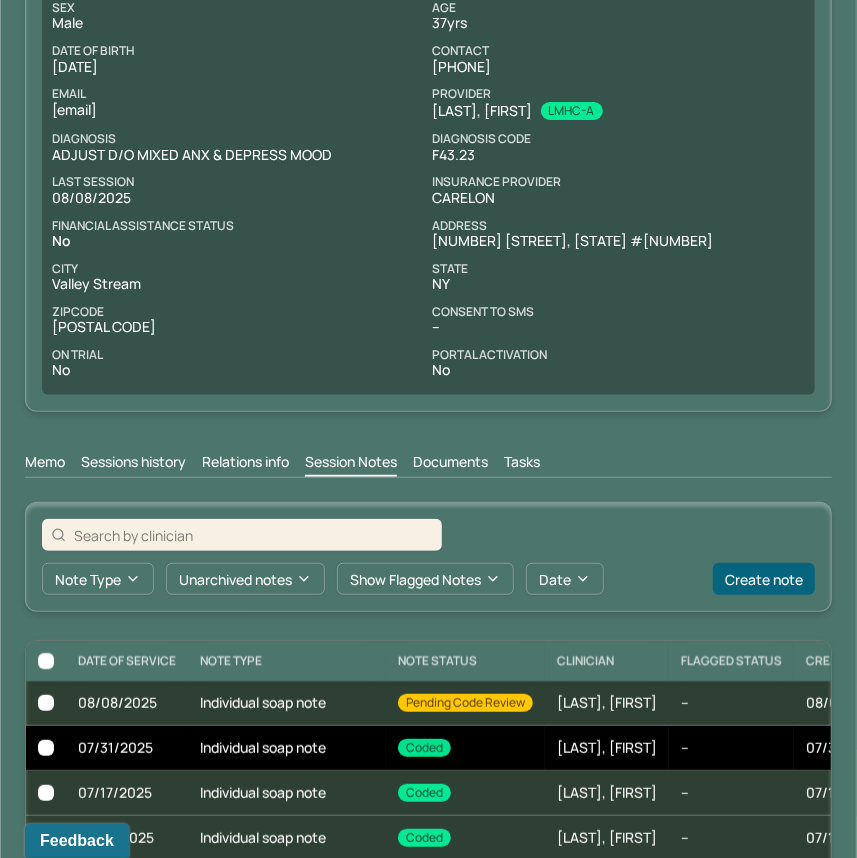 click on "Individual soap note" at bounding box center (287, 748) 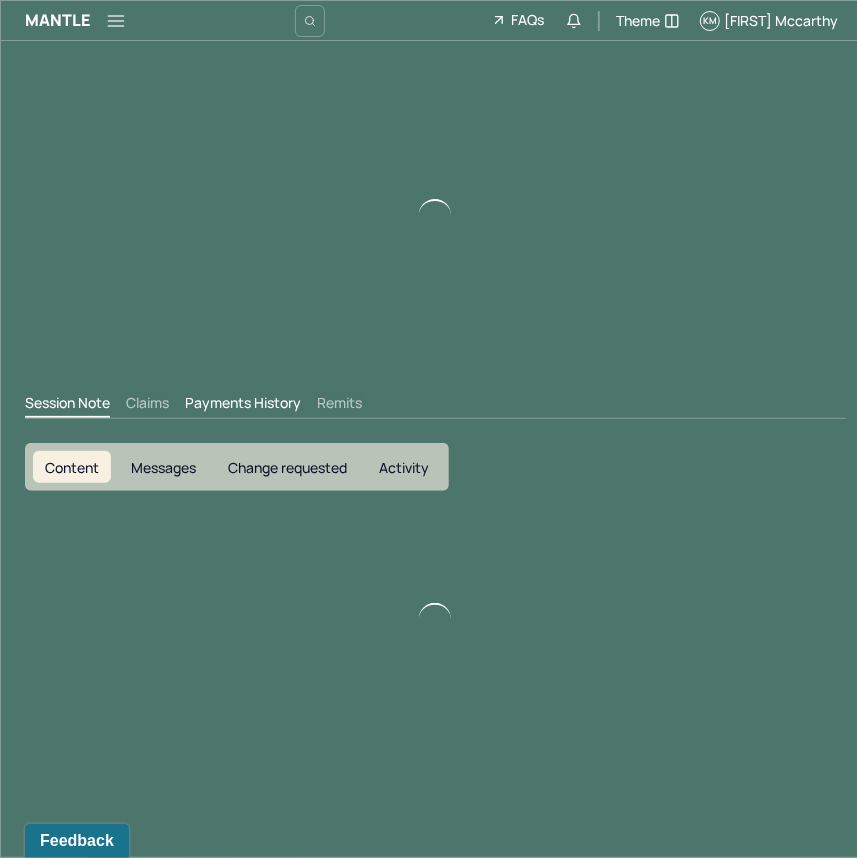 scroll, scrollTop: 0, scrollLeft: 0, axis: both 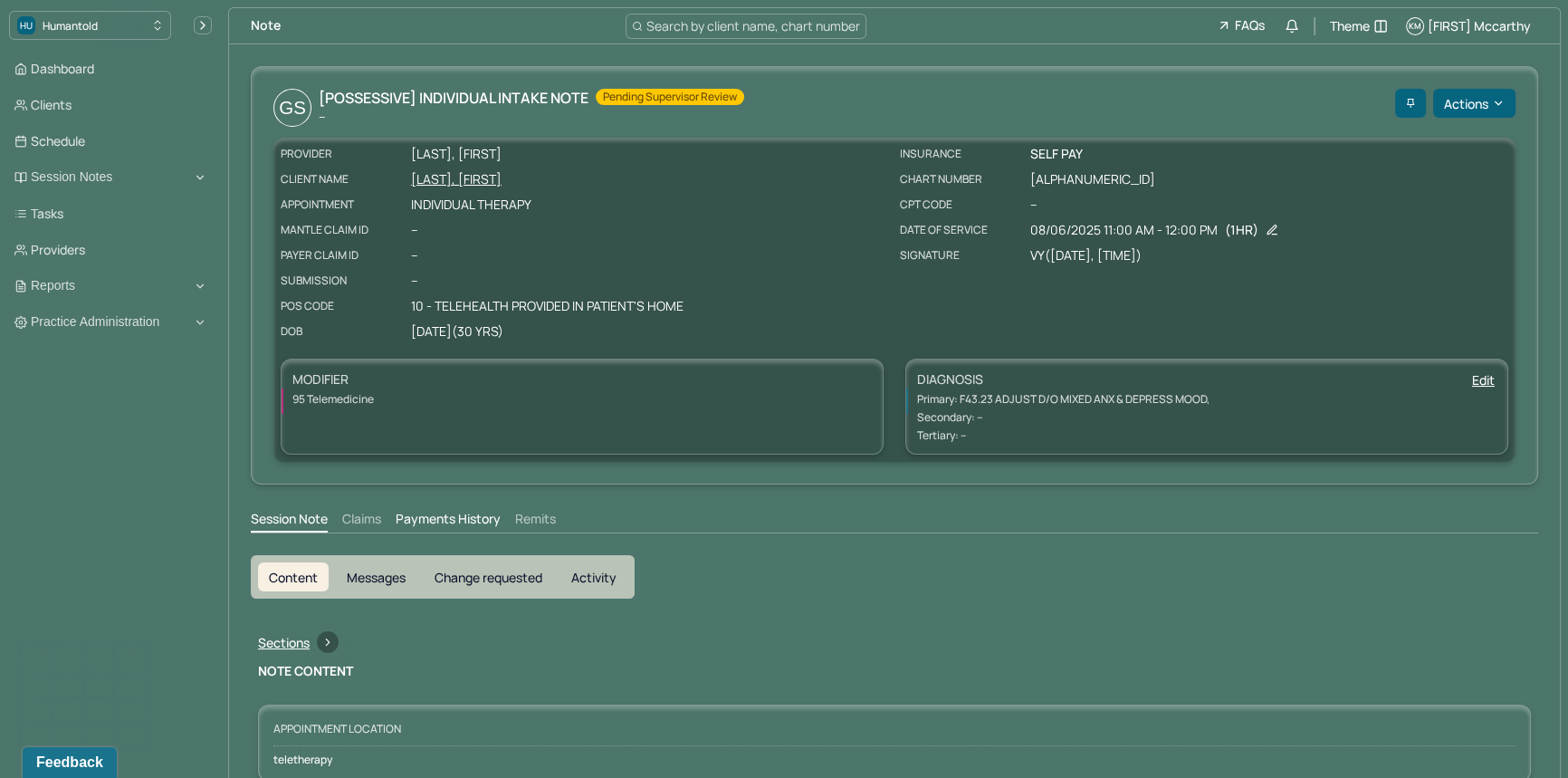 drag, startPoint x: 524, startPoint y: 437, endPoint x: 517, endPoint y: 532, distance: 95.25755 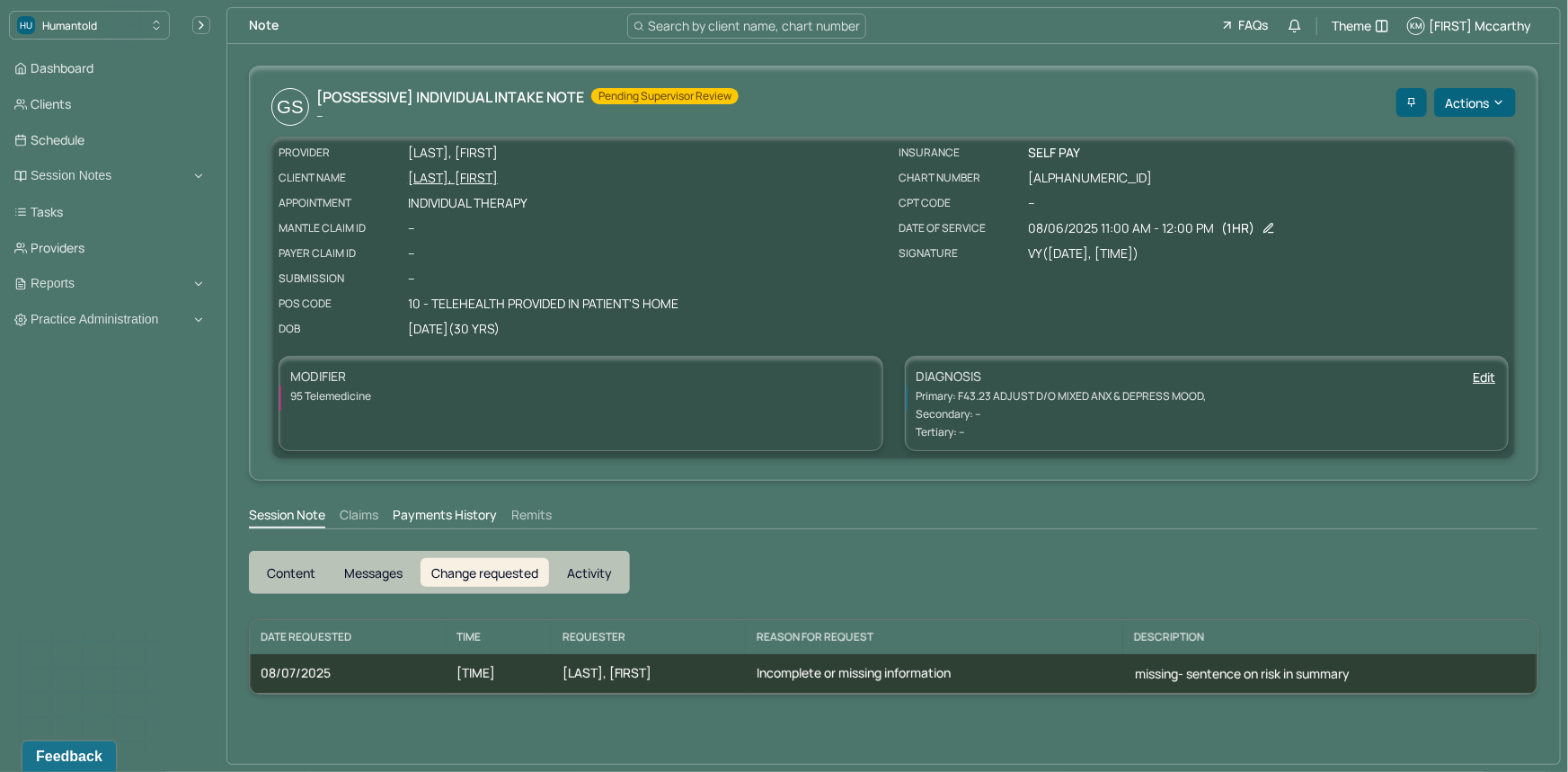 click on "Content" at bounding box center (291, 572) 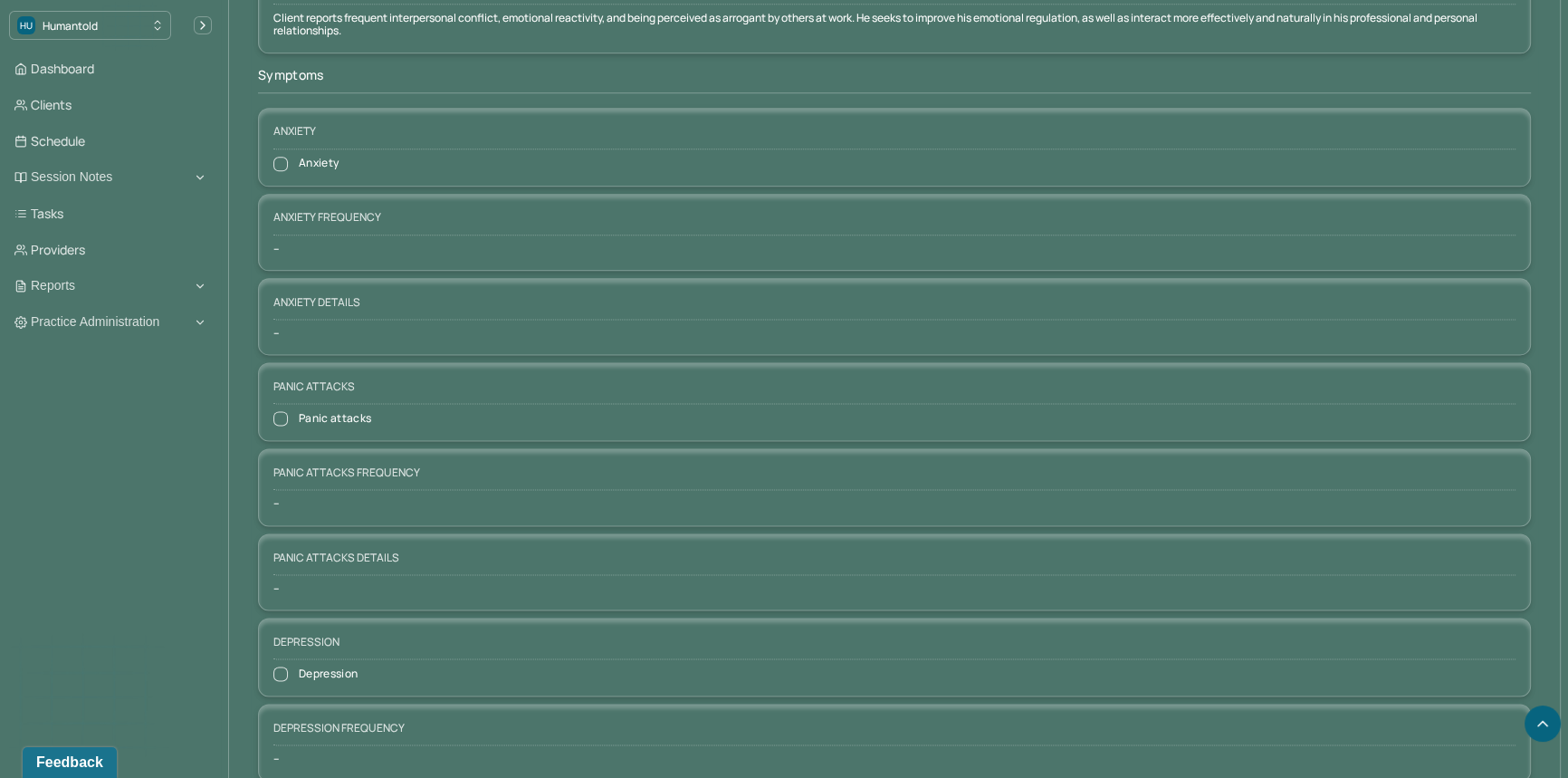 scroll, scrollTop: 0, scrollLeft: 0, axis: both 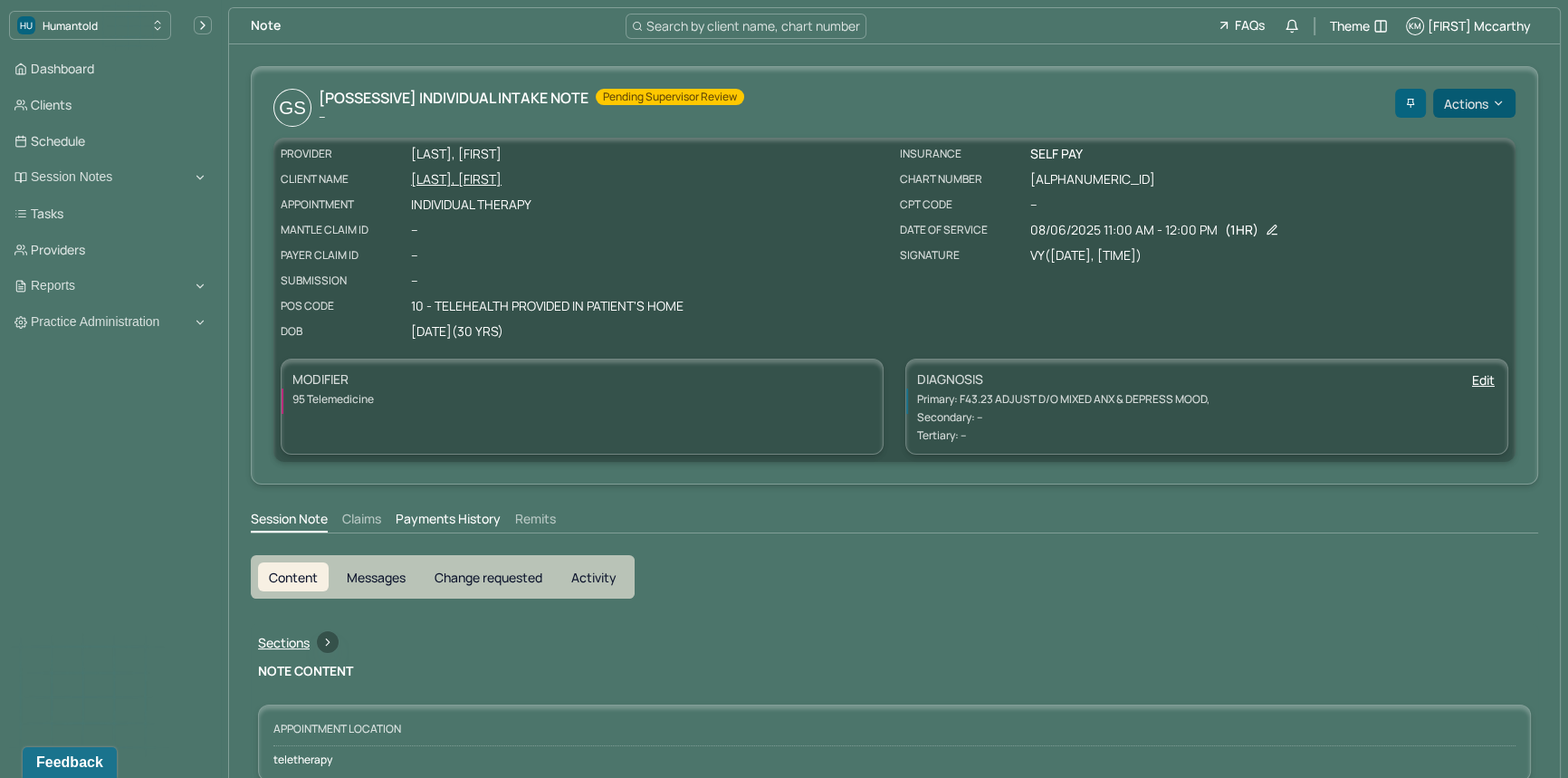 click 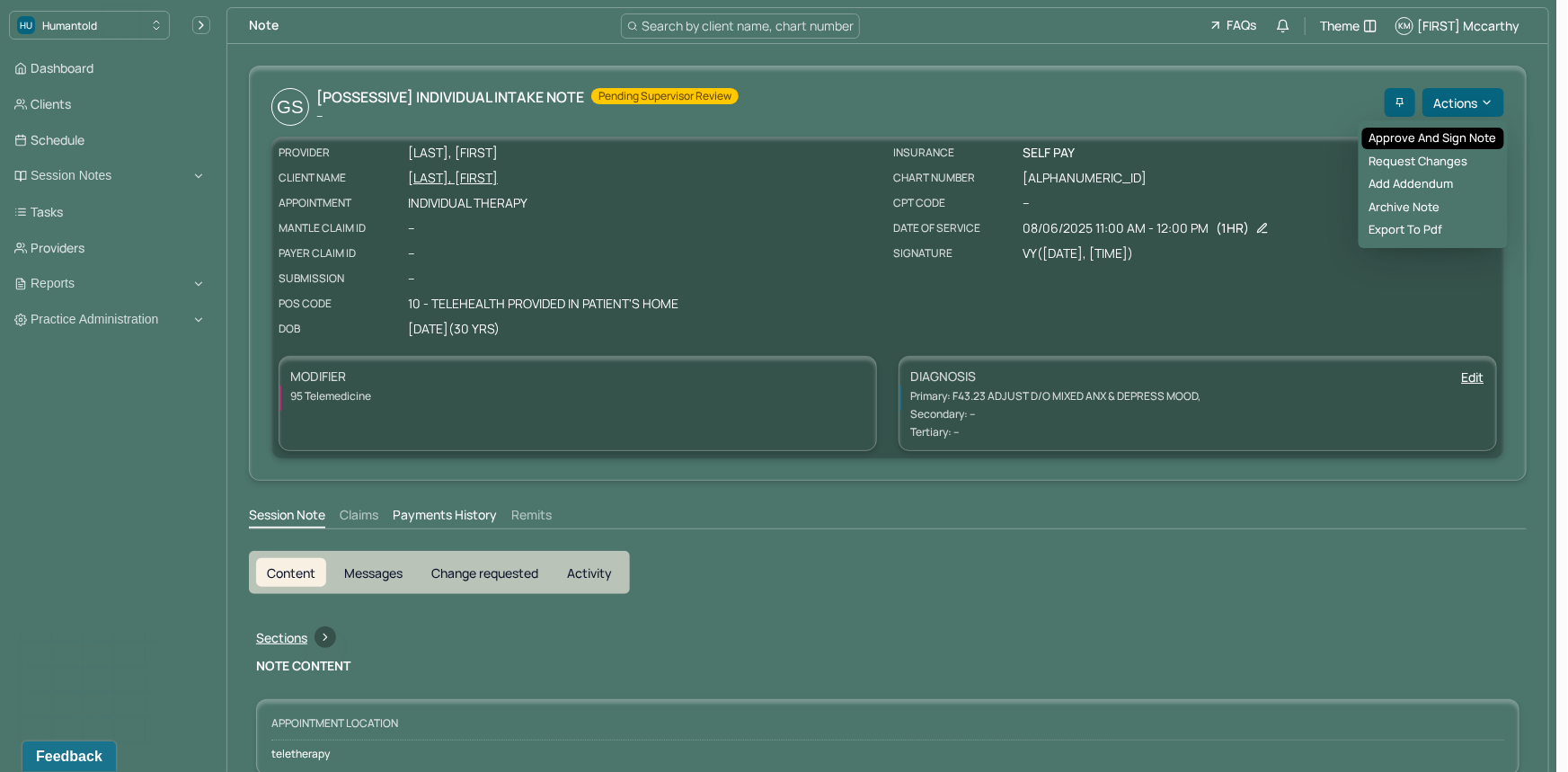 click on "Approve and sign note" at bounding box center (1433, 138) 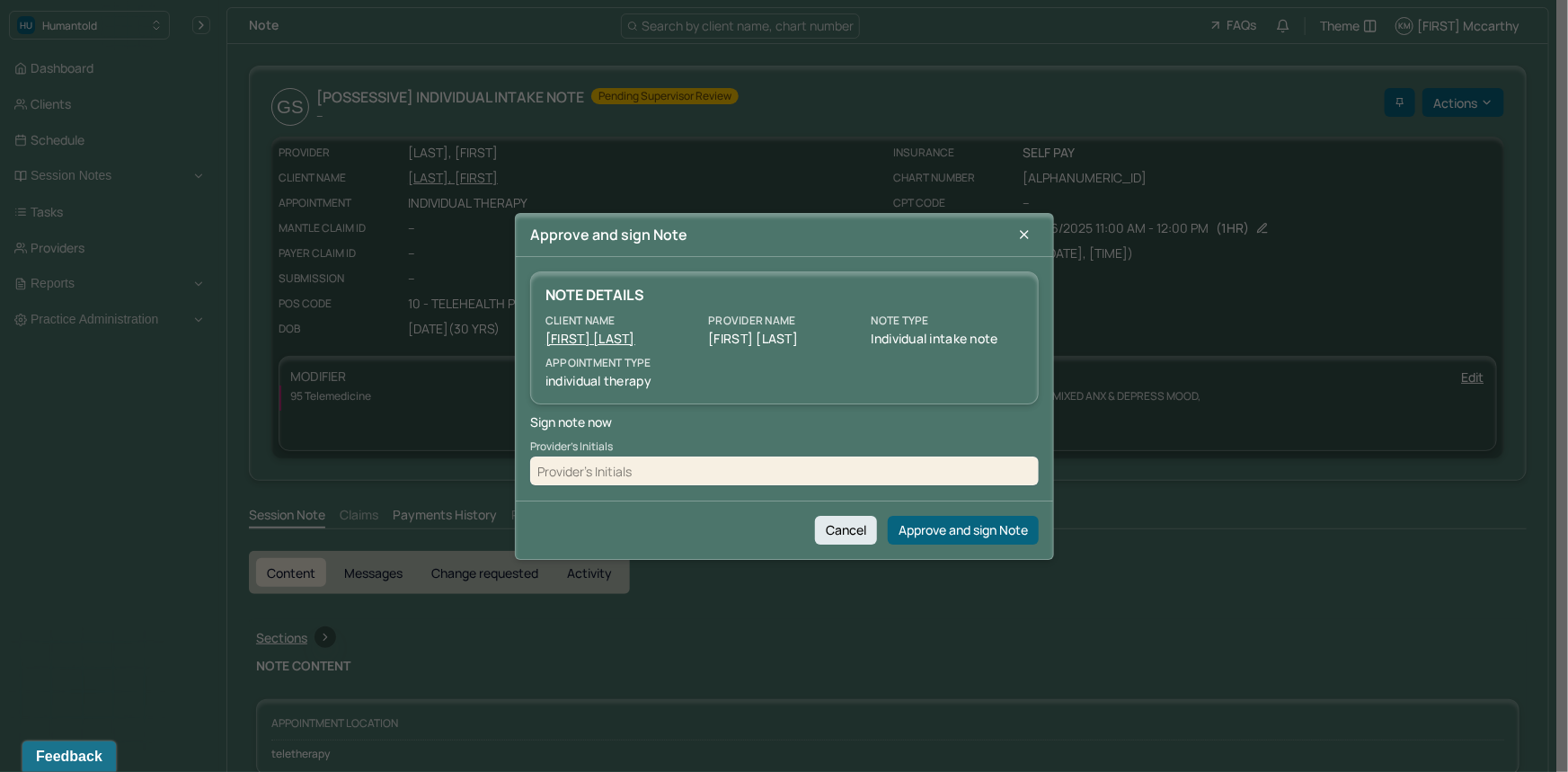 drag, startPoint x: 831, startPoint y: 467, endPoint x: 823, endPoint y: 460, distance: 10.6301458 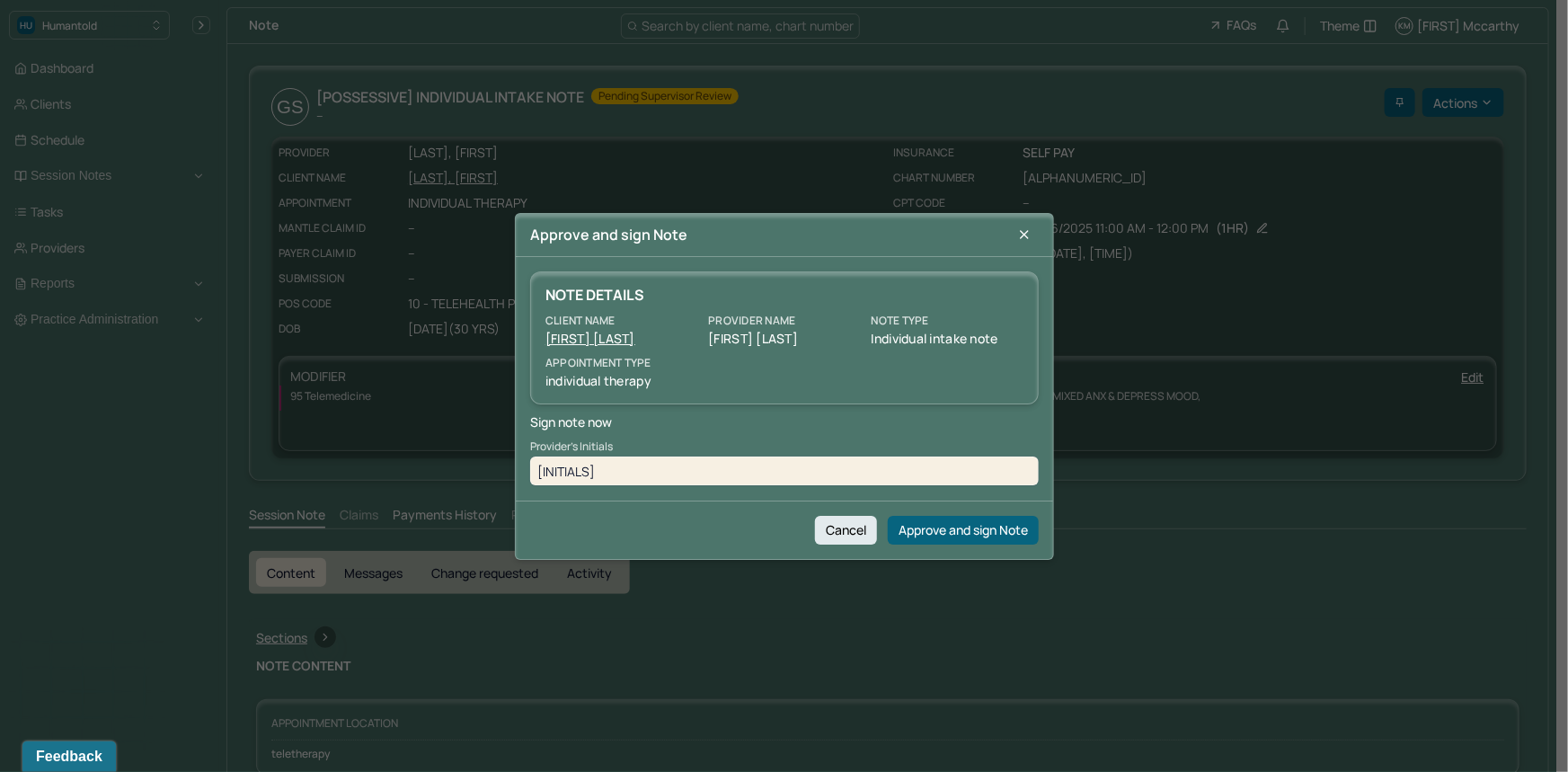 type on "[INITIALS]" 